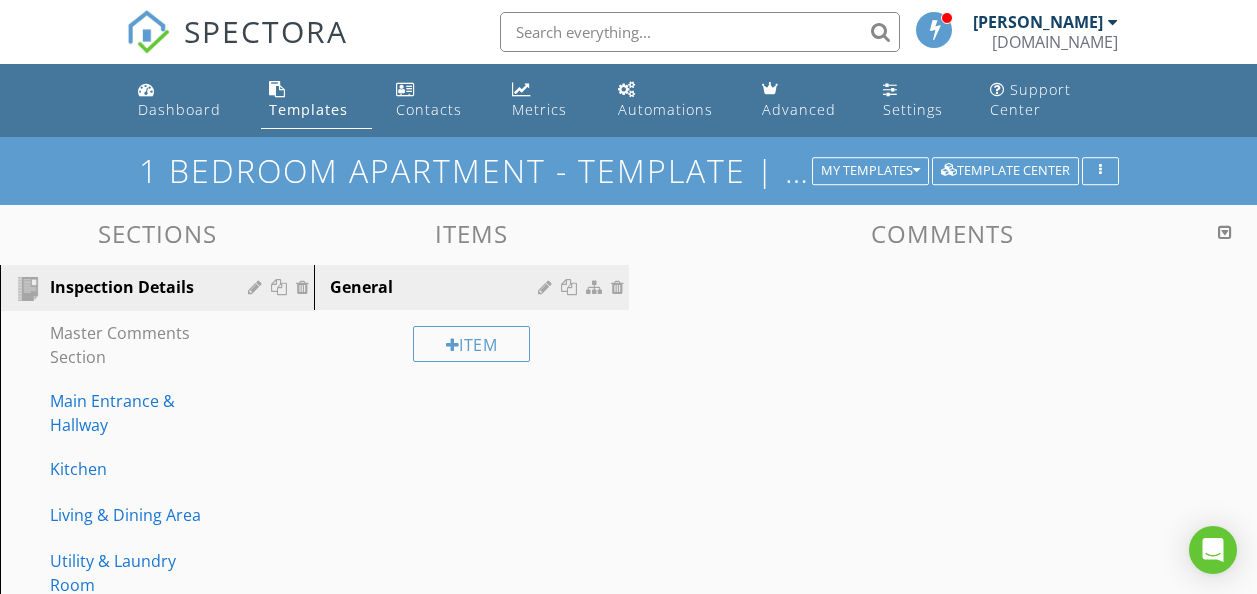 scroll, scrollTop: 0, scrollLeft: 0, axis: both 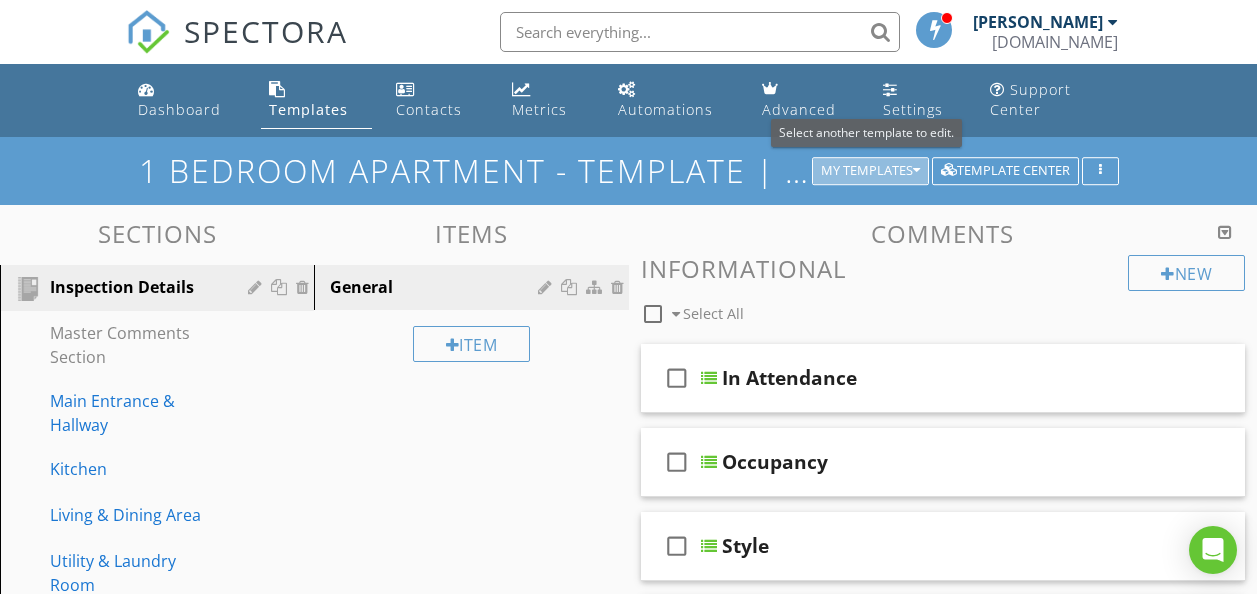 click at bounding box center [916, 171] 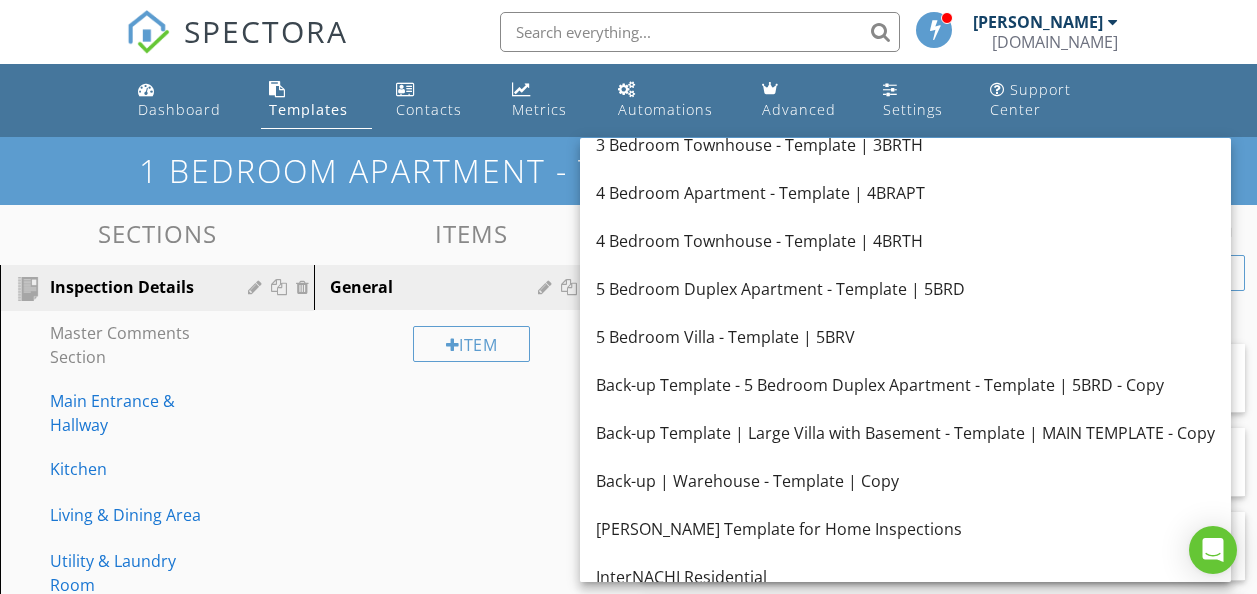 scroll, scrollTop: 0, scrollLeft: 0, axis: both 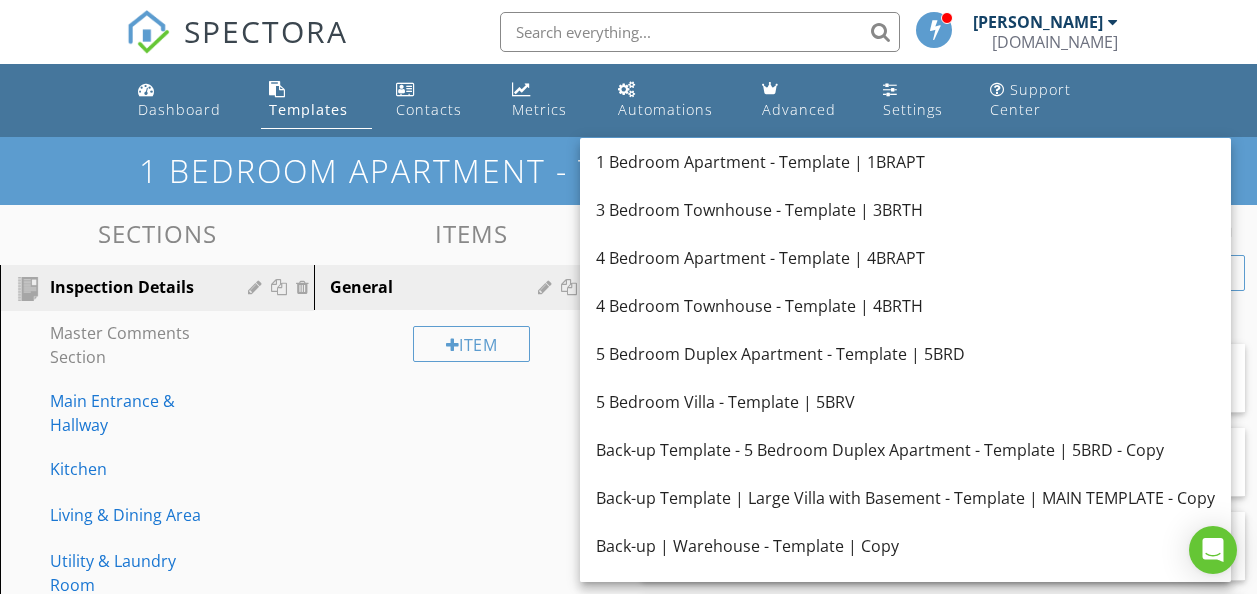 click on "SPECTORA
Ankur Dutta
mypropertysnagging.com
Role:
Inspector
Change Role
Dashboard
New Inspection
Inspections
Calendar
Template Editor
Contacts
Automations
Team
Metrics
Payments
Data Exports
Billing
Reporting
Advanced
Settings
What's New
Sign Out" at bounding box center (628, 32) 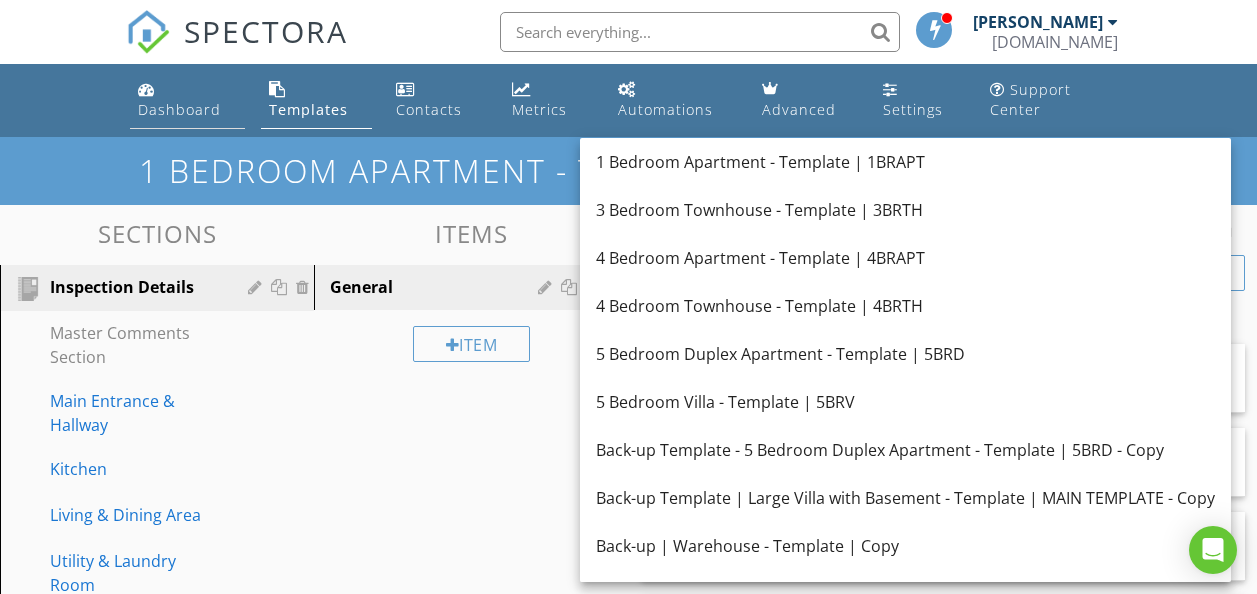 click on "Dashboard" at bounding box center (187, 100) 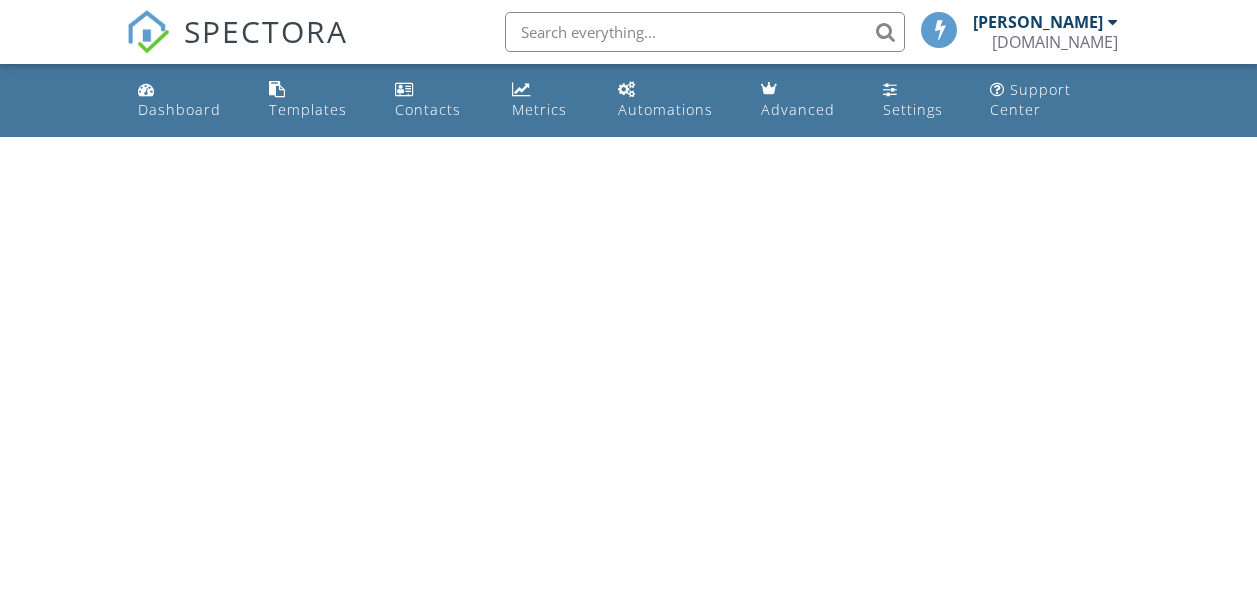 scroll, scrollTop: 0, scrollLeft: 0, axis: both 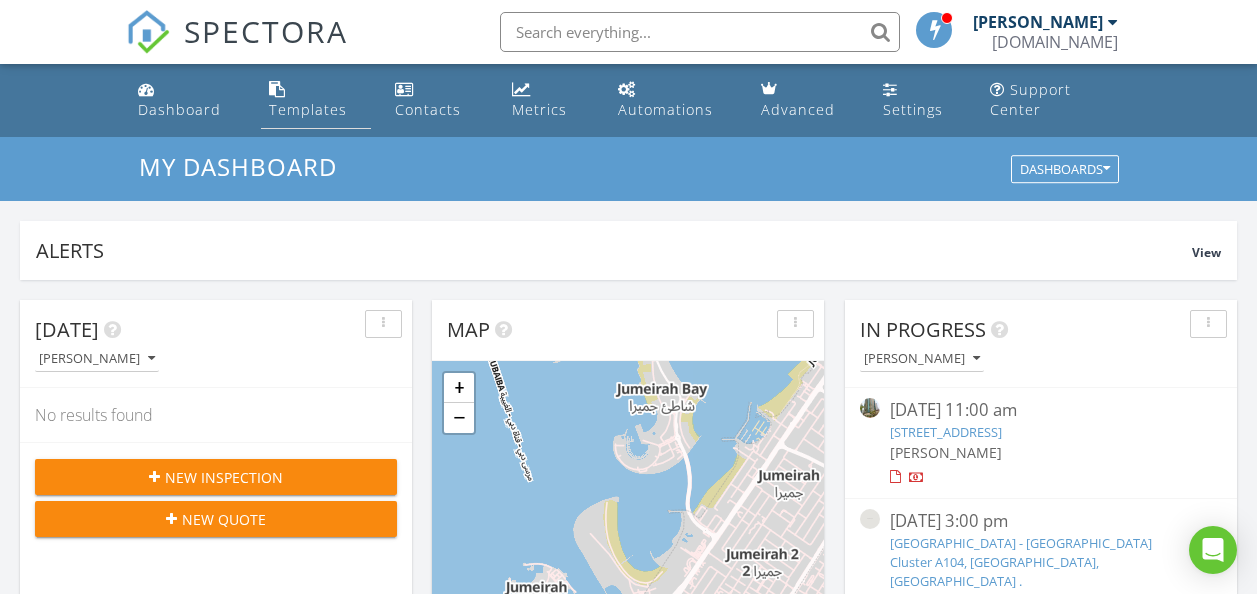 click on "Templates" at bounding box center [308, 109] 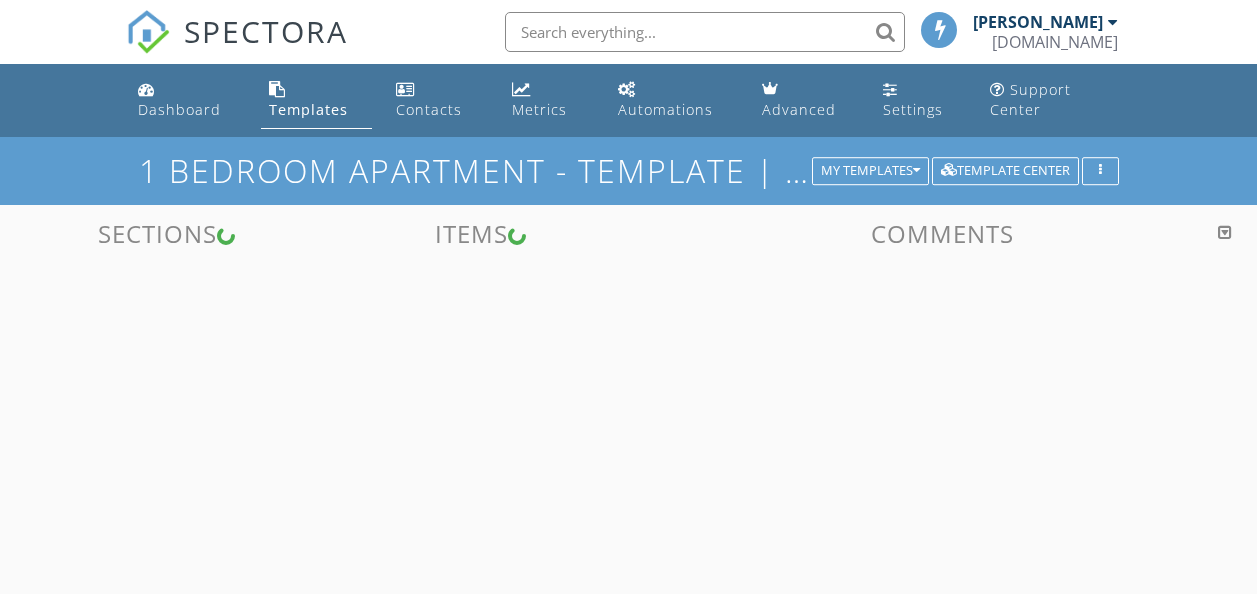 scroll, scrollTop: 0, scrollLeft: 0, axis: both 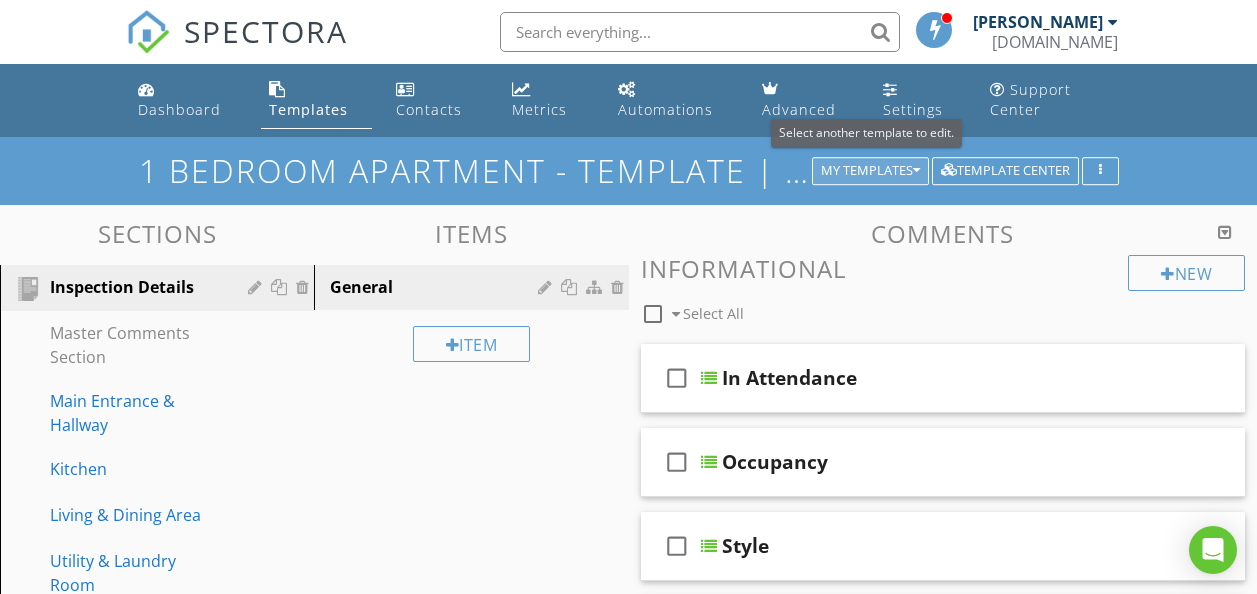 click on "My Templates" at bounding box center (870, 171) 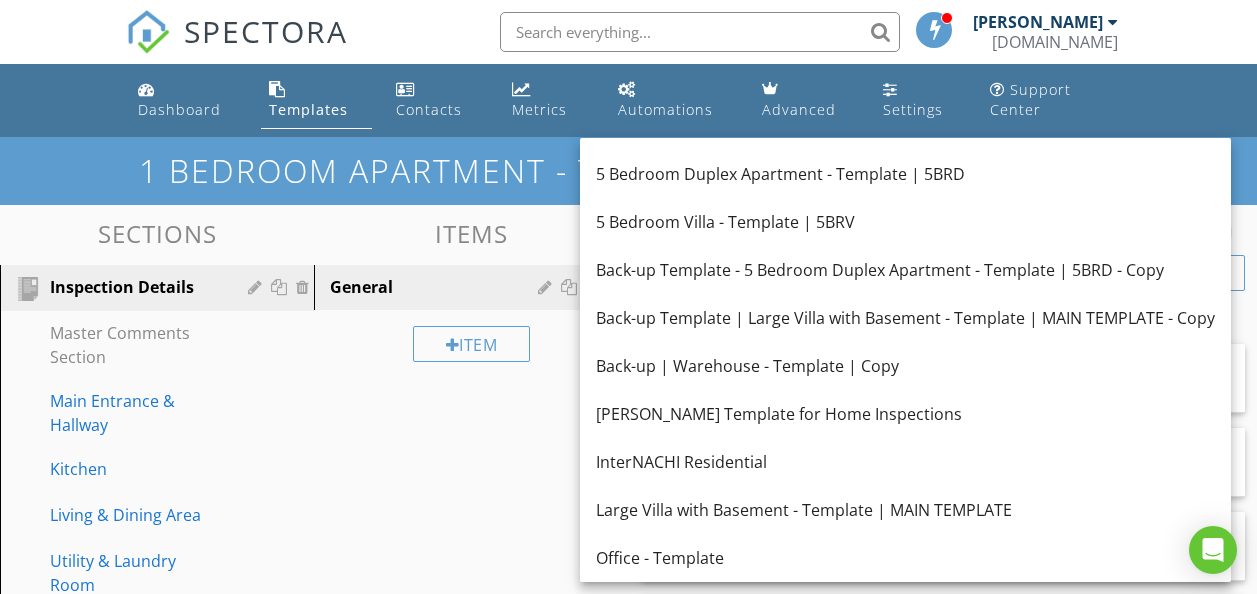 scroll, scrollTop: 0, scrollLeft: 0, axis: both 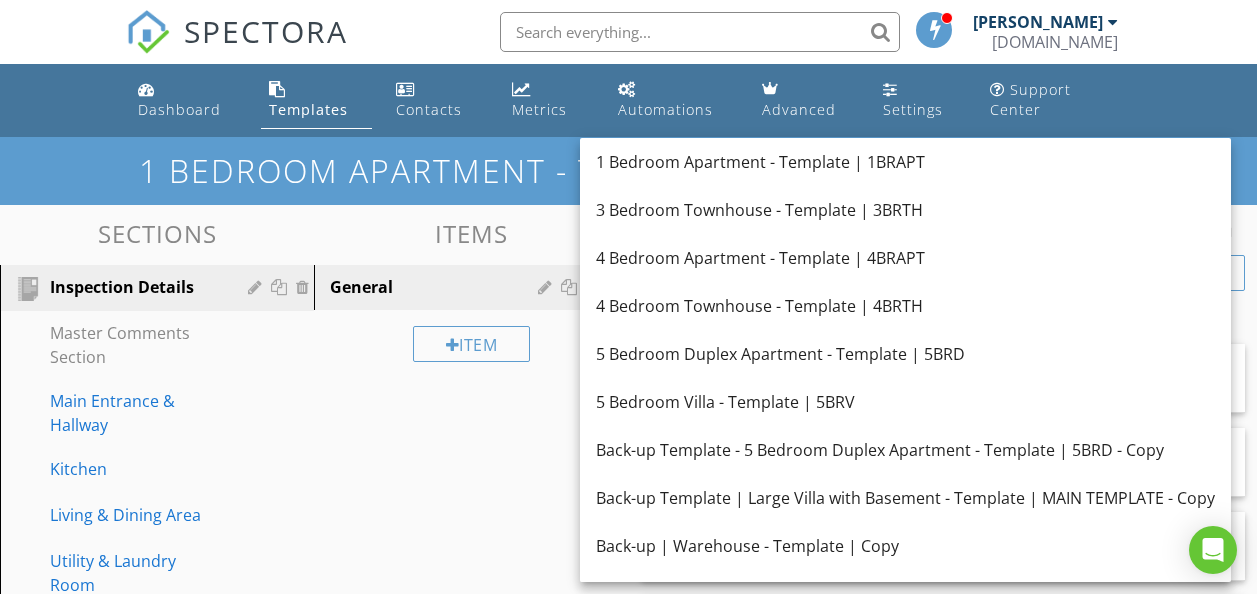 click on "SPECTORA
Ankur Dutta
mypropertysnagging.com
Role:
Inspector
Change Role
Dashboard
New Inspection
Inspections
Calendar
Template Editor
Contacts
Automations
Team
Metrics
Payments
Data Exports
Billing
Reporting
Advanced
Settings
What's New
Sign Out" at bounding box center (628, 32) 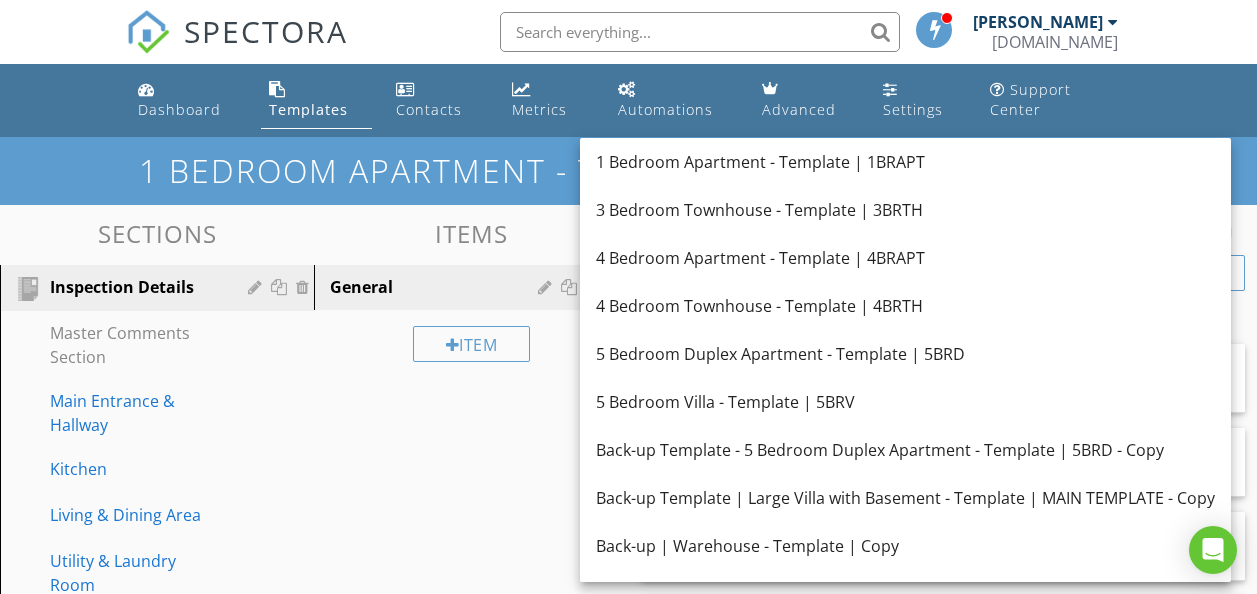 click on "Dashboard
Templates
Contacts
Metrics
Automations
Advanced
Settings
Support Center" at bounding box center (628, 100) 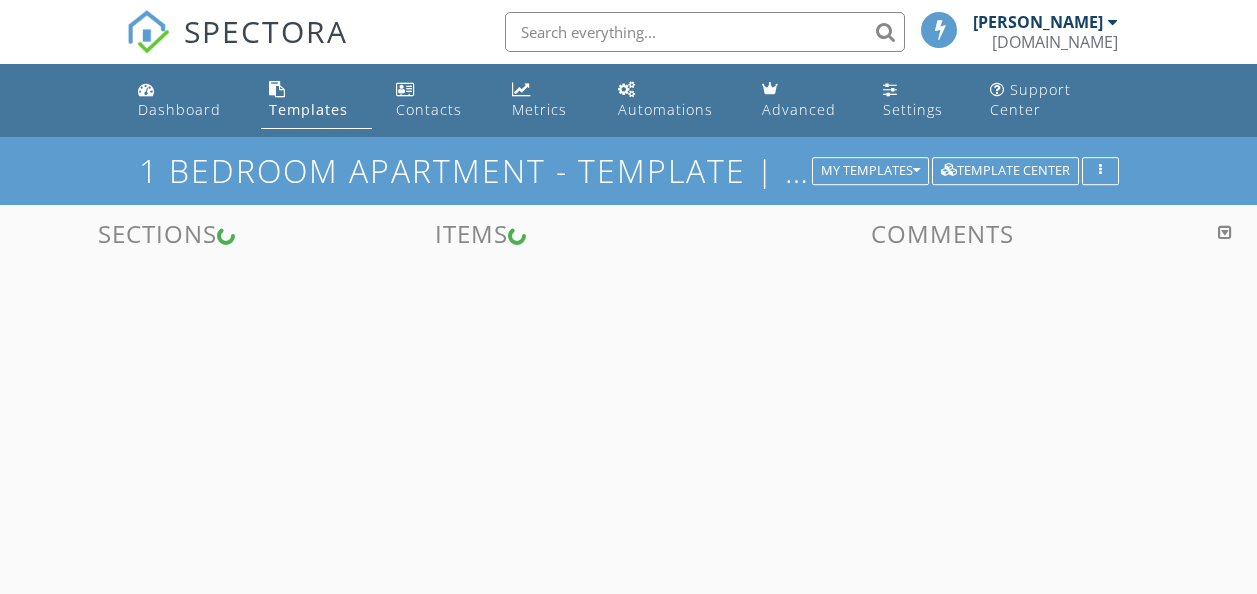 scroll, scrollTop: 0, scrollLeft: 0, axis: both 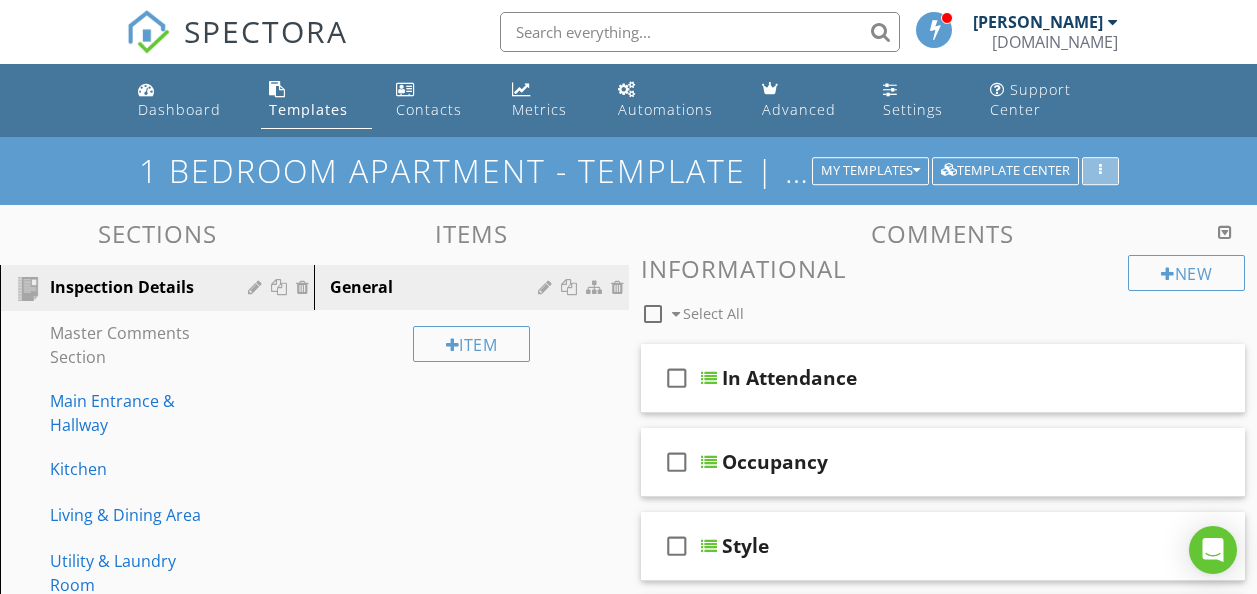 click at bounding box center [1100, 171] 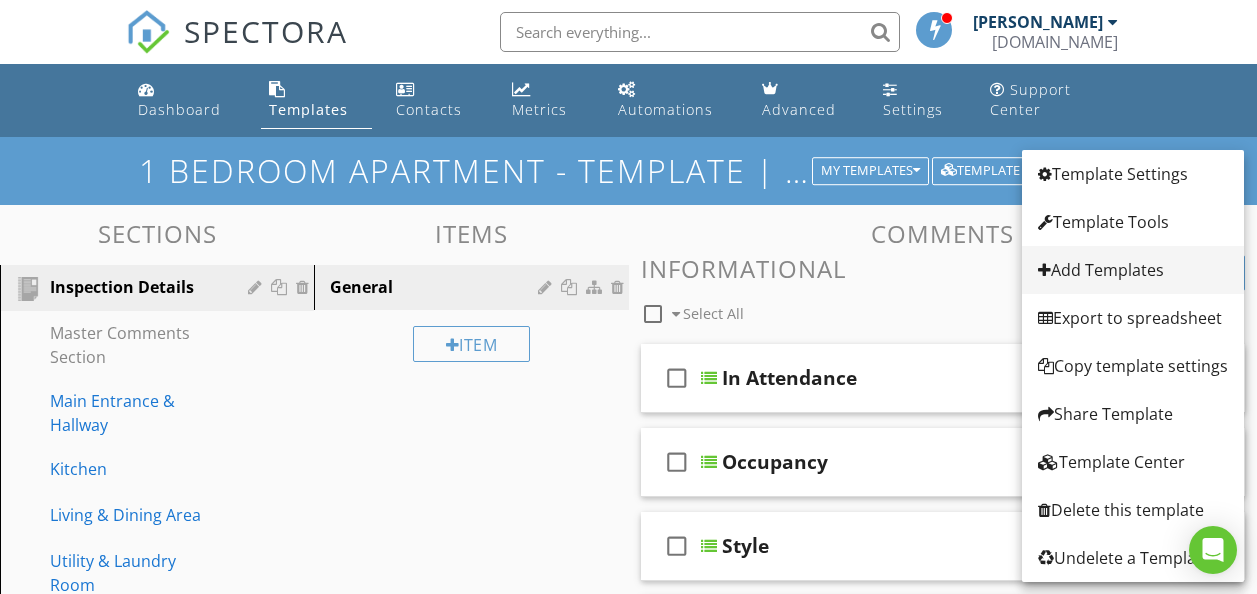 click on "Add Templates" at bounding box center (1133, 270) 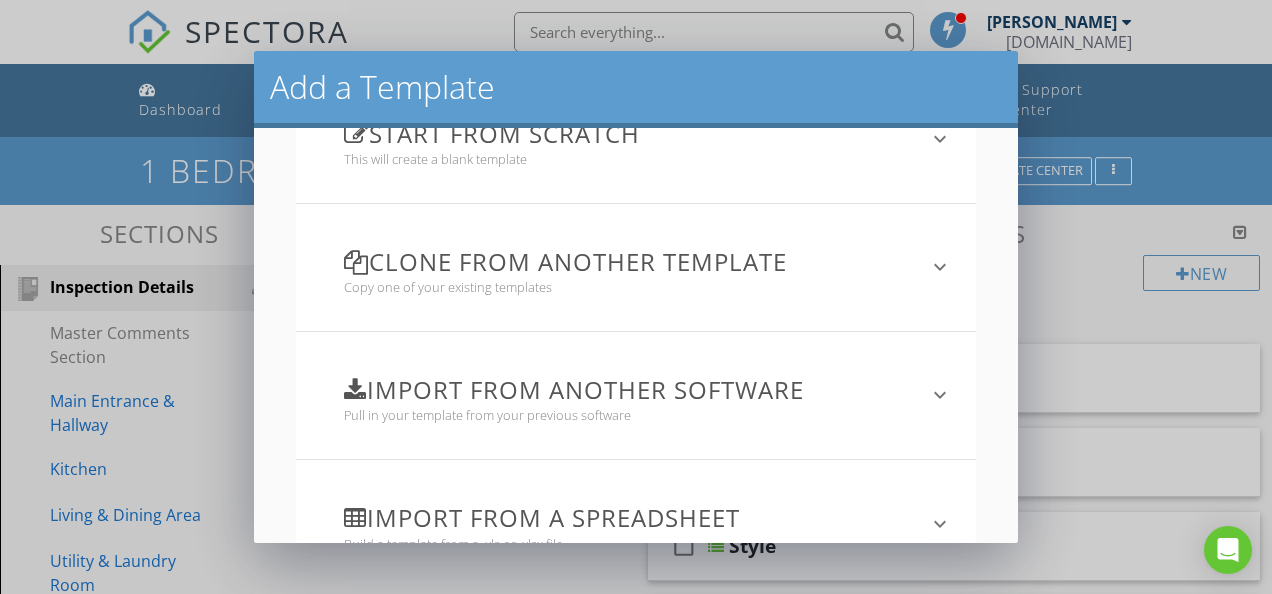 scroll, scrollTop: 206, scrollLeft: 0, axis: vertical 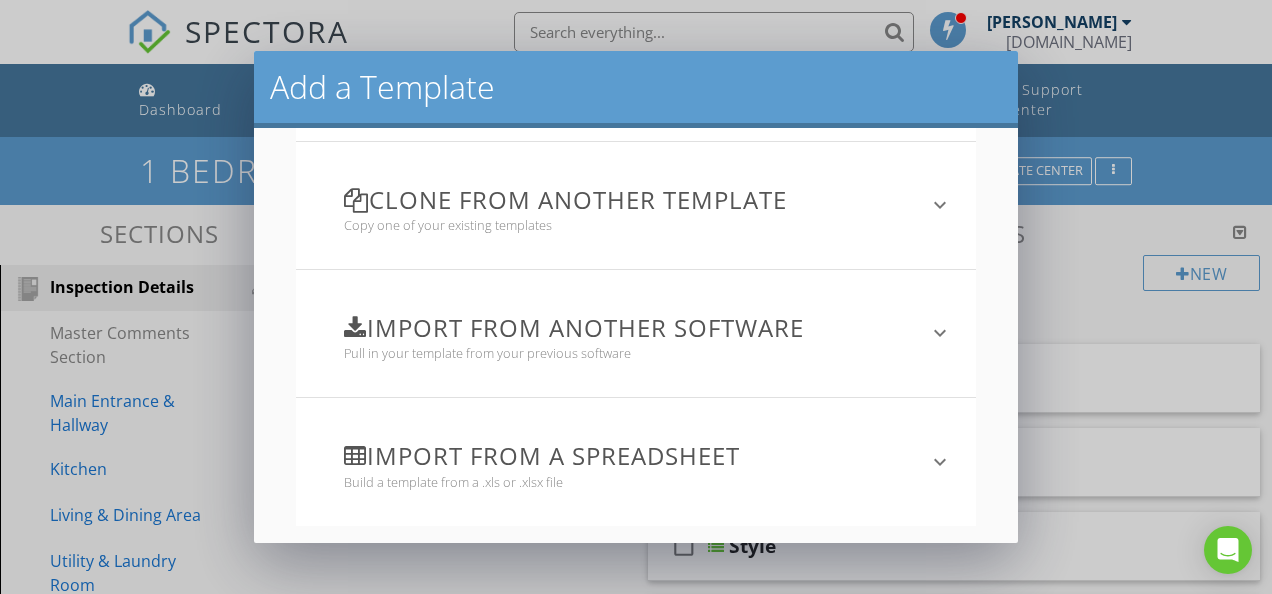 click on "keyboard_arrow_down" at bounding box center [940, 205] 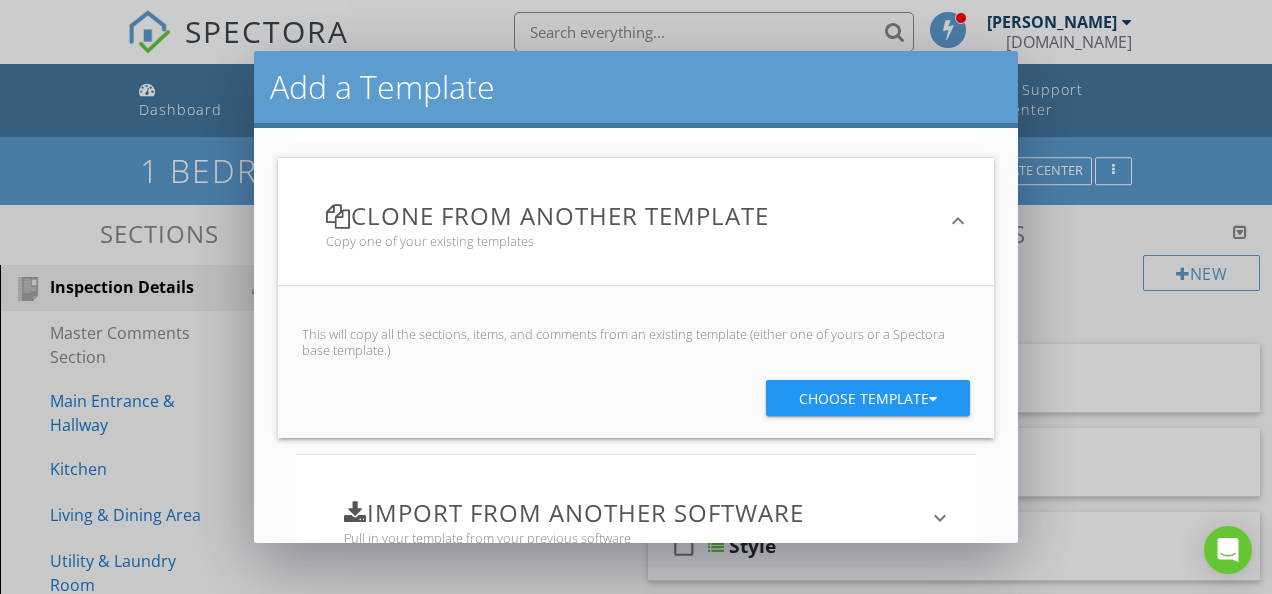 click on "Choose template" at bounding box center [868, 399] 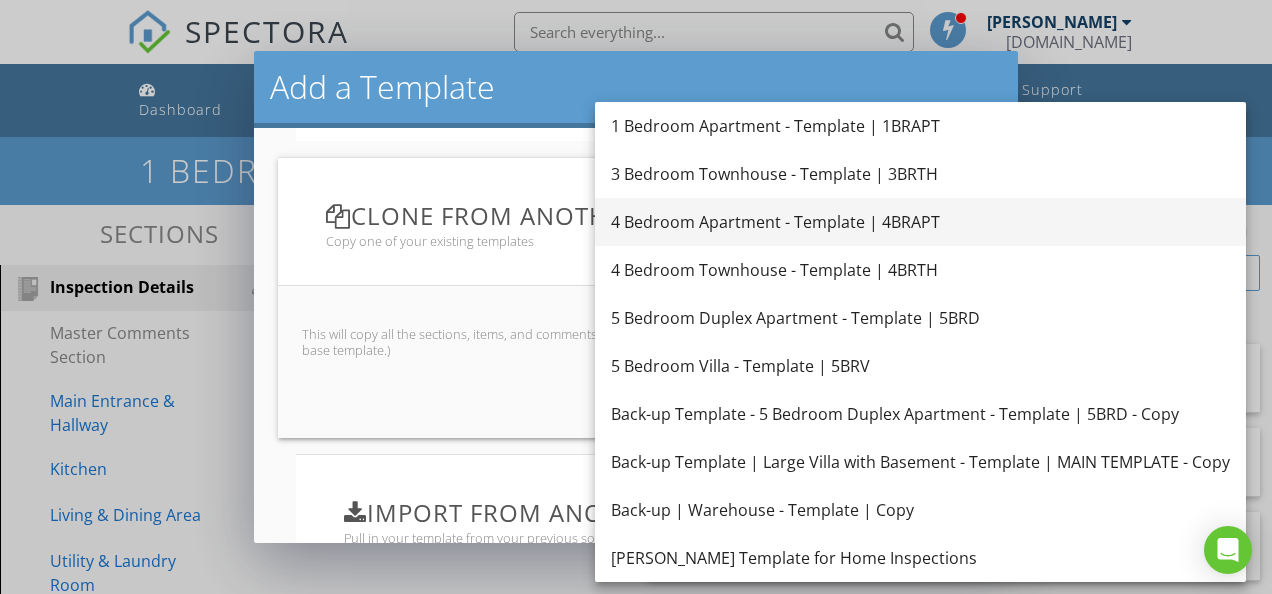 click on "4 Bedroom Apartment  - Template | 4BRAPT" at bounding box center [920, 222] 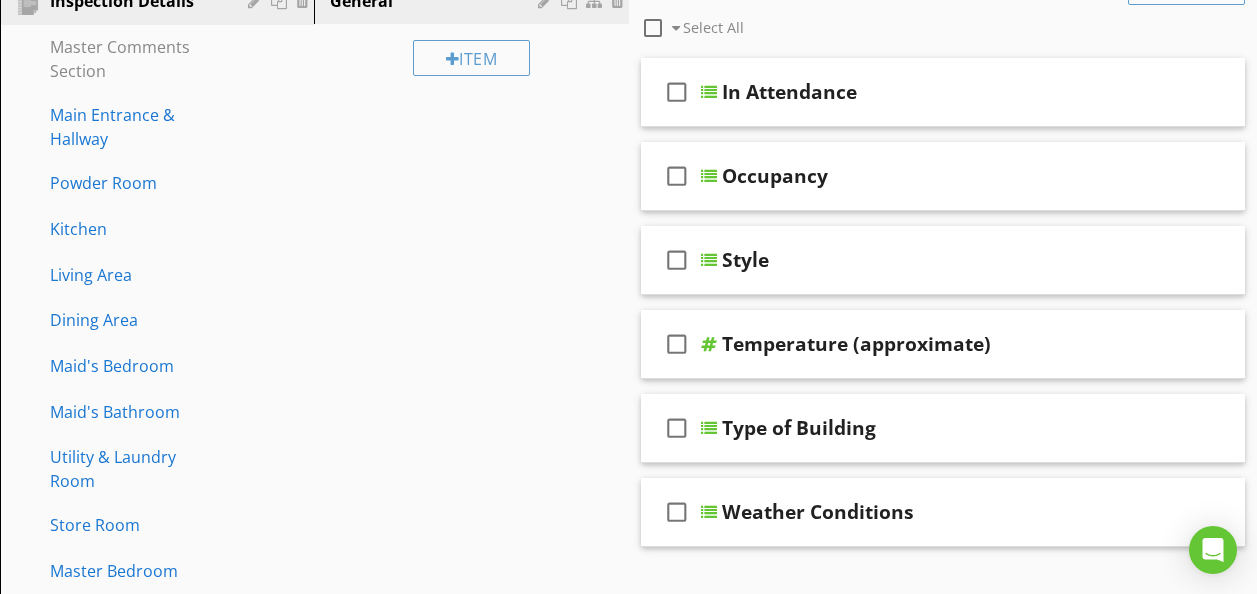 scroll, scrollTop: 288, scrollLeft: 0, axis: vertical 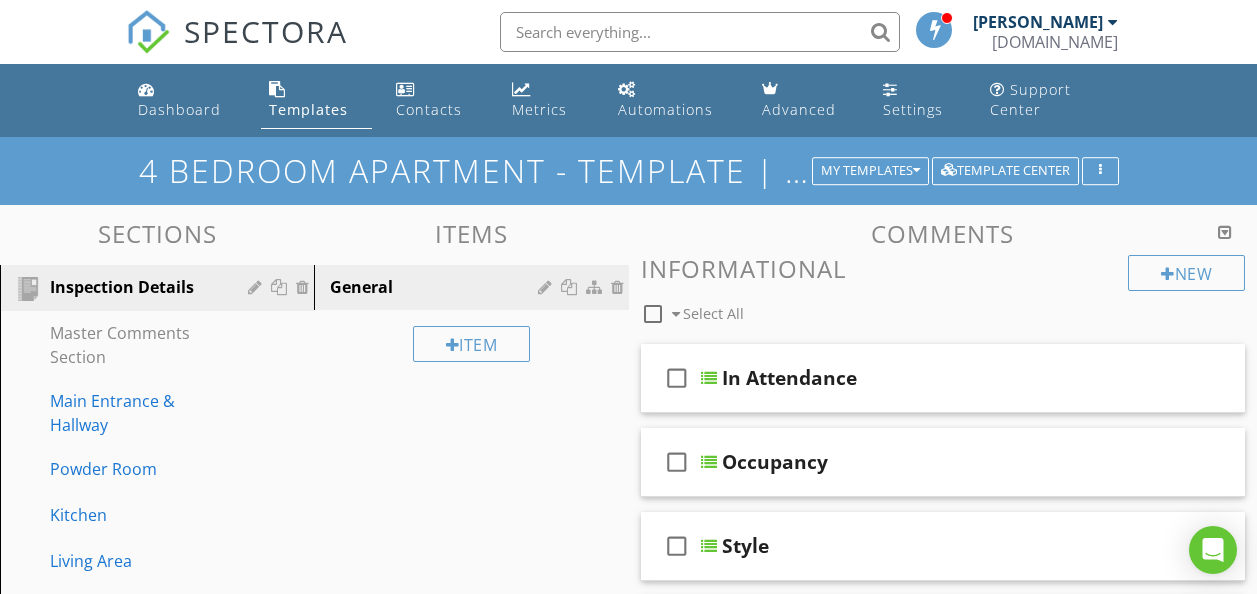 click on "4 Bedroom Apartment  - Template | 4BRAPT - Copy" at bounding box center [629, 170] 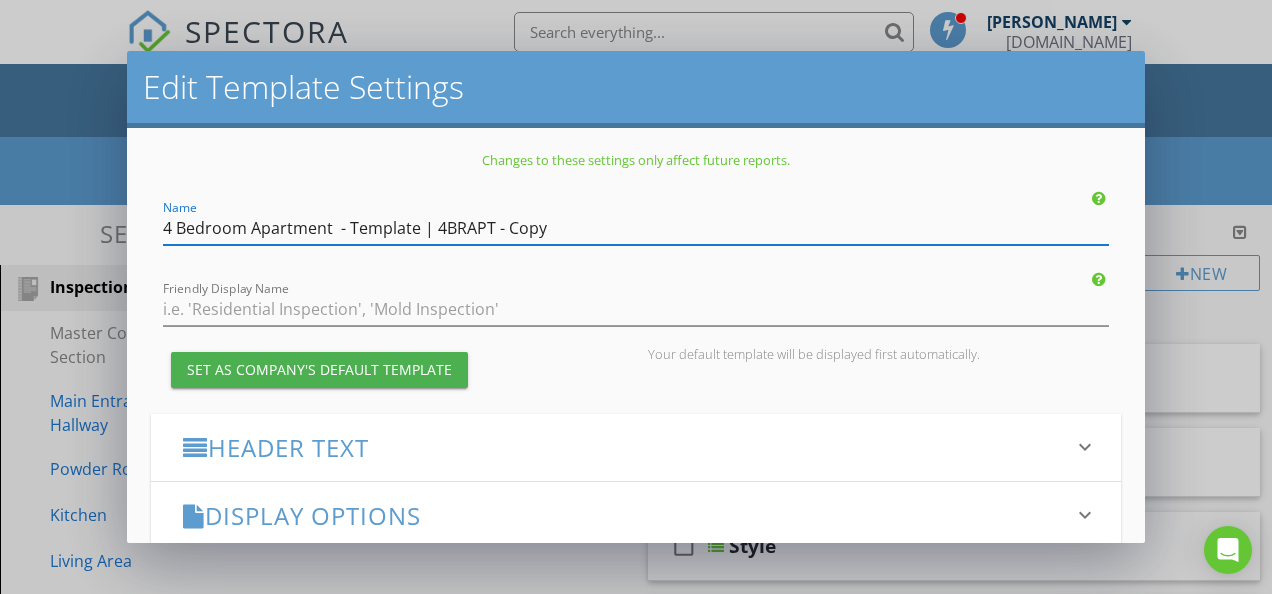 click on "4 Bedroom Apartment  - Template | 4BRAPT - Copy" at bounding box center (636, 228) 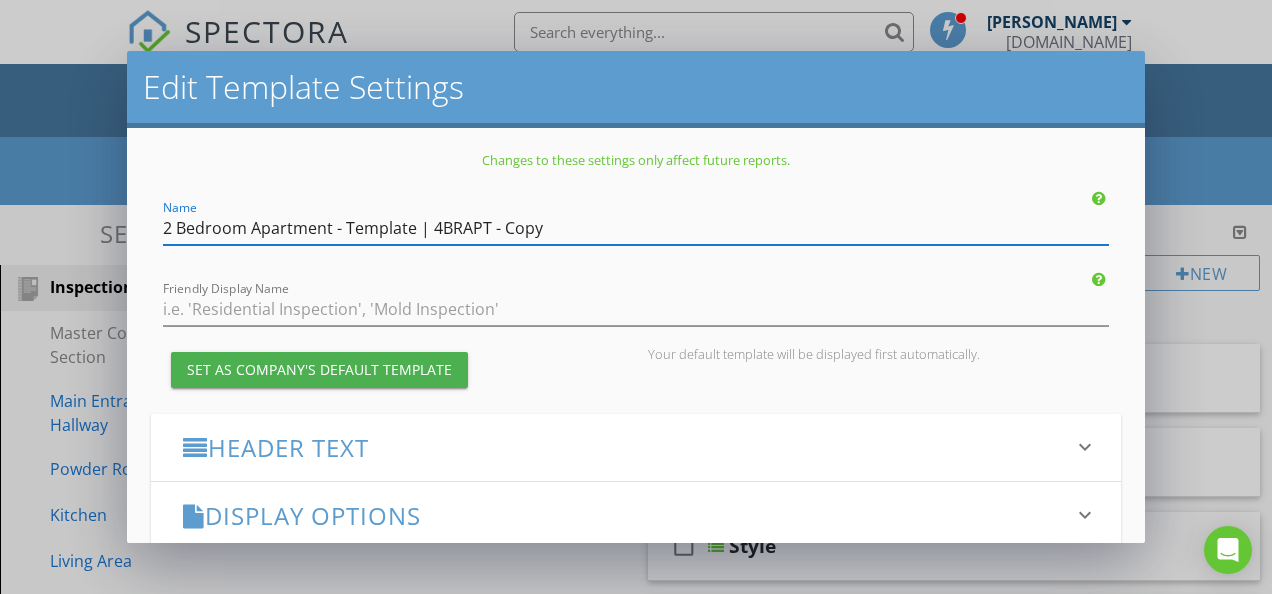 click on "2 Bedroom Apartment - Template | 4BRAPT - Copy" at bounding box center [636, 228] 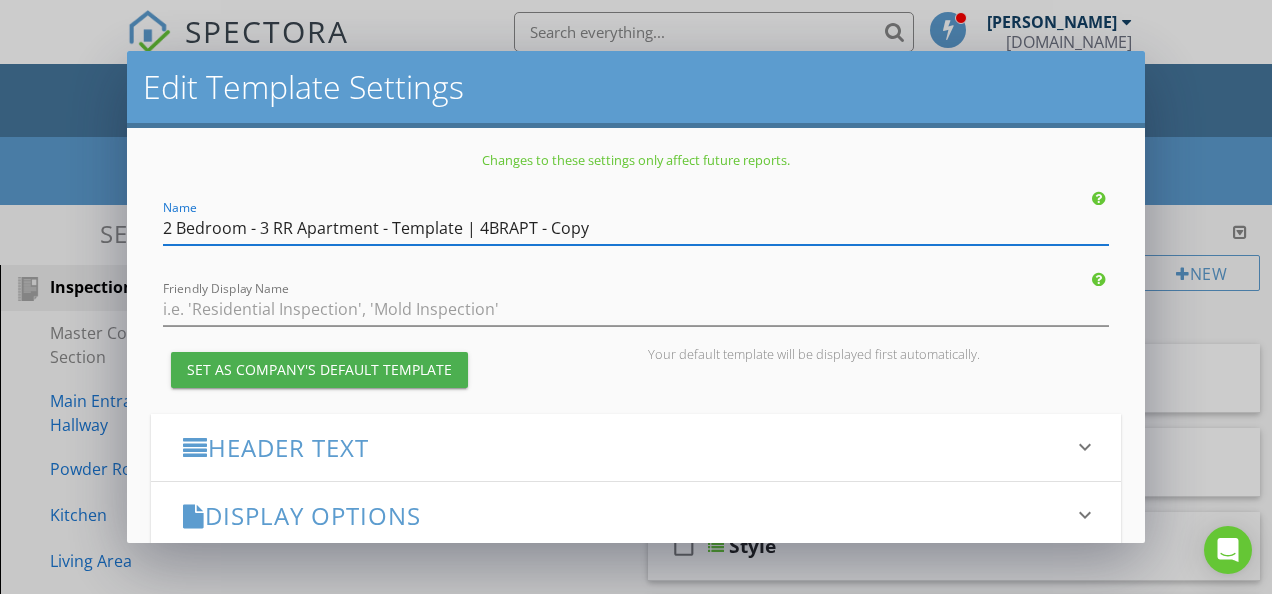 click on "2 Bedroom - 3 RR Apartment - Template | 4BRAPT - Copy" at bounding box center [636, 228] 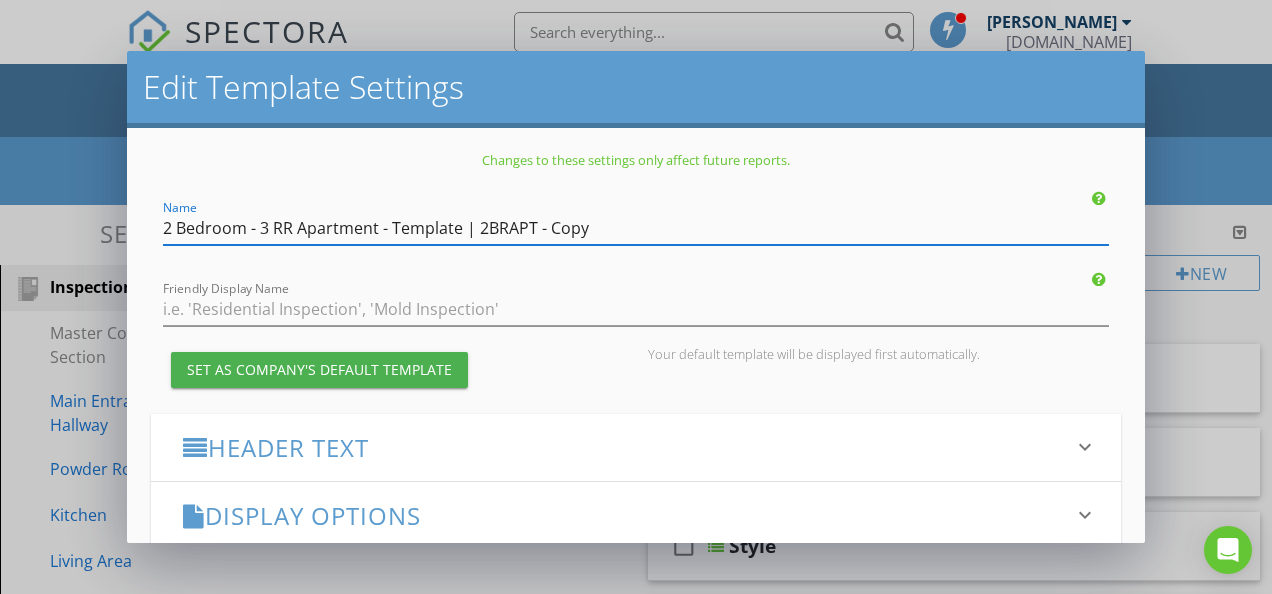 click on "2 Bedroom - 3 RR Apartment - Template | 2BRAPT - Copy" at bounding box center [636, 228] 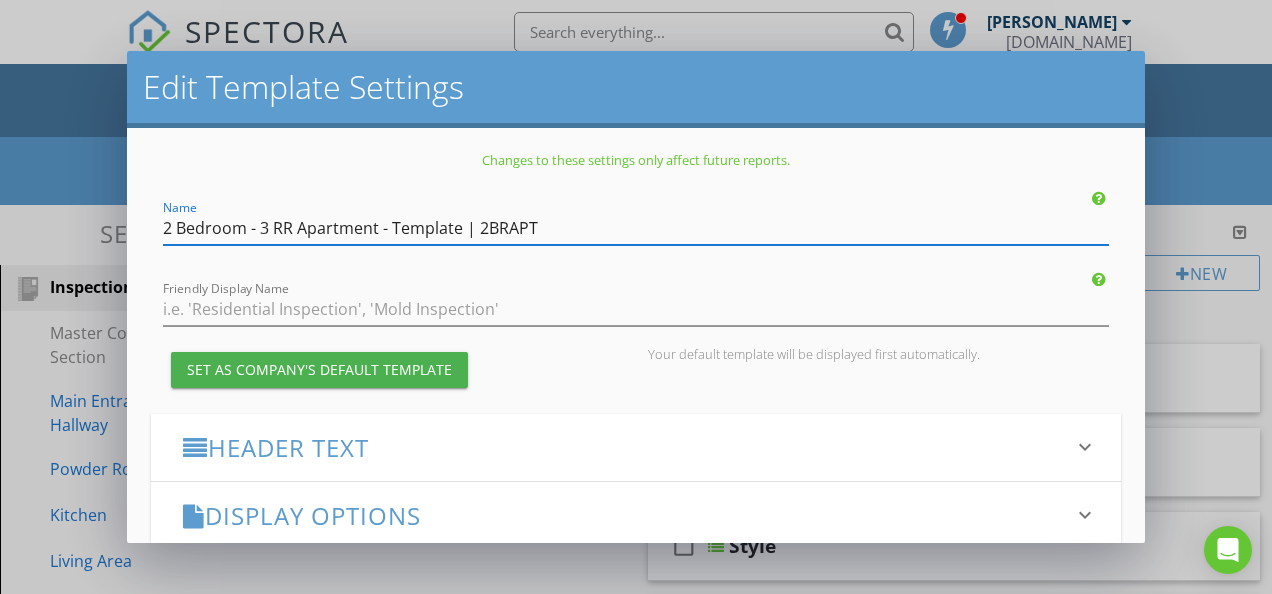 type on "2 Bedroom - 3 RR Apartment - Template | 2BRAPT" 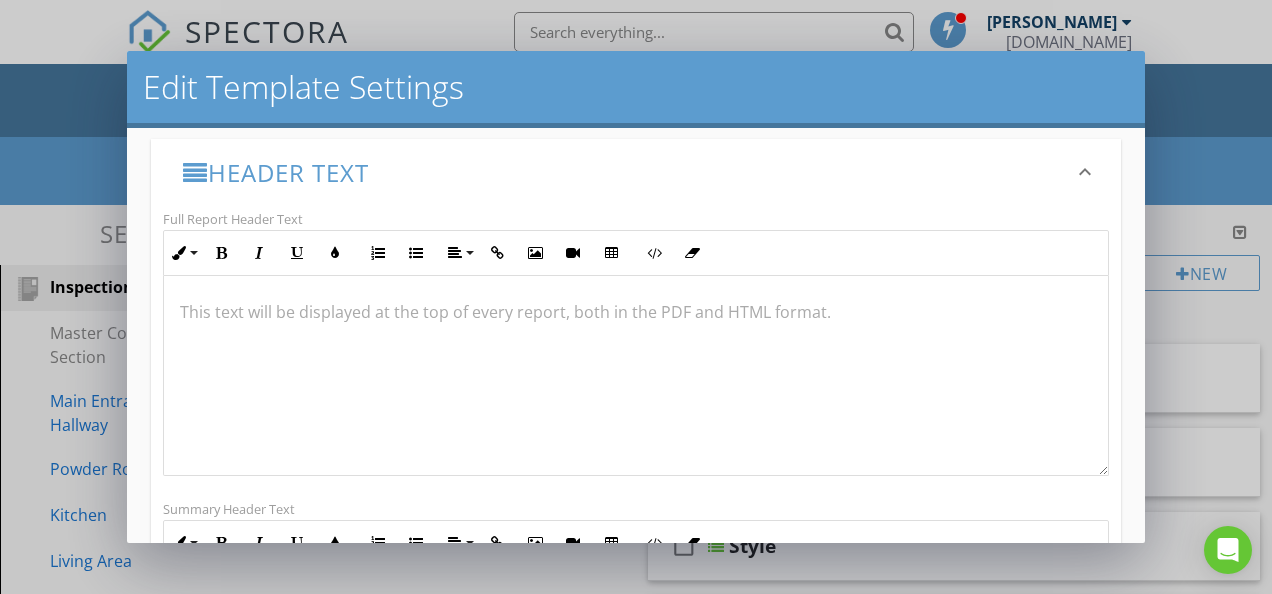 scroll, scrollTop: 324, scrollLeft: 0, axis: vertical 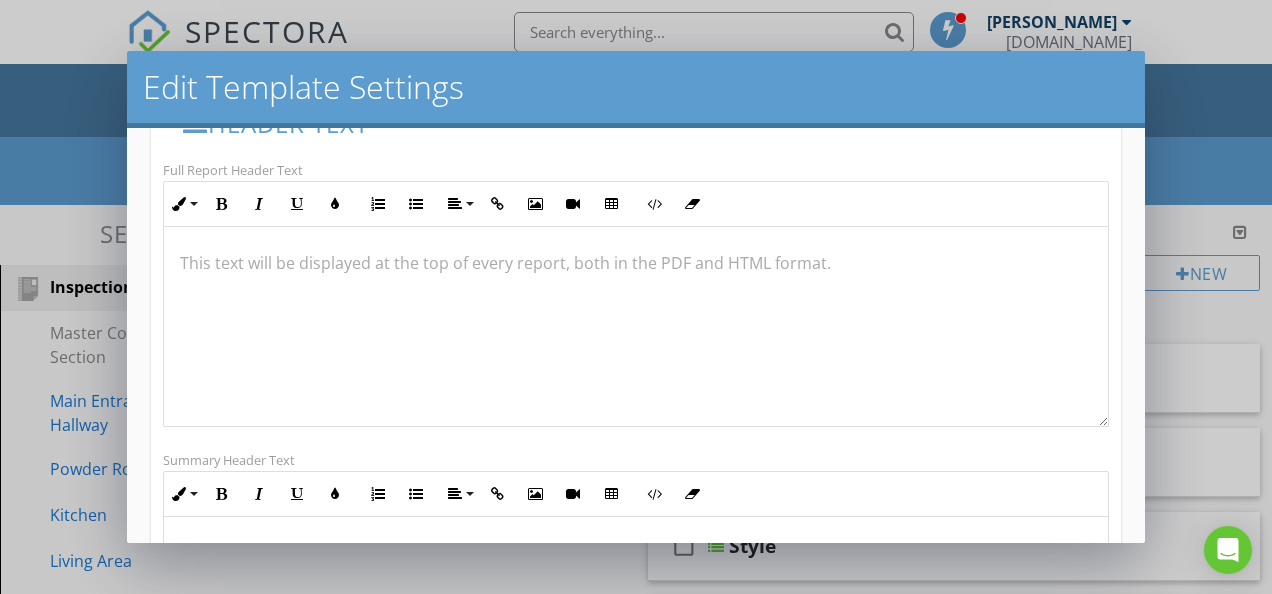 click at bounding box center [636, 327] 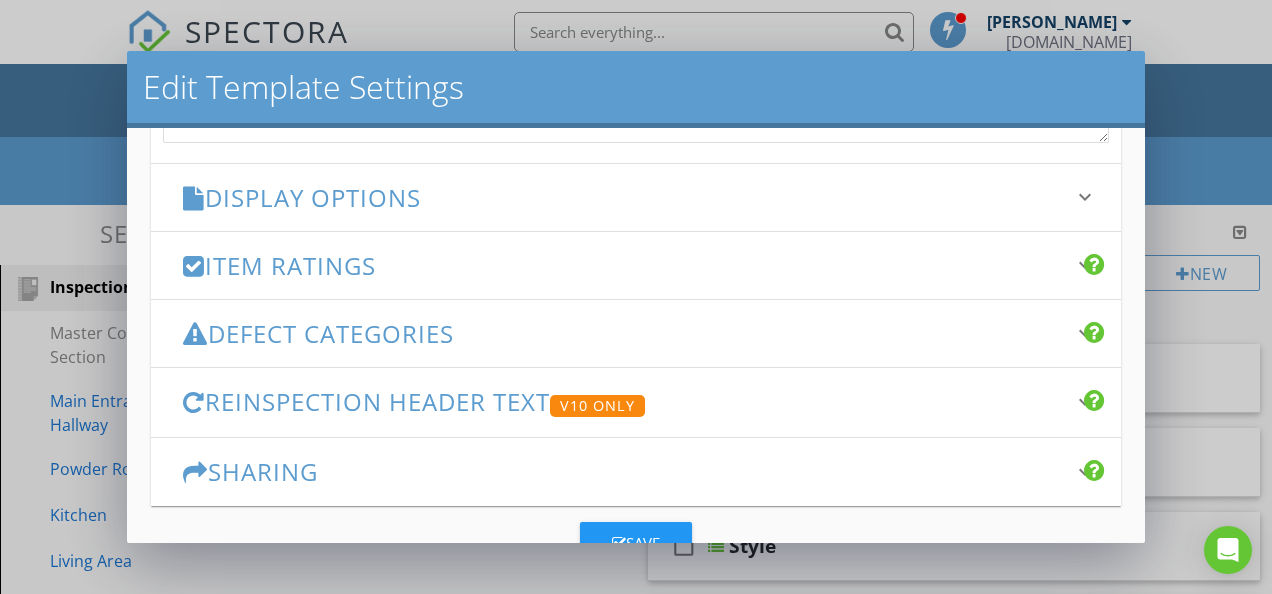 scroll, scrollTop: 963, scrollLeft: 0, axis: vertical 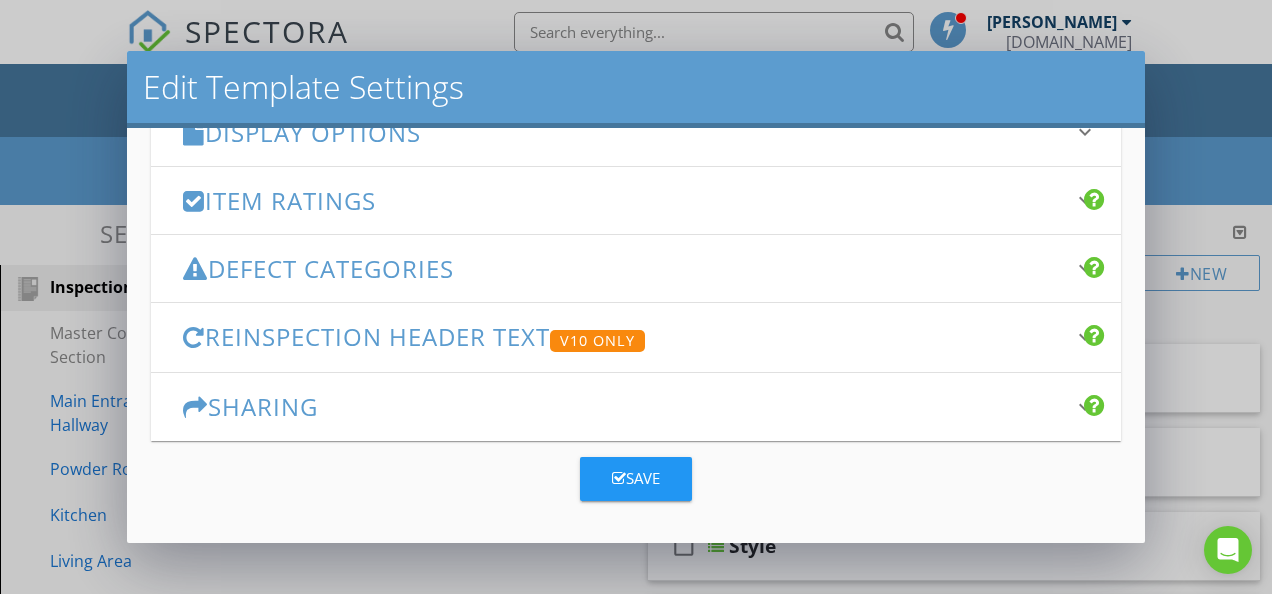 click on "Reinspection Header Text
V10 Only keyboard_arrow_down" at bounding box center [636, 337] 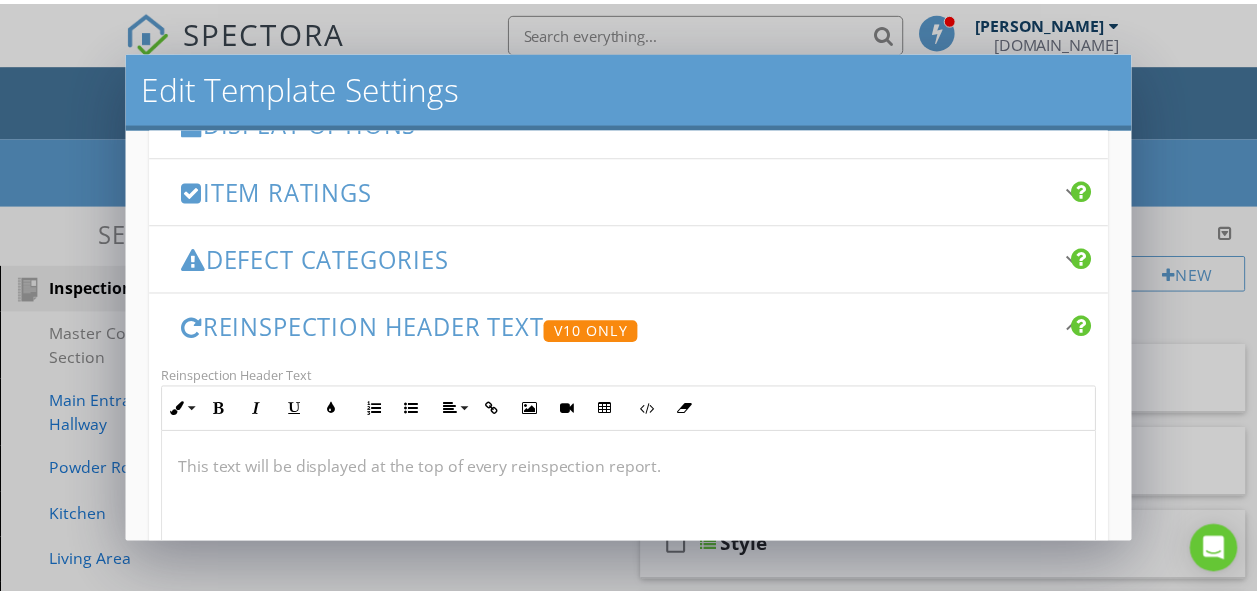 scroll, scrollTop: 383, scrollLeft: 0, axis: vertical 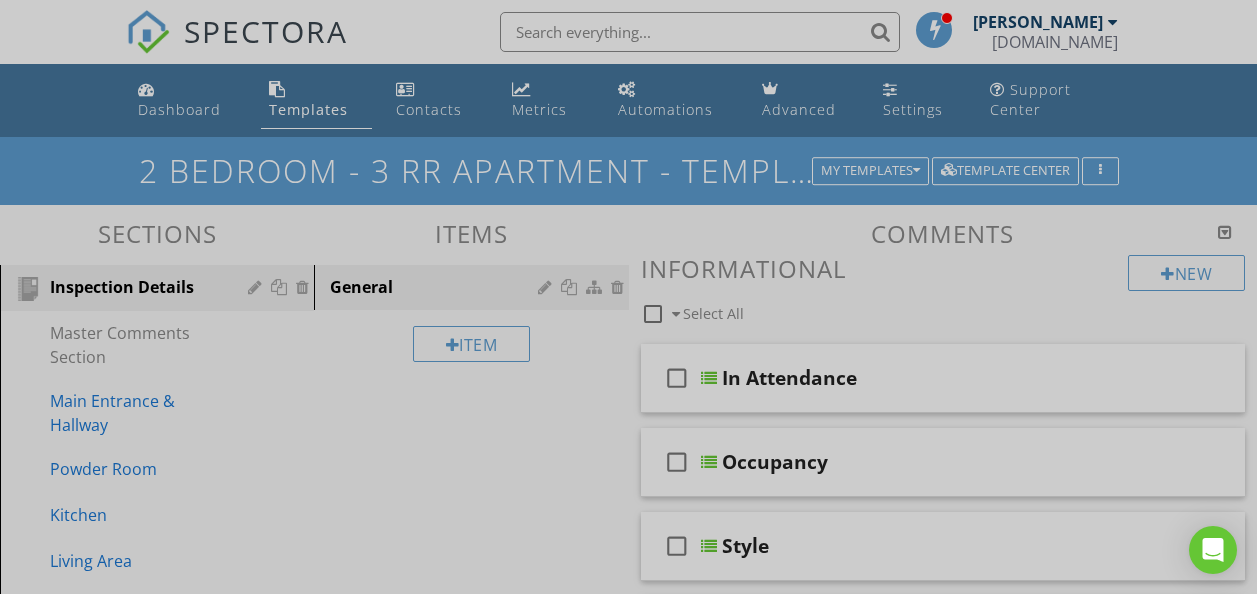 click at bounding box center [628, 297] 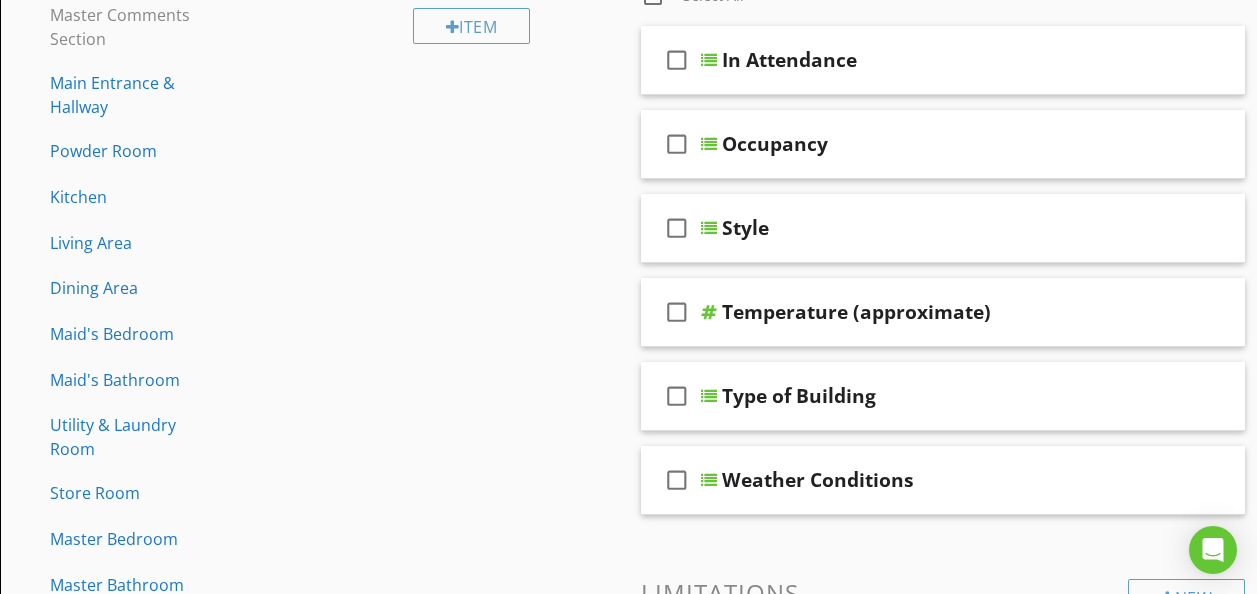 scroll, scrollTop: 331, scrollLeft: 0, axis: vertical 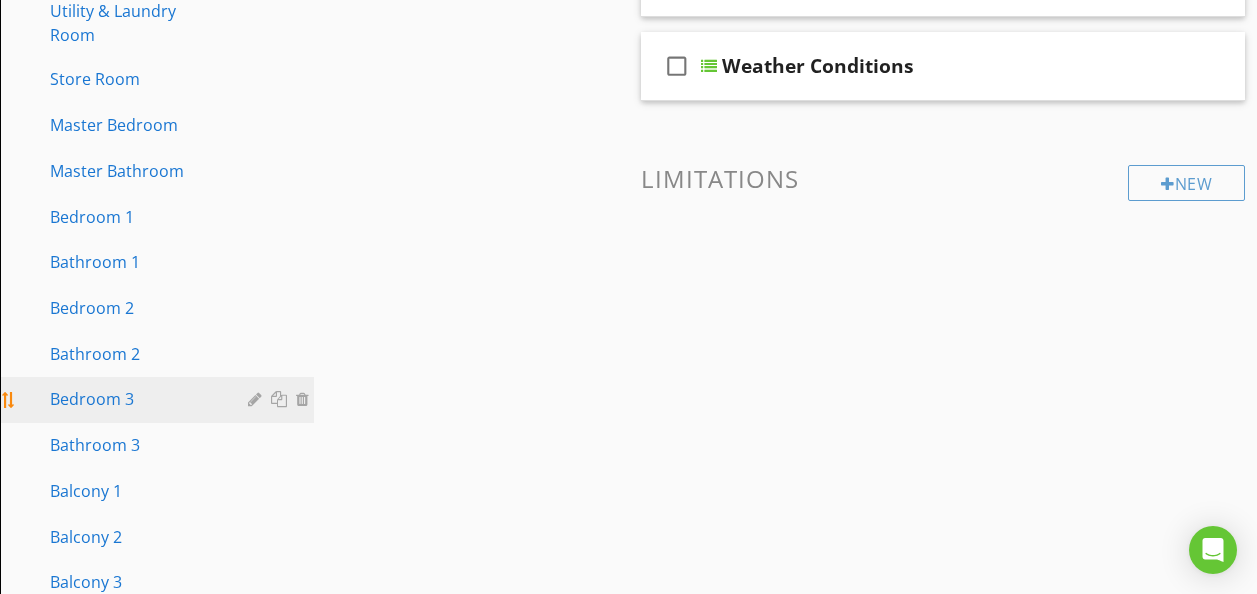 click at bounding box center [305, 399] 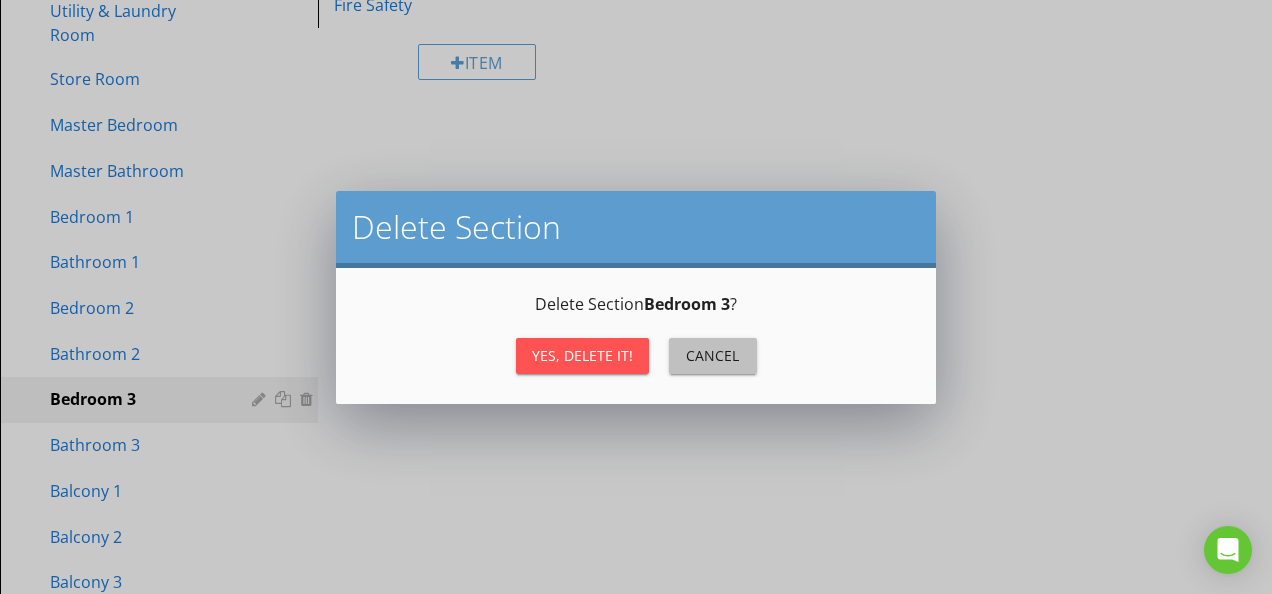 click on "Cancel" at bounding box center (713, 355) 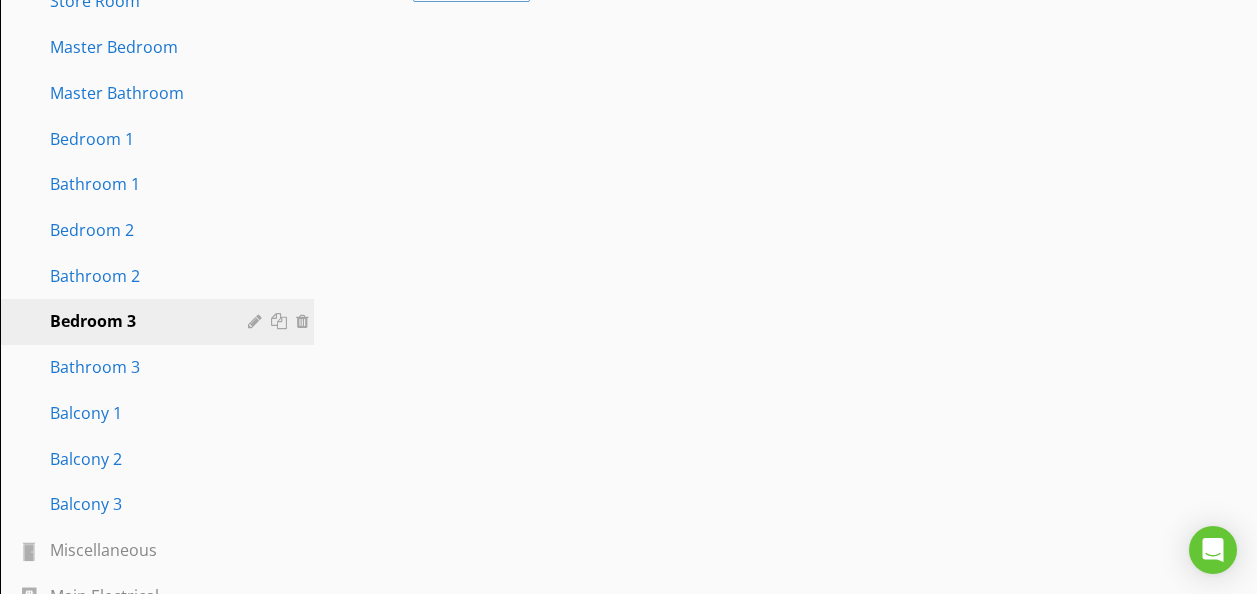 scroll, scrollTop: 826, scrollLeft: 0, axis: vertical 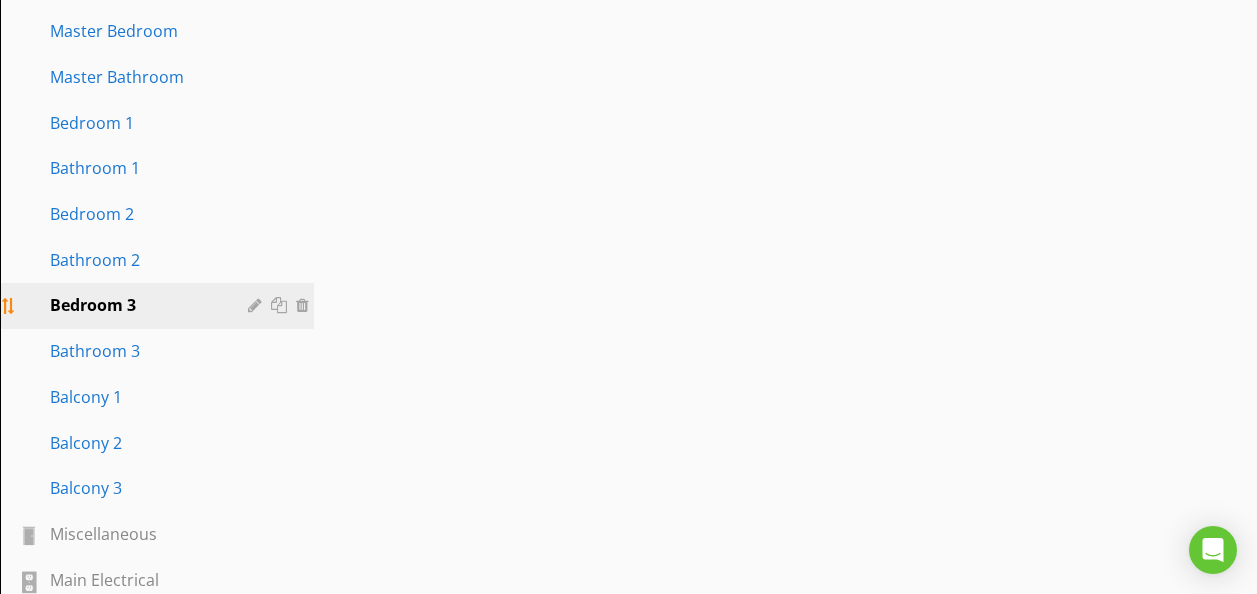 click at bounding box center (305, 305) 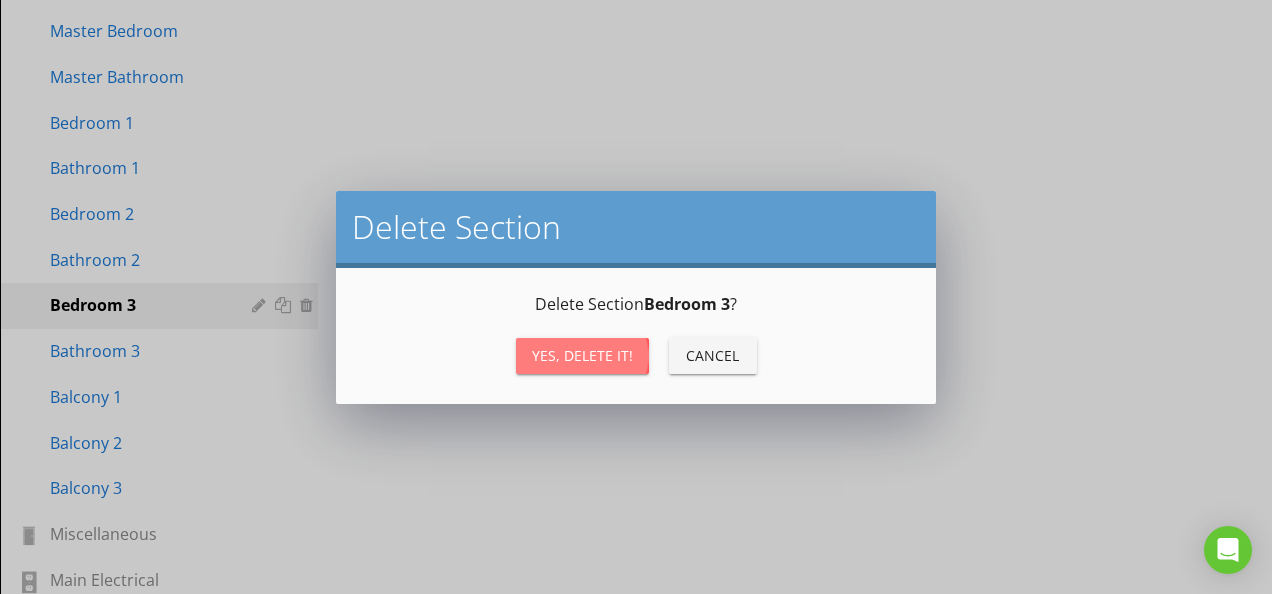 click on "Yes, Delete it!" at bounding box center (582, 355) 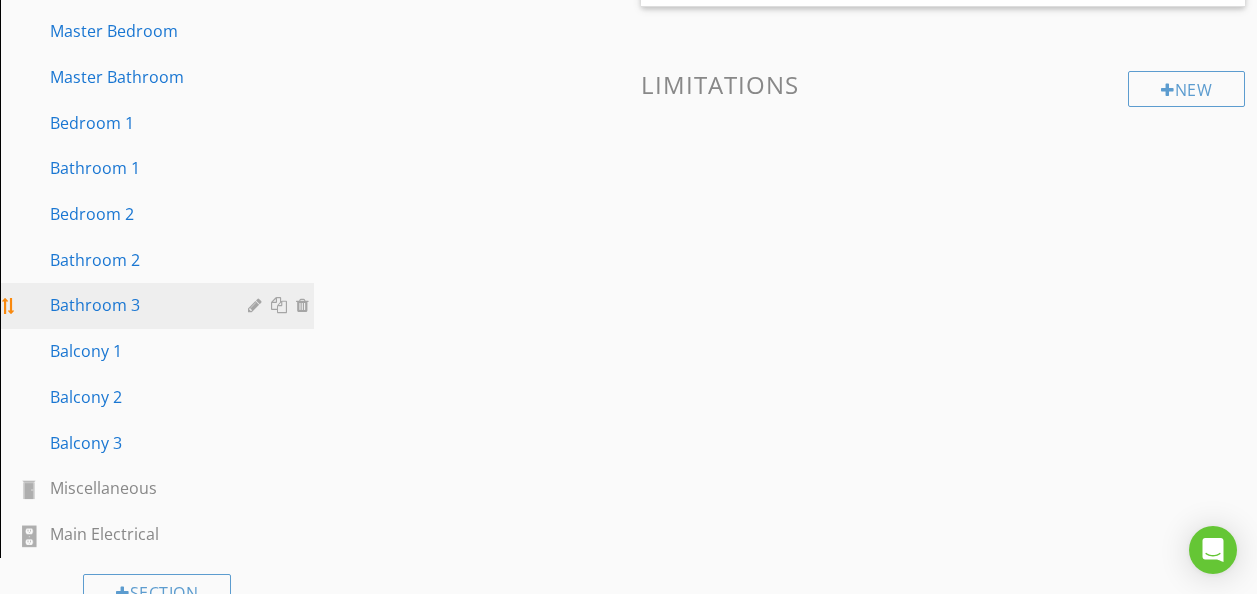 click at bounding box center [305, 305] 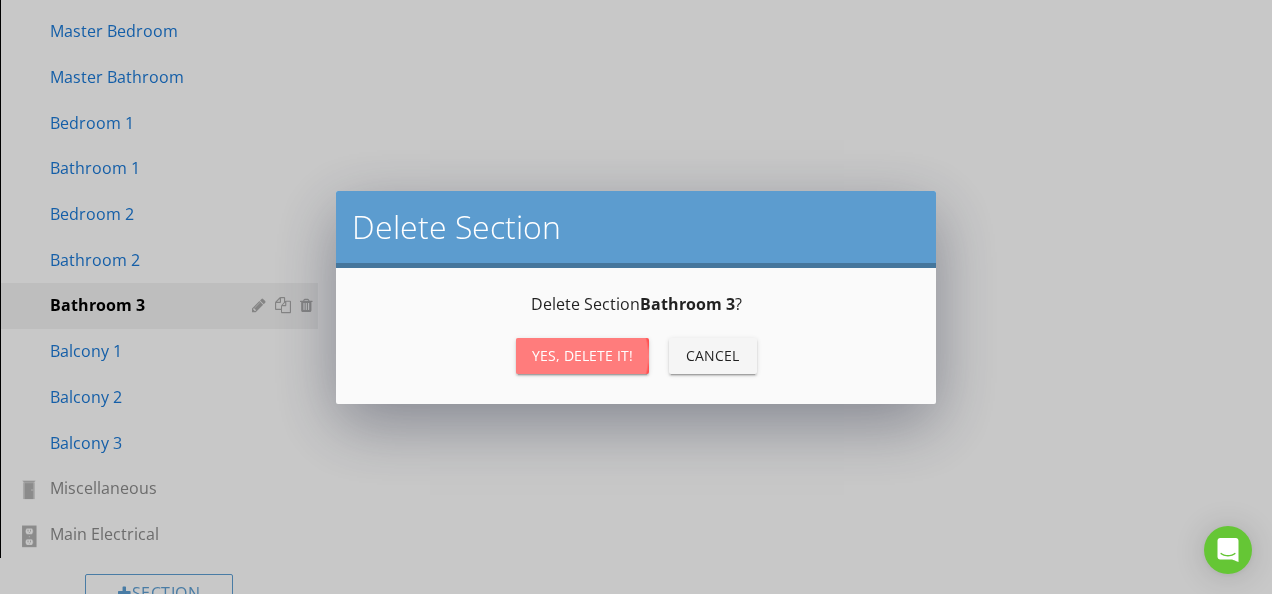 click on "Yes, Delete it!" at bounding box center [582, 355] 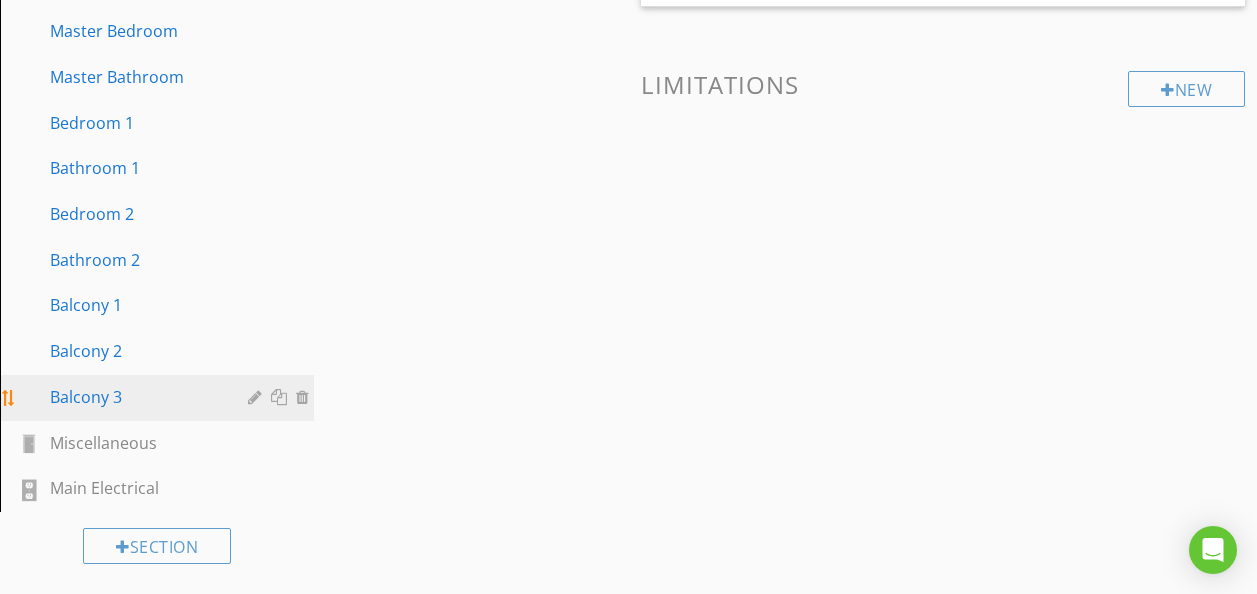 click at bounding box center (305, 397) 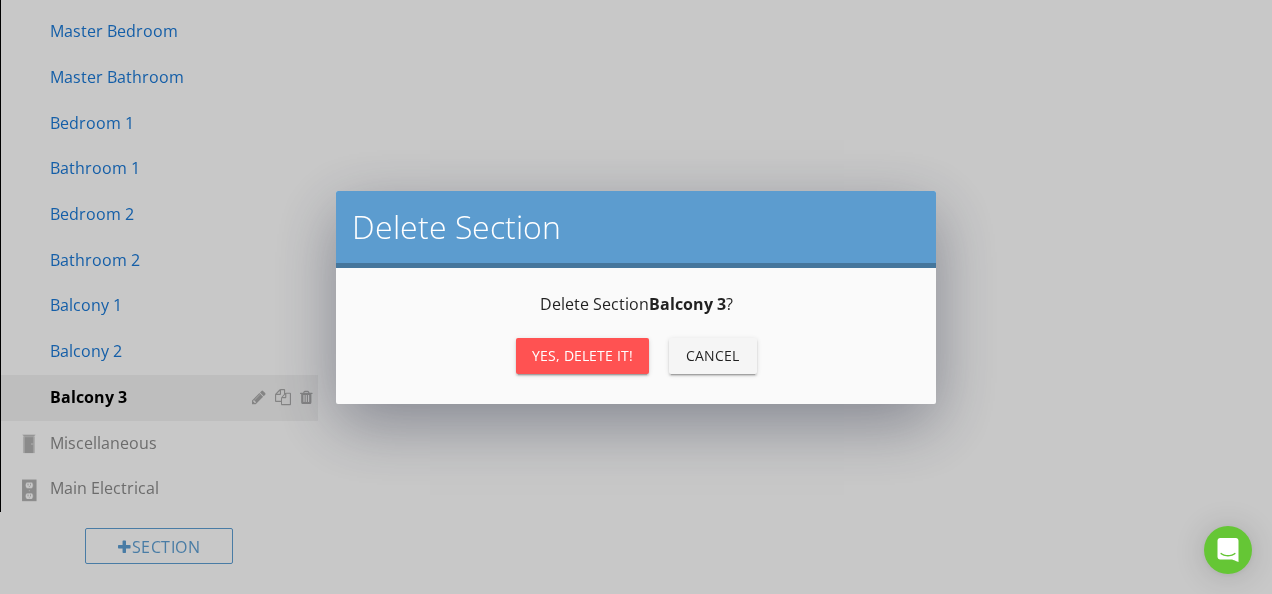click on "Yes, Delete it!" at bounding box center (582, 355) 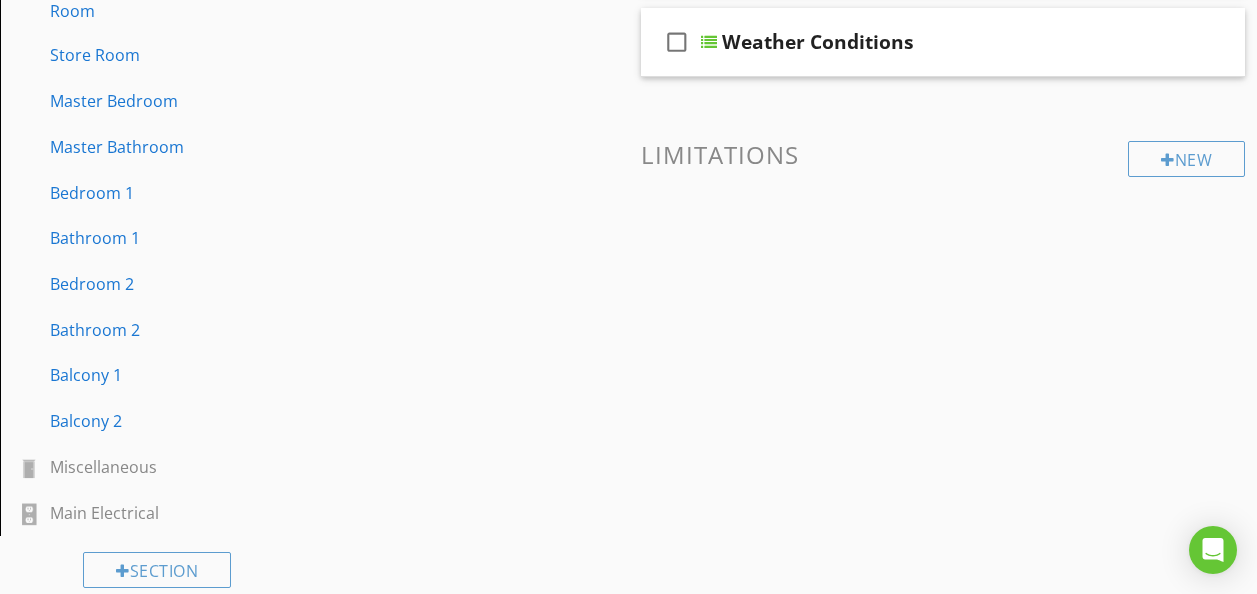 scroll, scrollTop: 759, scrollLeft: 0, axis: vertical 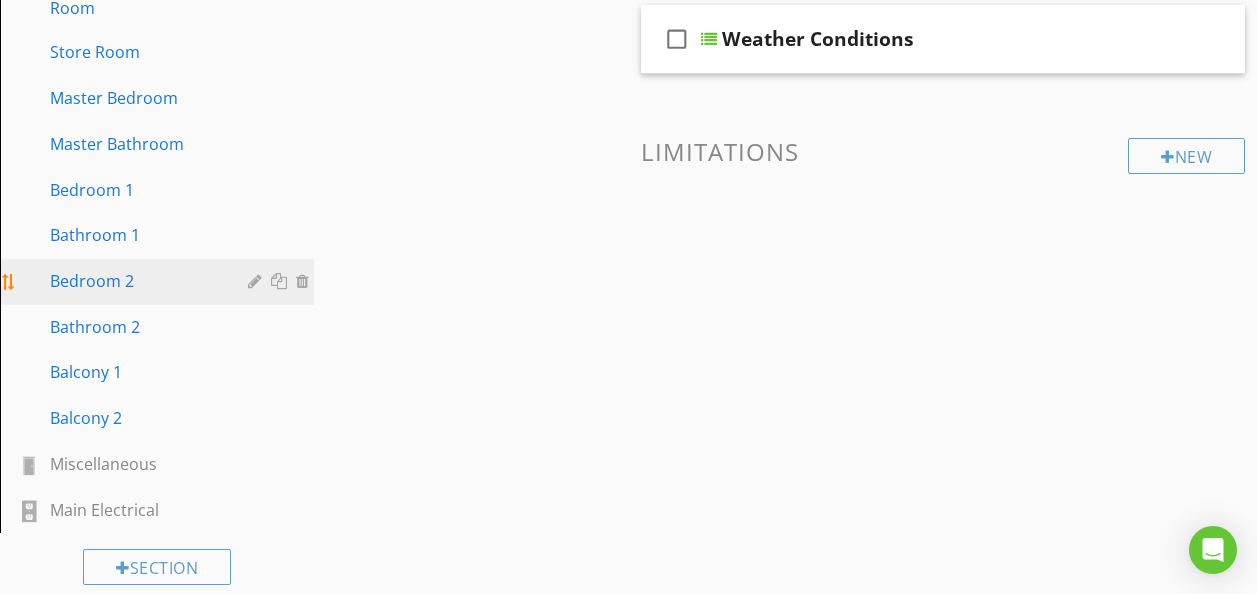 click at bounding box center [305, 281] 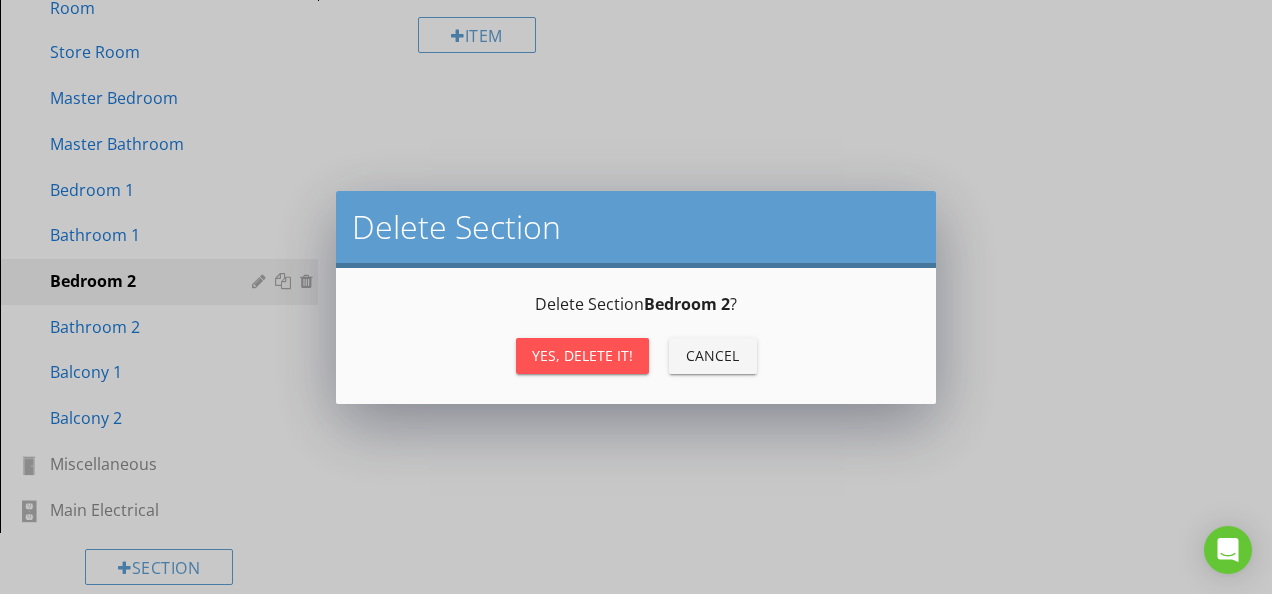 click on "Yes, Delete it!" at bounding box center [582, 355] 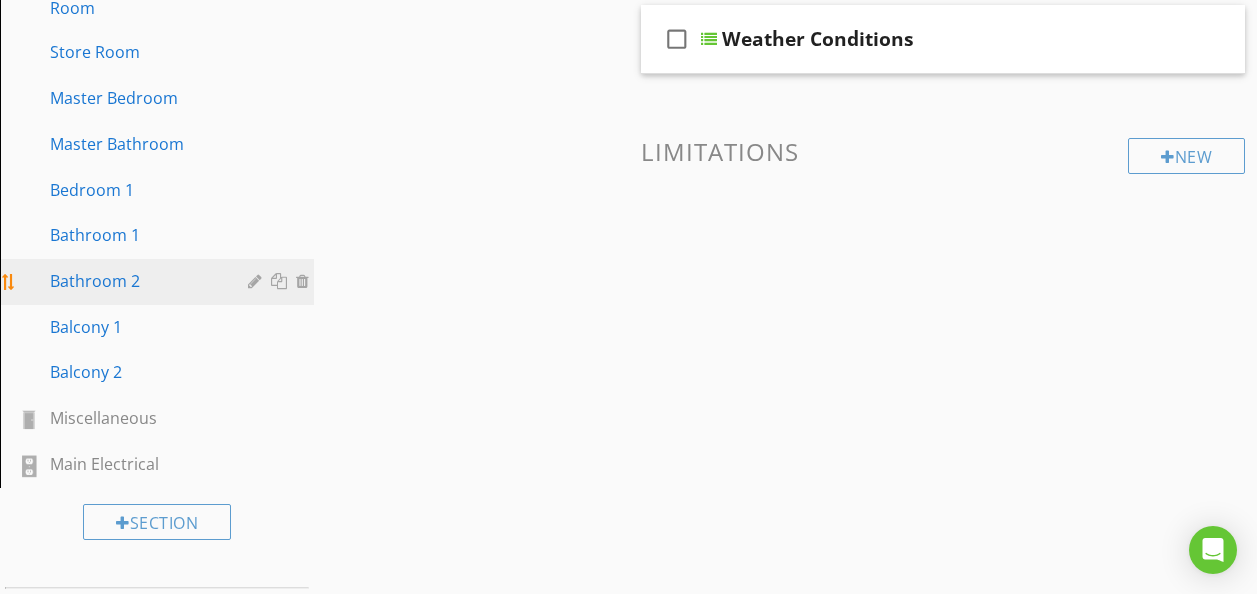 click at bounding box center [305, 281] 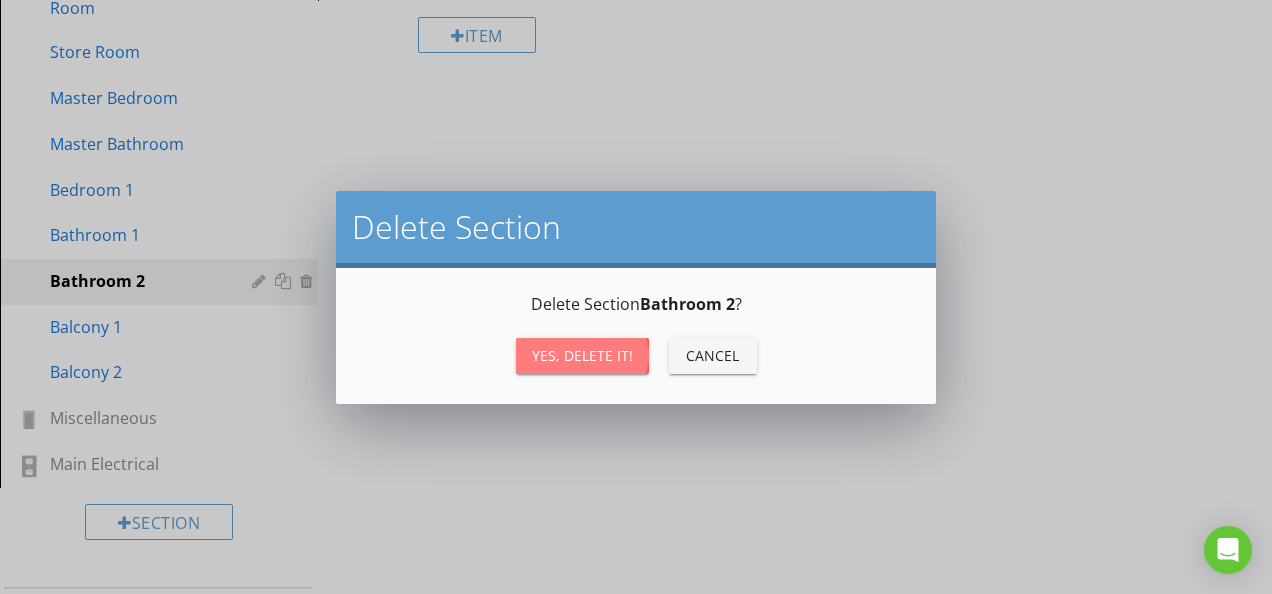 click on "Yes, Delete it!" at bounding box center (582, 355) 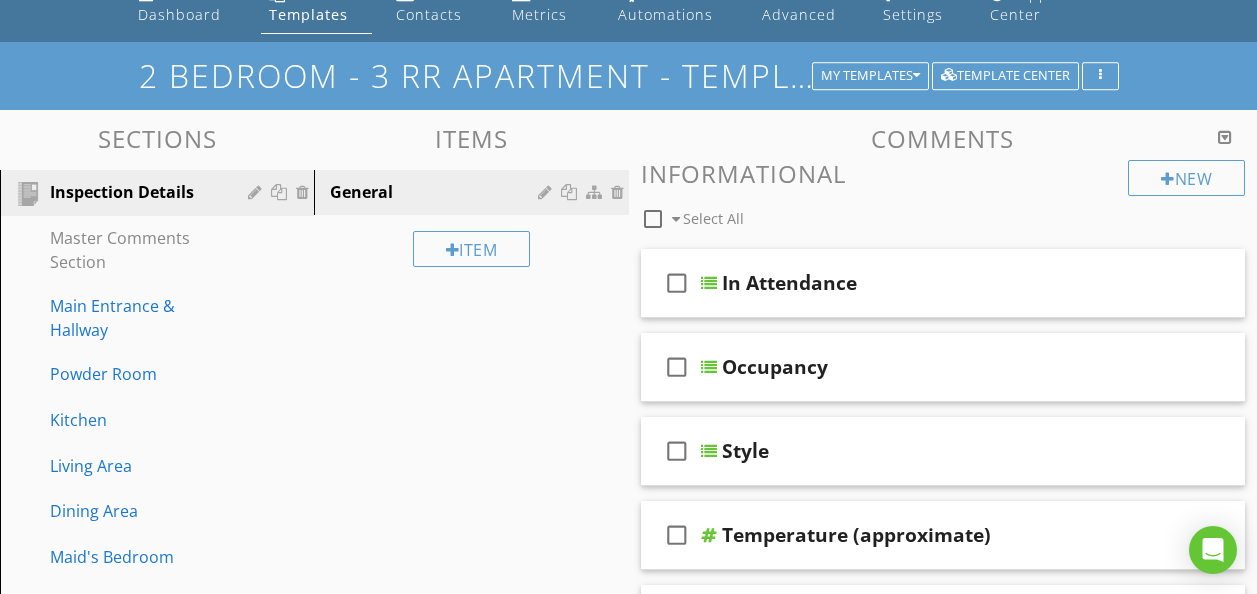 scroll, scrollTop: 94, scrollLeft: 0, axis: vertical 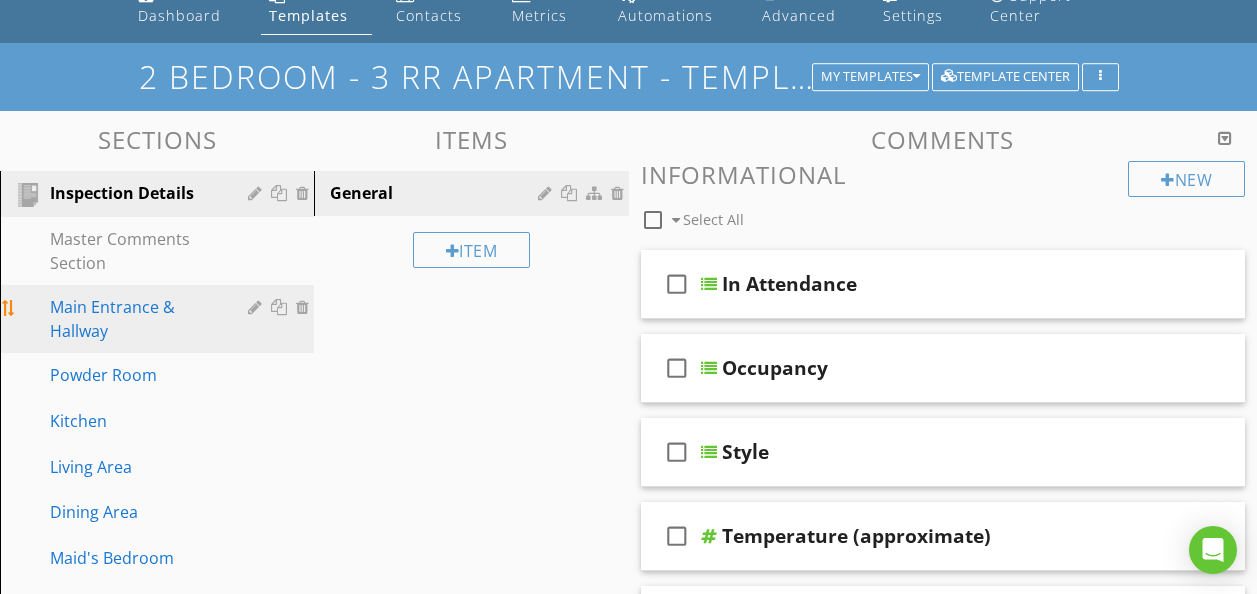 click on "Main Entrance & Hallway" at bounding box center [134, 319] 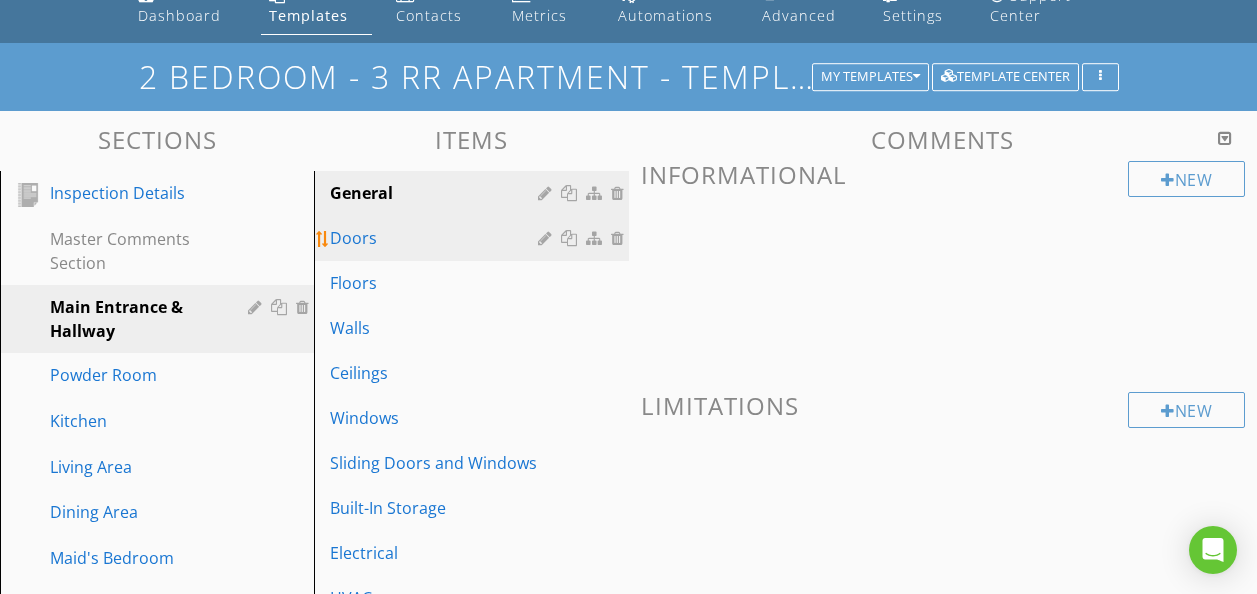 click on "Doors" at bounding box center [436, 238] 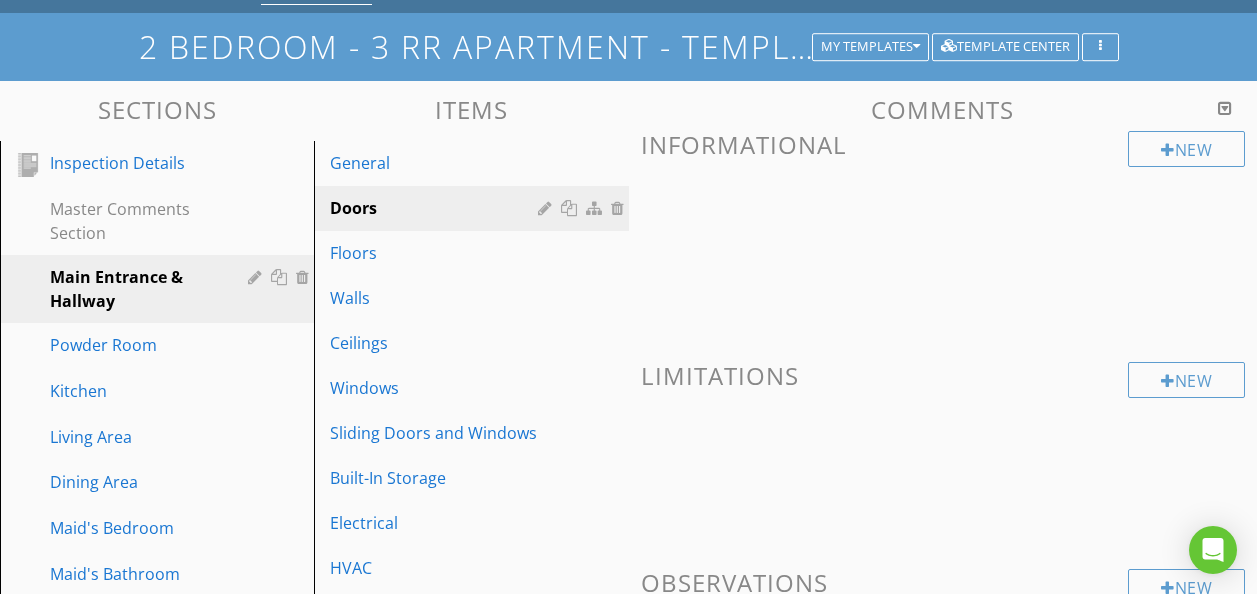 scroll, scrollTop: 0, scrollLeft: 0, axis: both 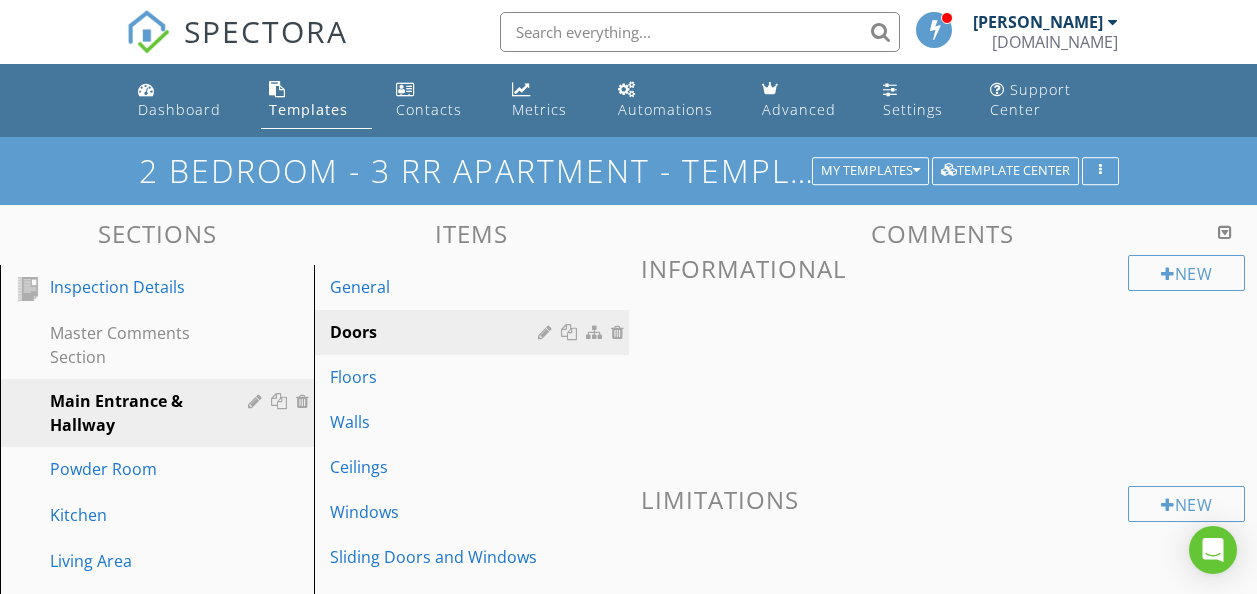 click on "Templates" at bounding box center [308, 109] 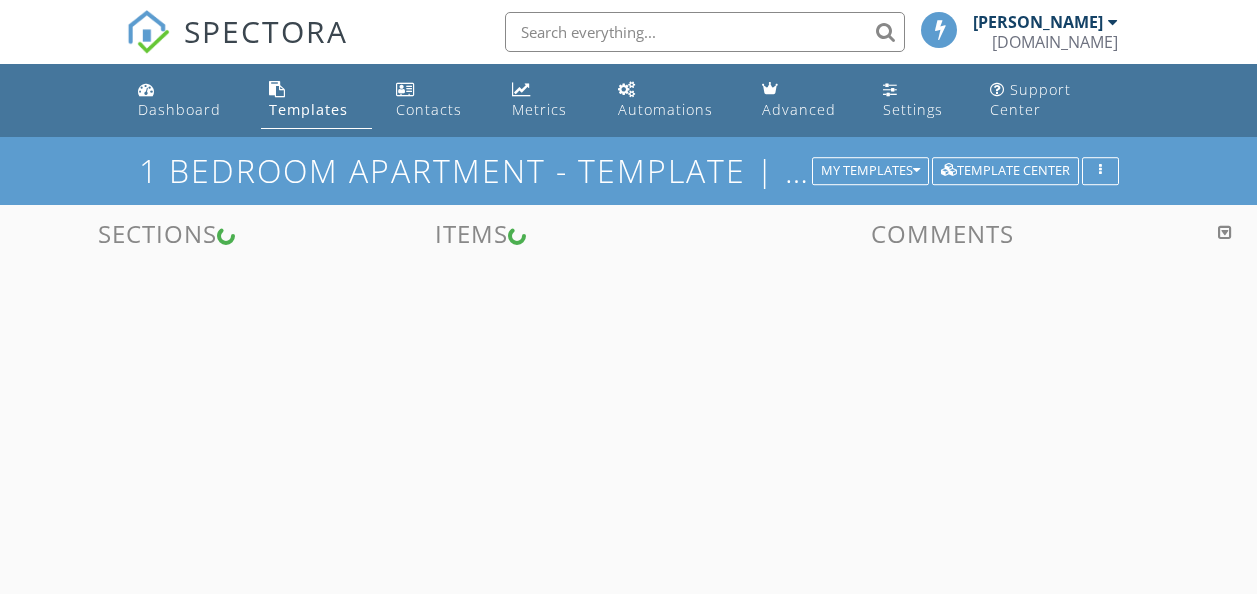 scroll, scrollTop: 0, scrollLeft: 0, axis: both 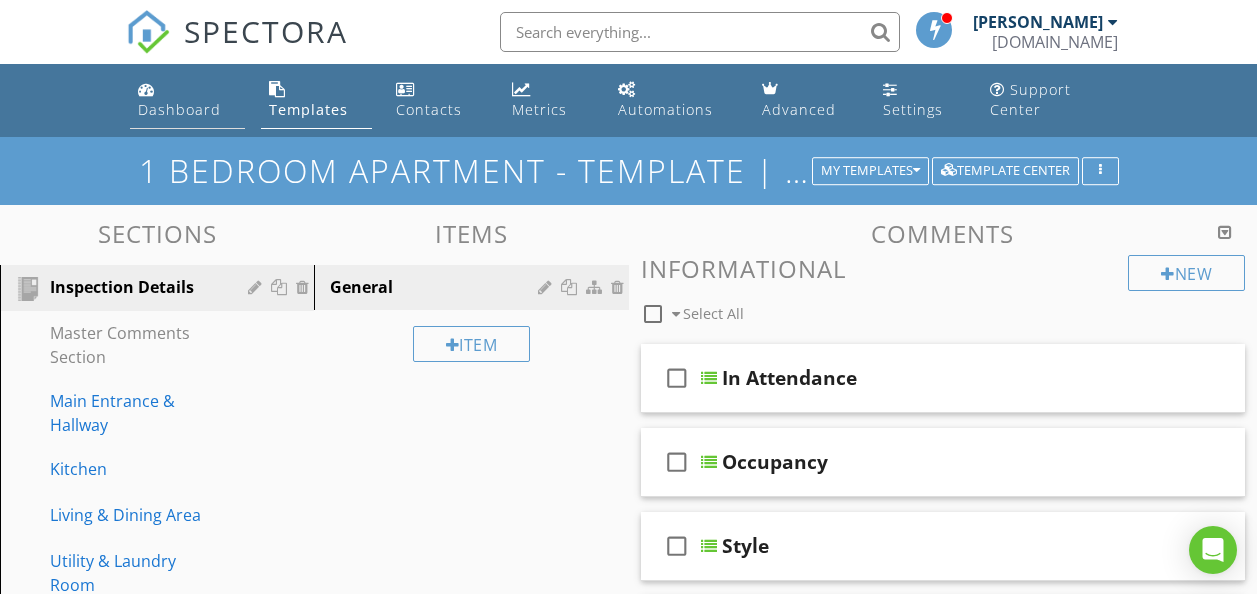 click on "Dashboard" at bounding box center [179, 109] 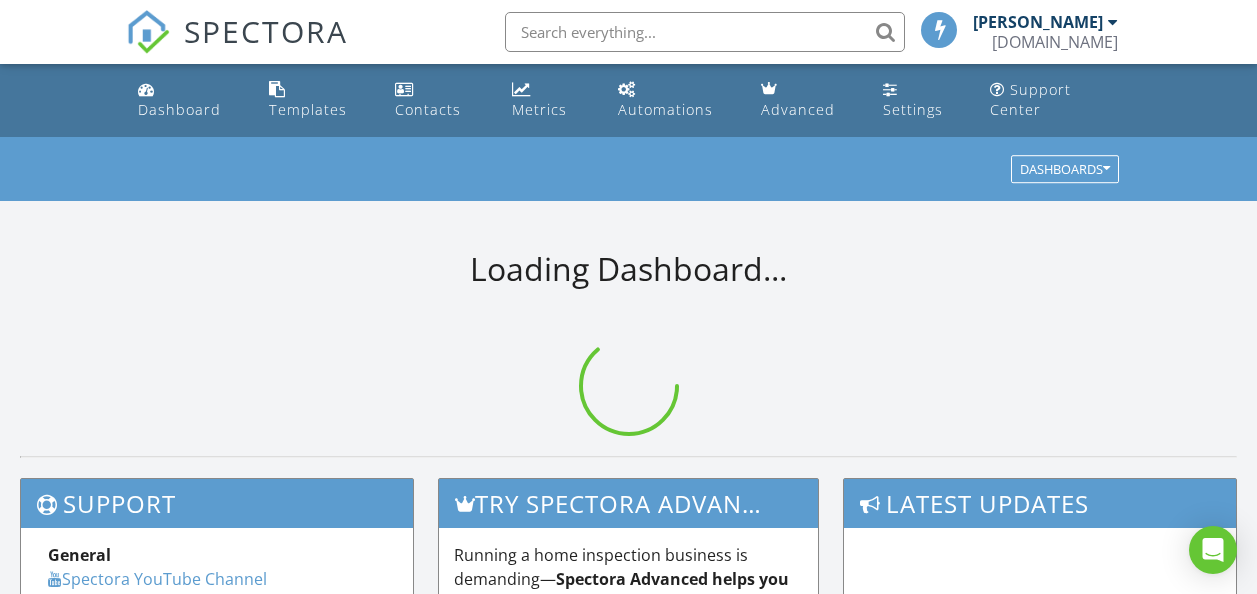 scroll, scrollTop: 0, scrollLeft: 0, axis: both 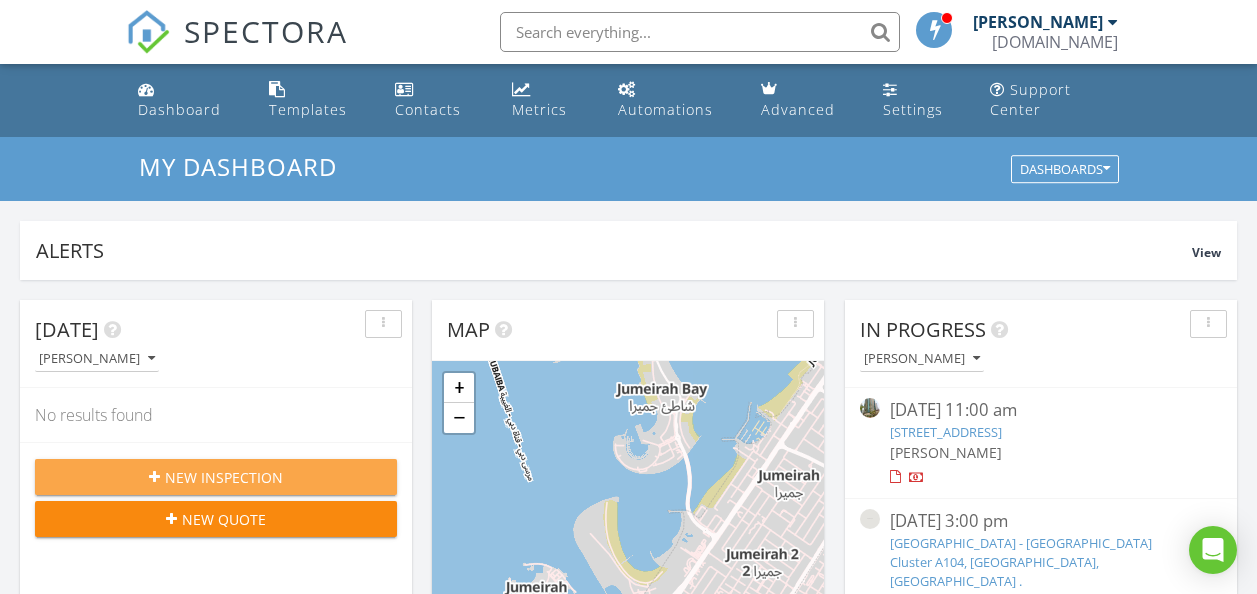 click on "New Inspection" at bounding box center (224, 477) 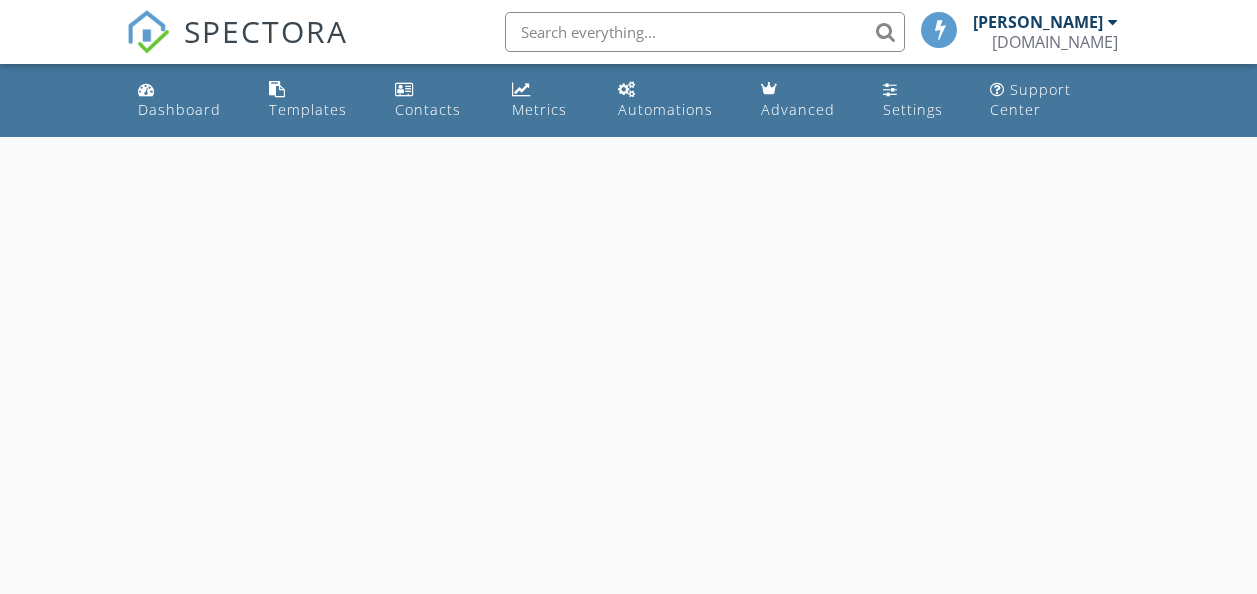 scroll, scrollTop: 0, scrollLeft: 0, axis: both 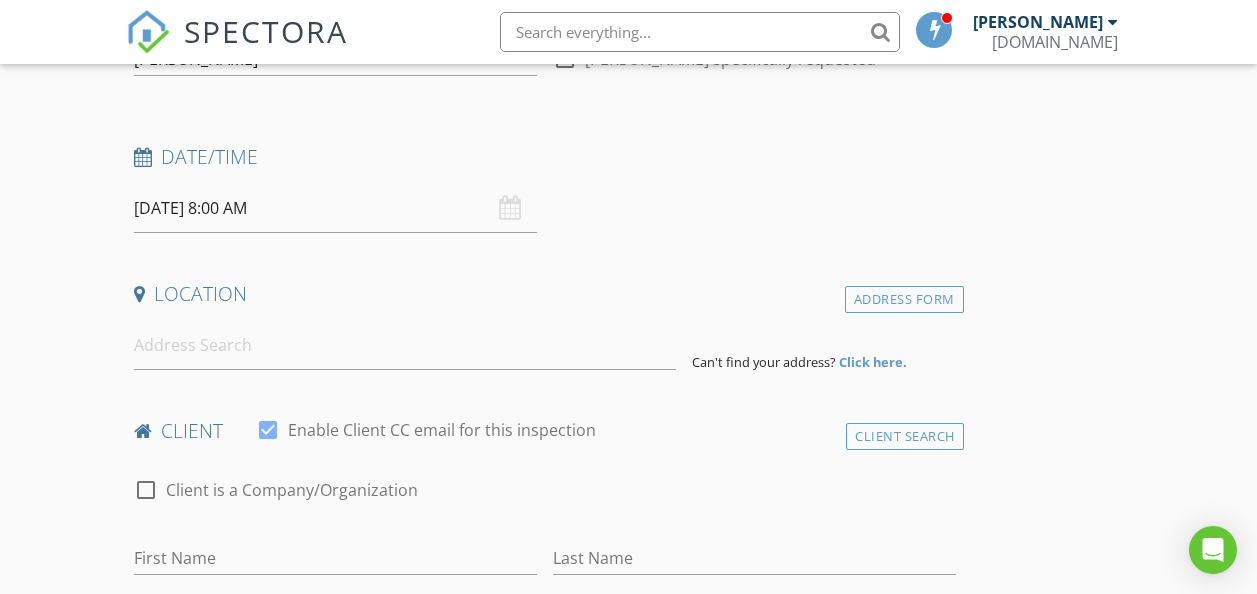 click on "[DATE] 8:00 AM" at bounding box center [335, 208] 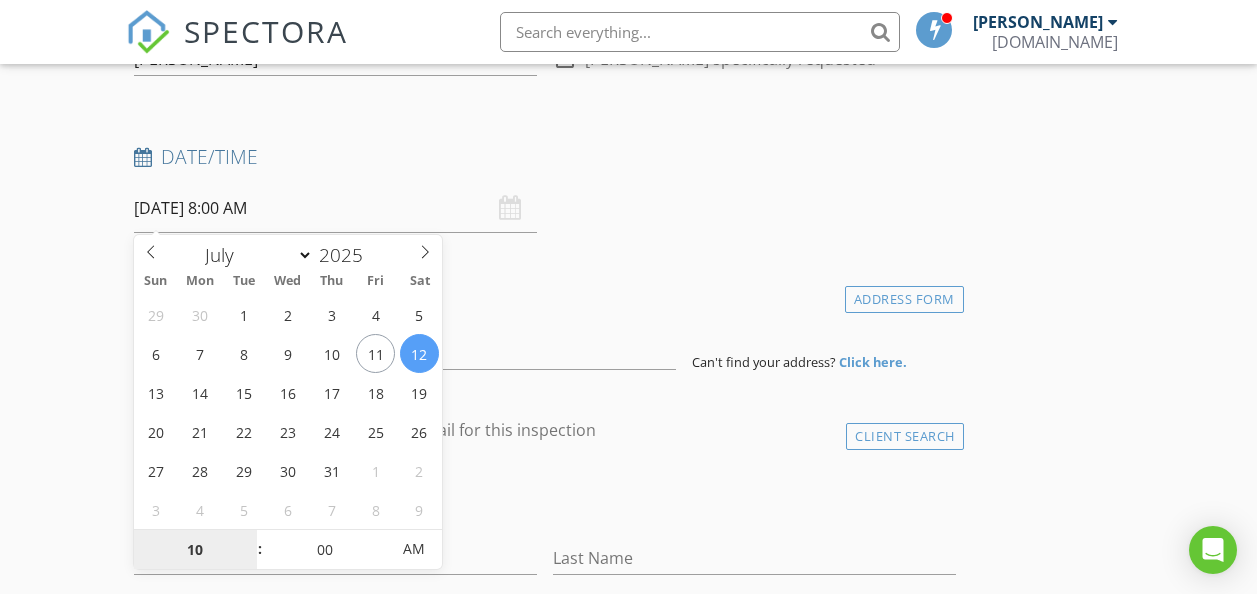 type on "10" 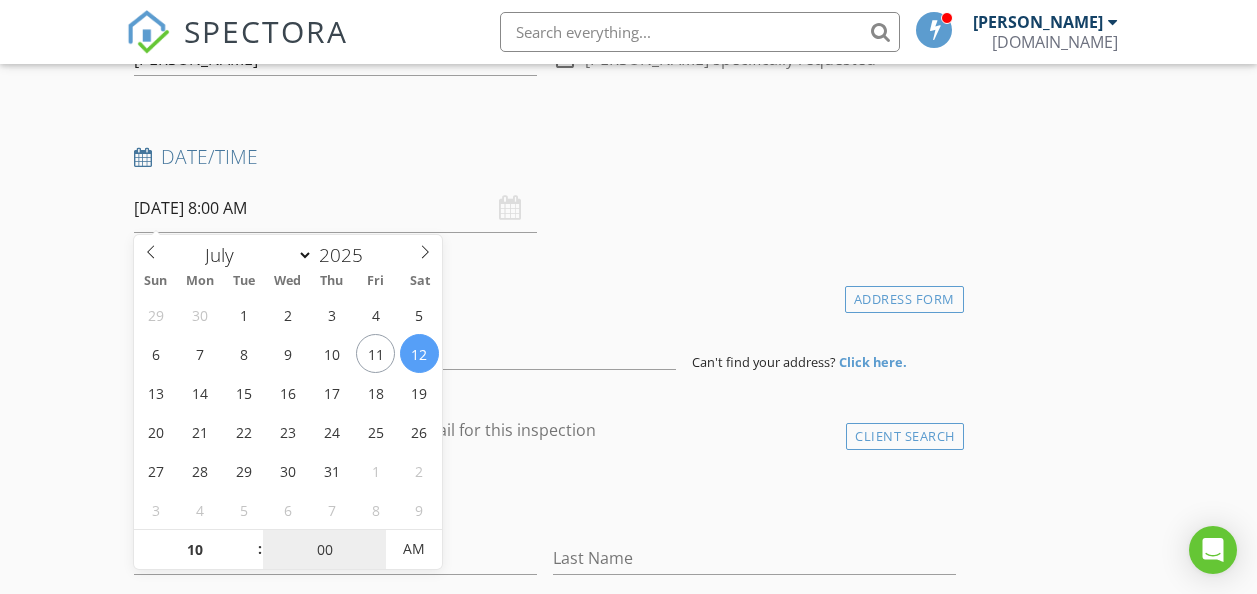 type on "[DATE] 10:00 AM" 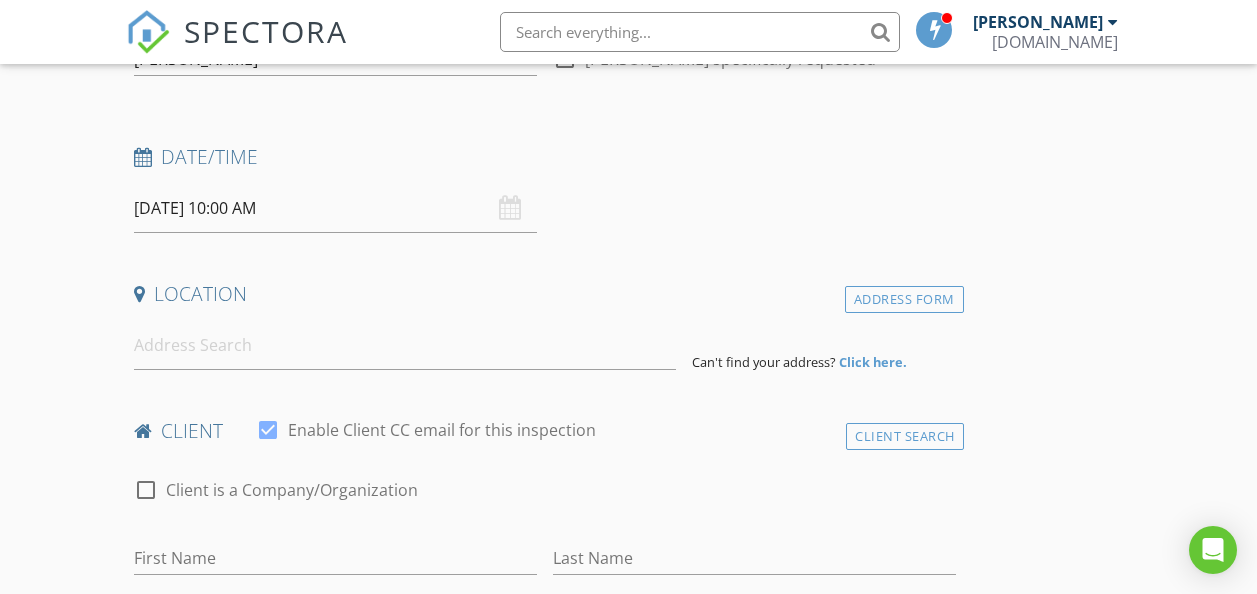click on "Date/Time
[DATE] 10:00 AM" at bounding box center (545, 188) 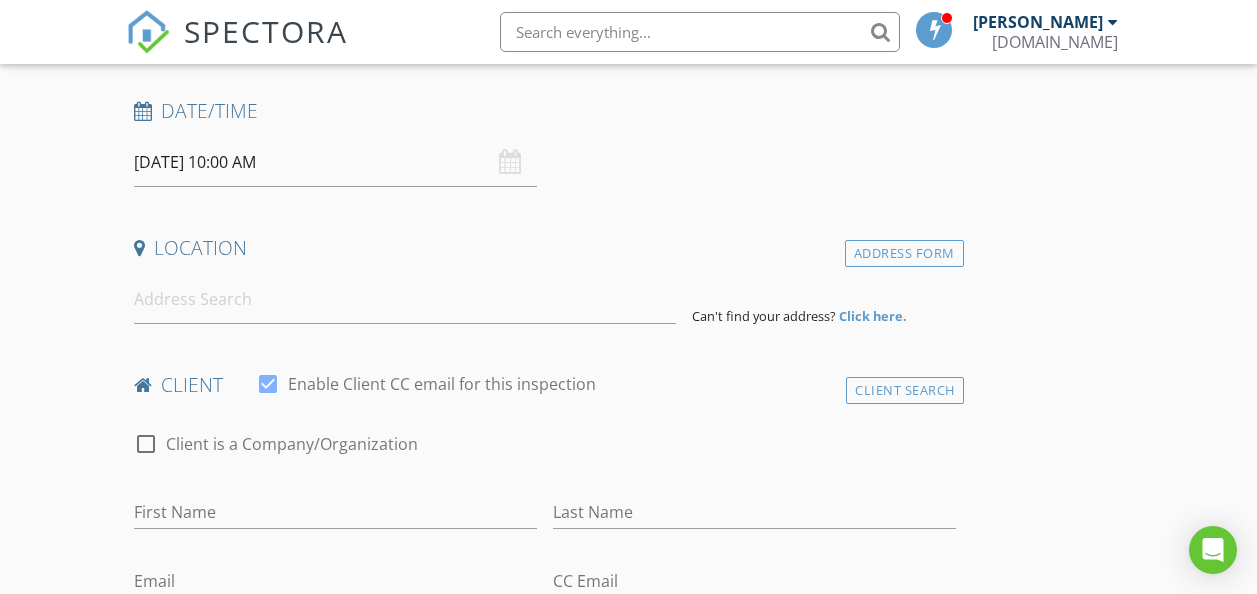 scroll, scrollTop: 332, scrollLeft: 0, axis: vertical 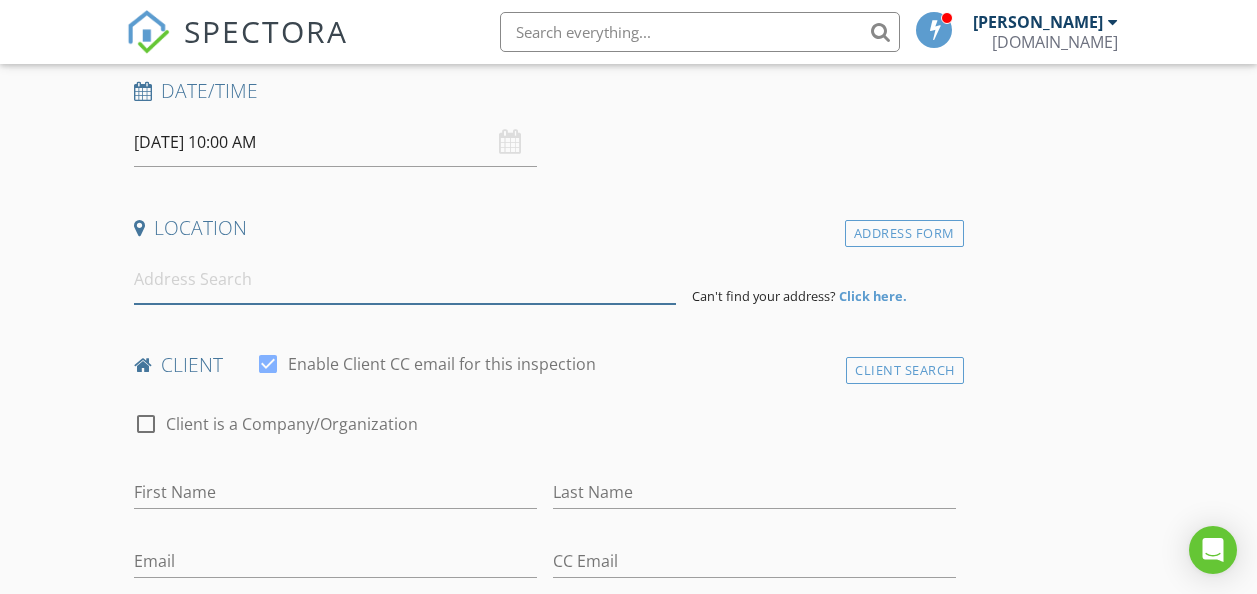 click at bounding box center [405, 279] 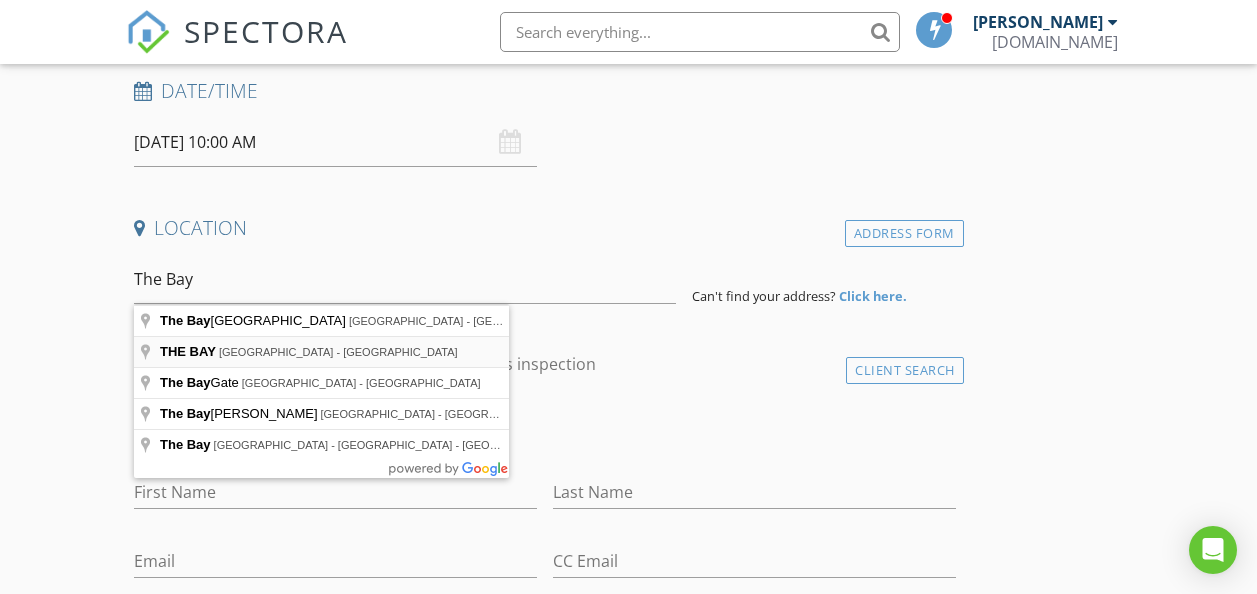 type on "THE BAY - Dubai - United Arab Emirates" 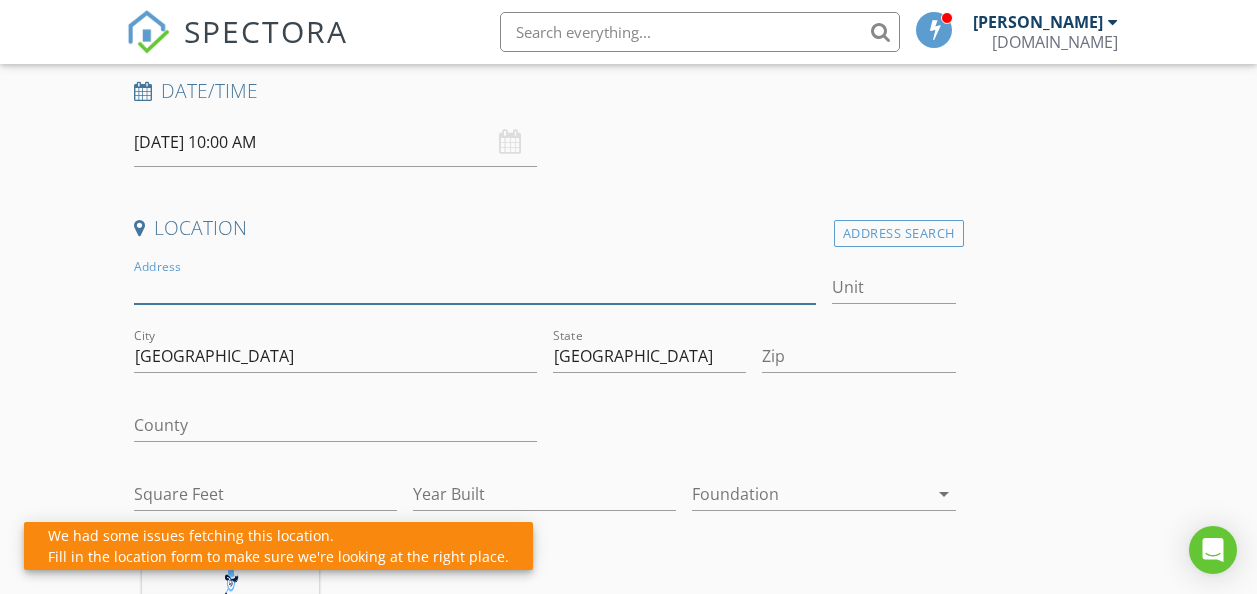 click on "Address" at bounding box center (475, 287) 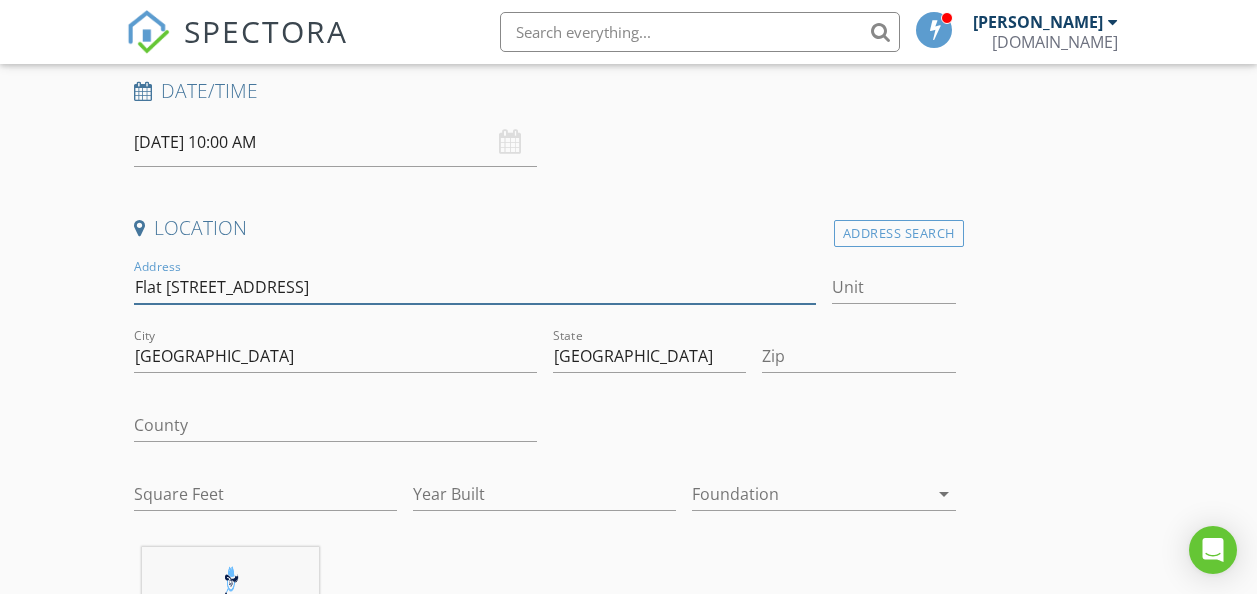 click on "Flat 201 The Bay, Business Bay" at bounding box center (475, 287) 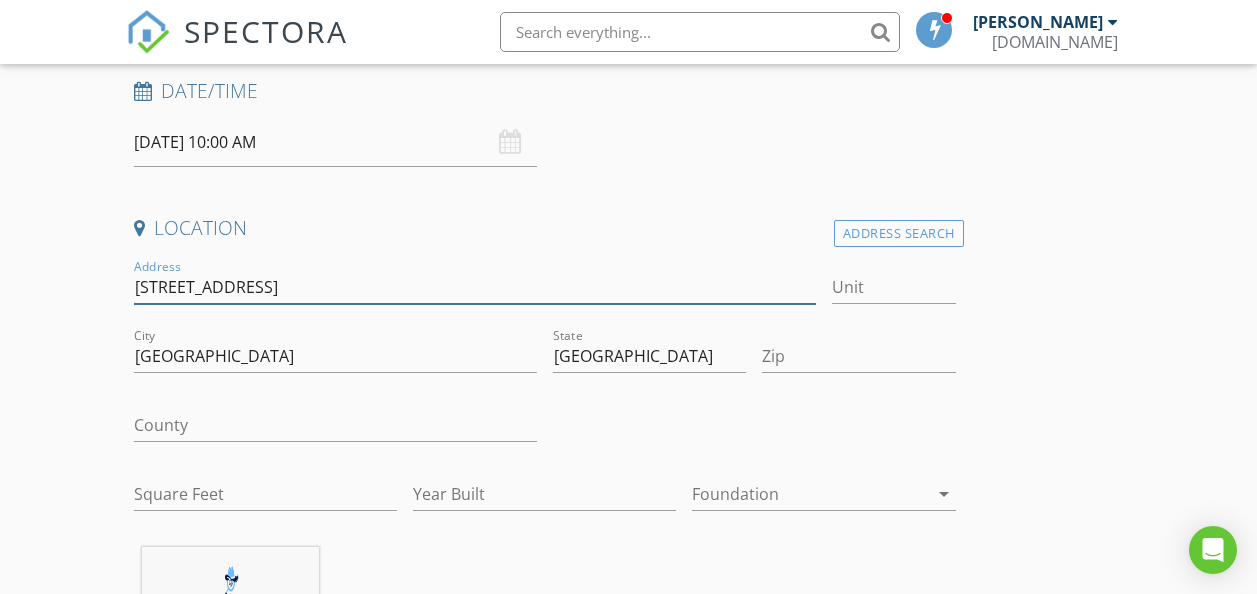 type on "Flat 201, The Bay, Business Bay" 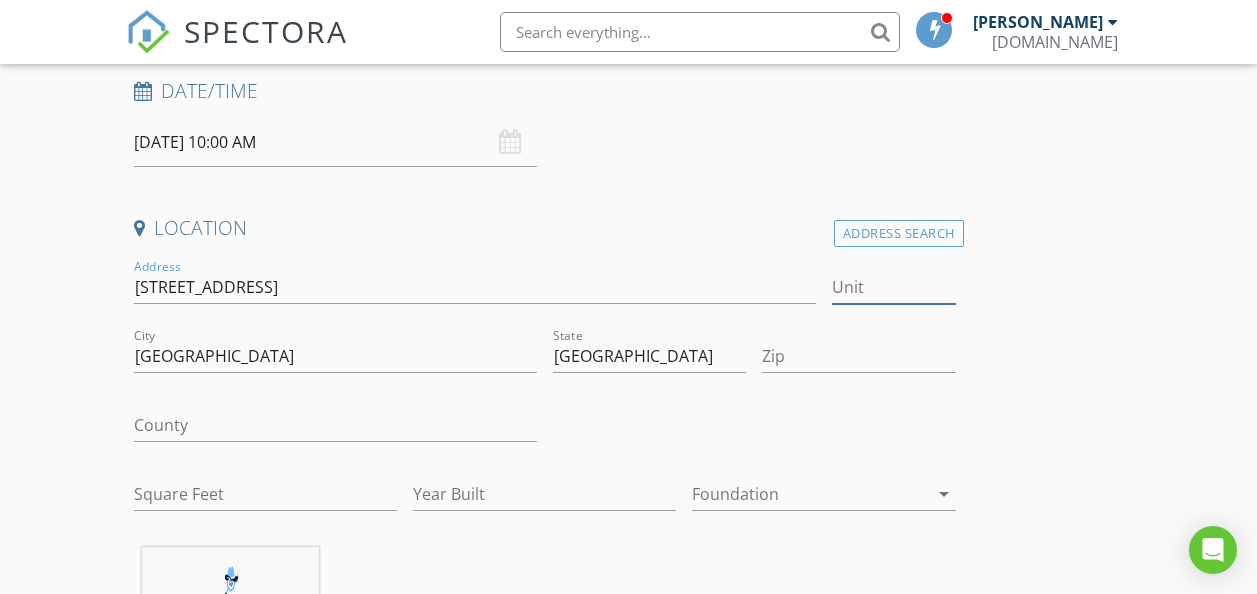 click on "Unit" at bounding box center (894, 287) 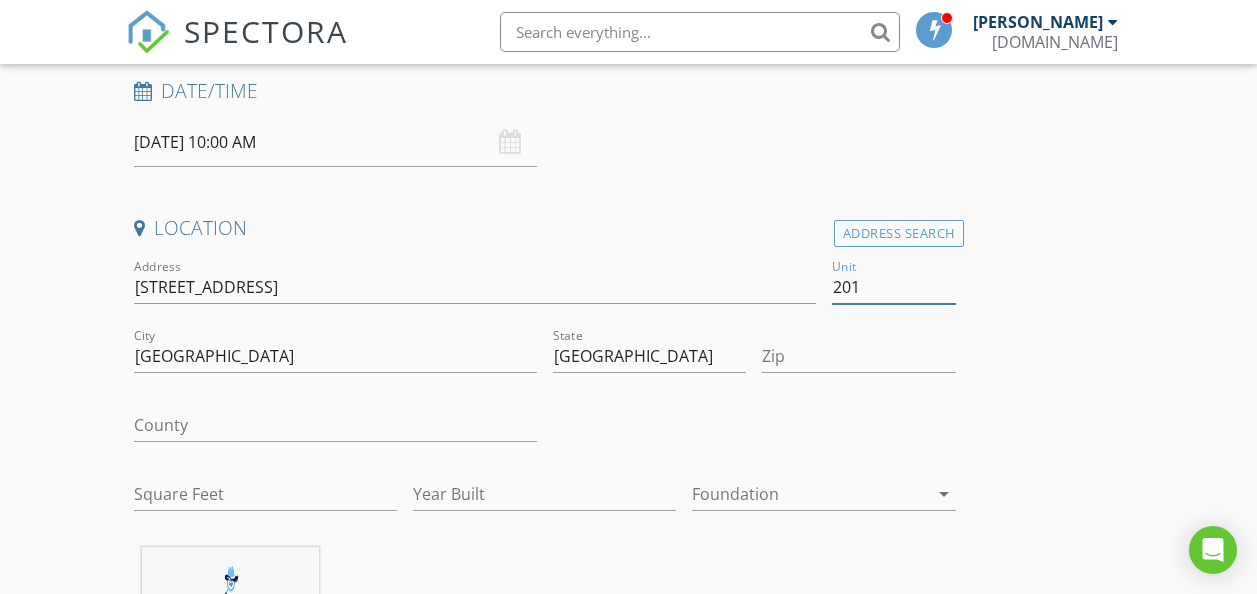 type on "201" 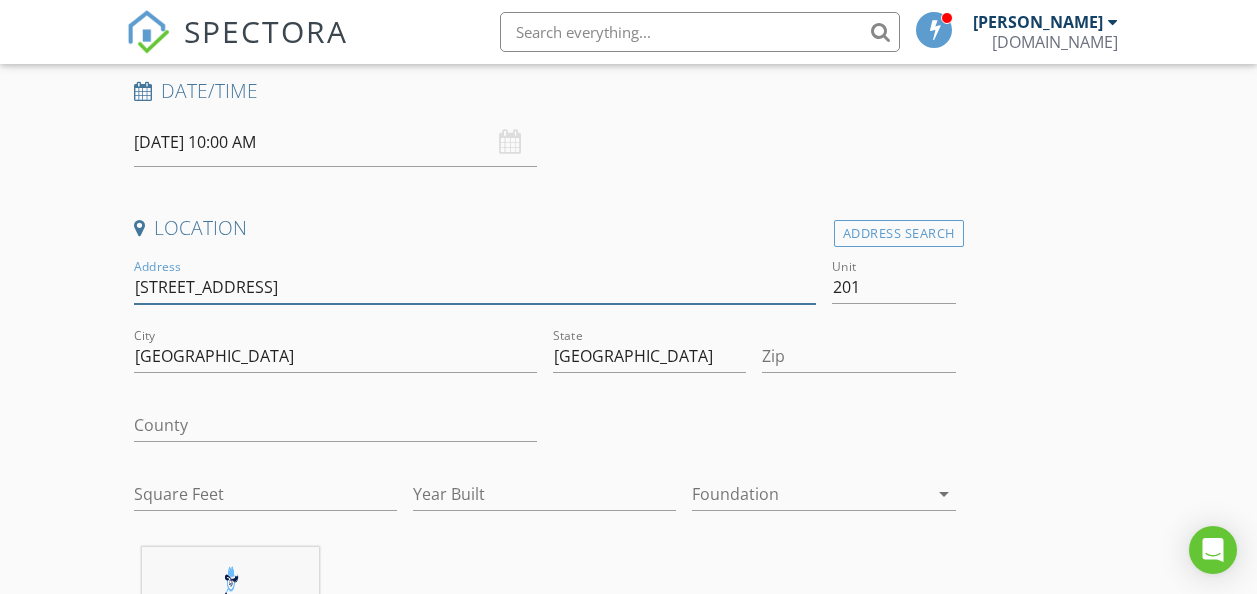 click on "Flat 201, The Bay, Business Bay" at bounding box center (475, 287) 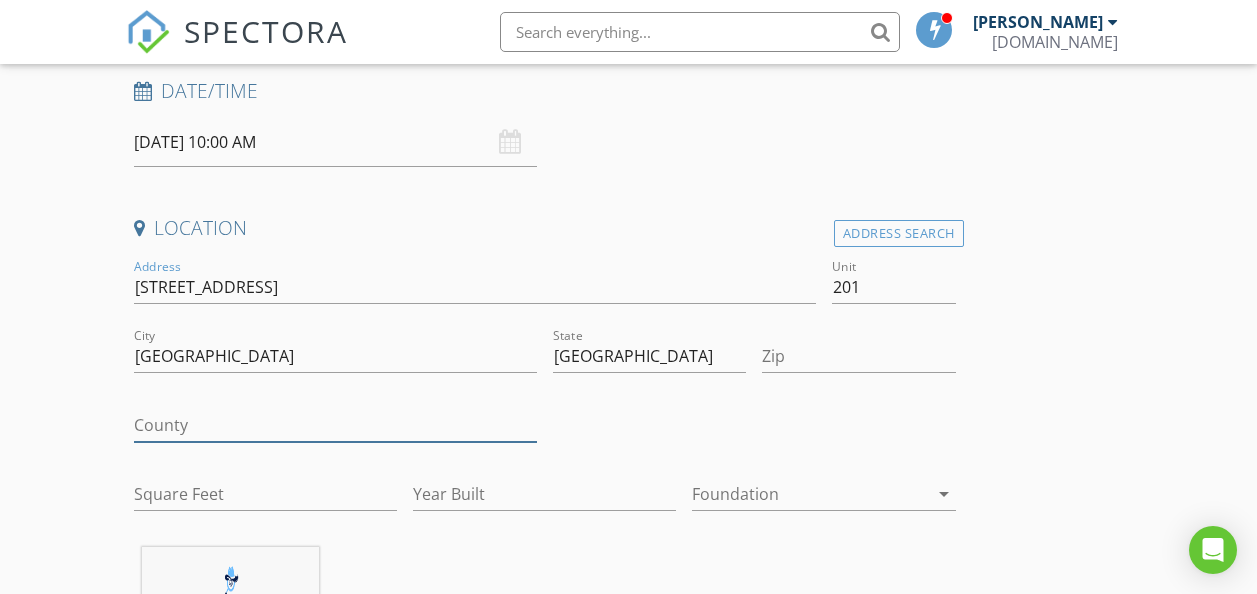 click on "County" at bounding box center [335, 425] 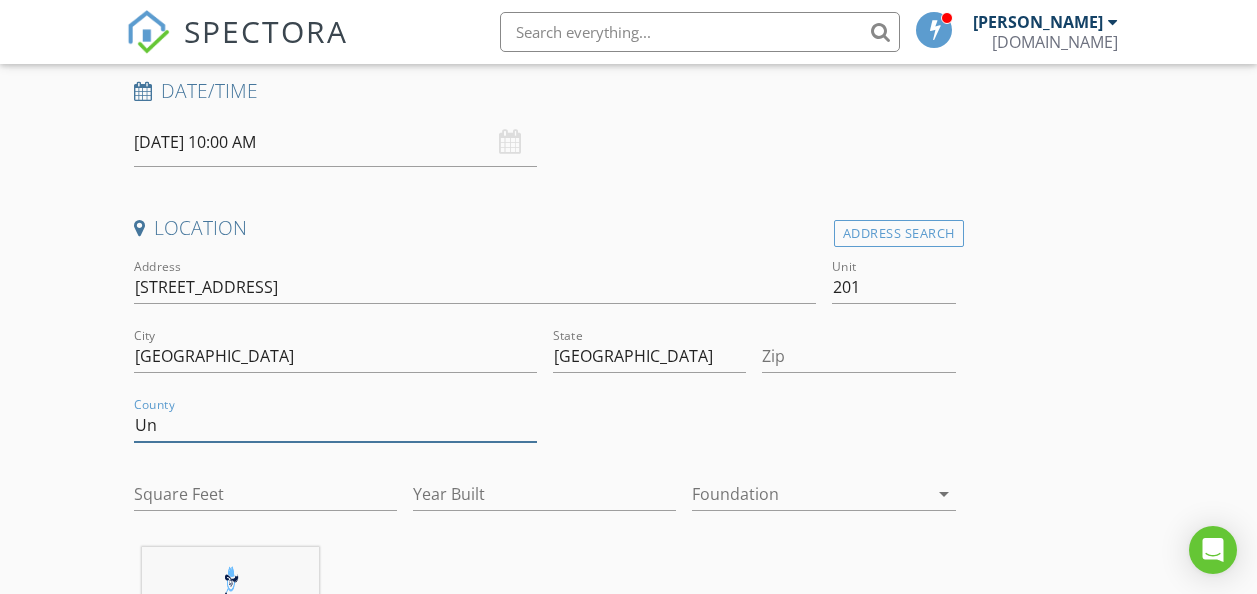 click on "Un" at bounding box center (335, 425) 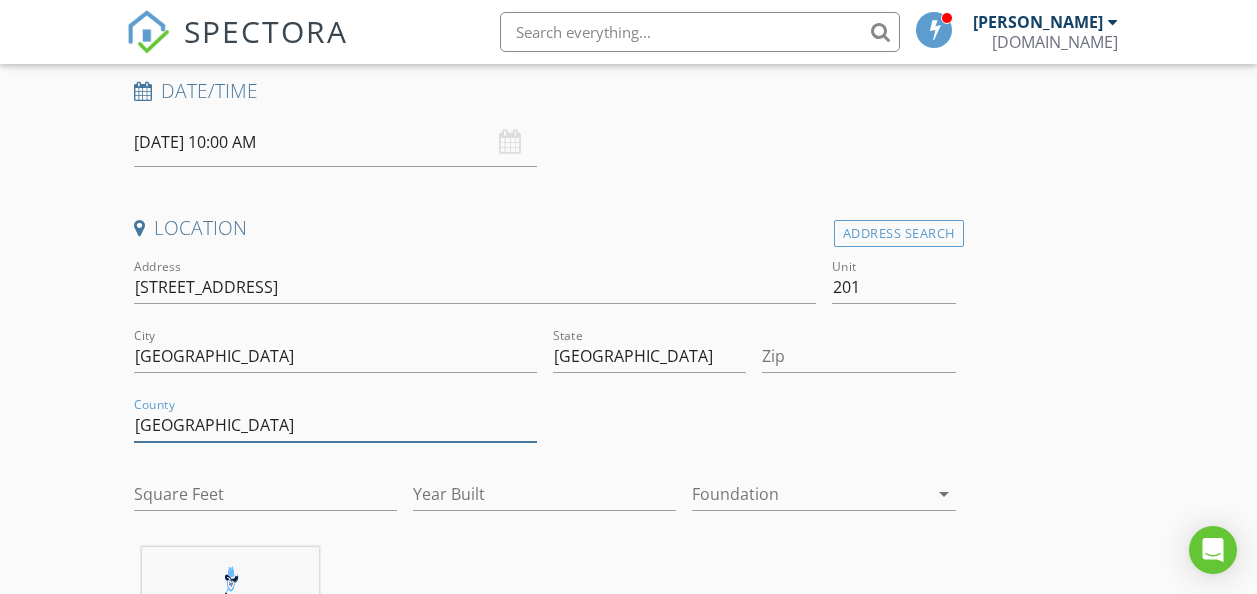 type on "[GEOGRAPHIC_DATA]" 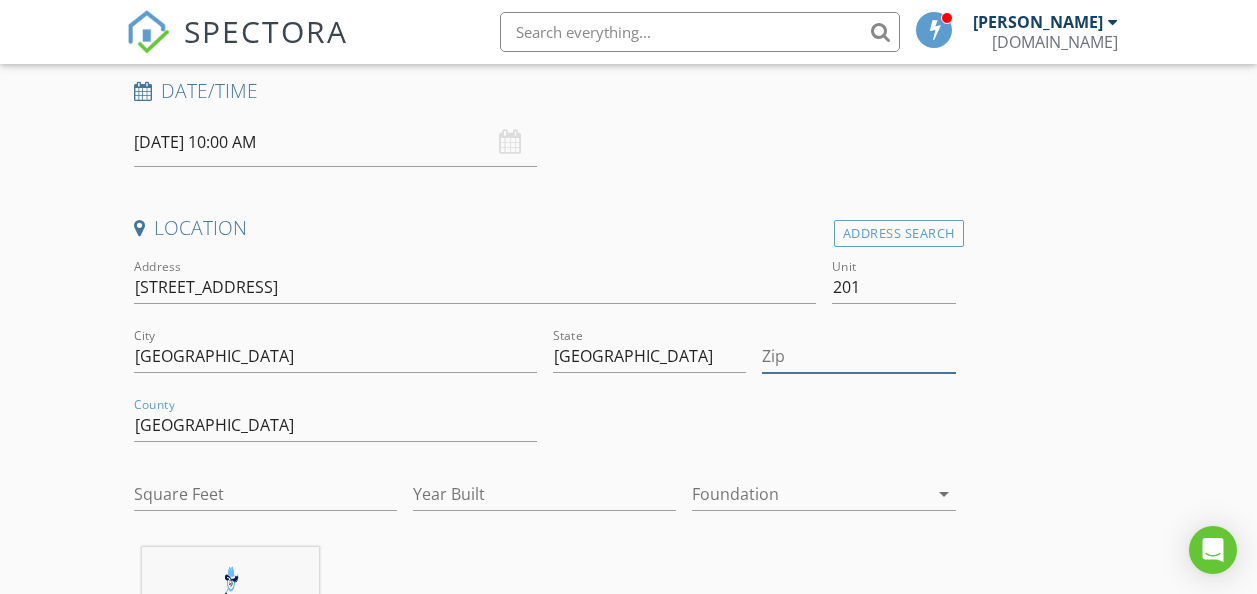 click on "Zip" at bounding box center (858, 356) 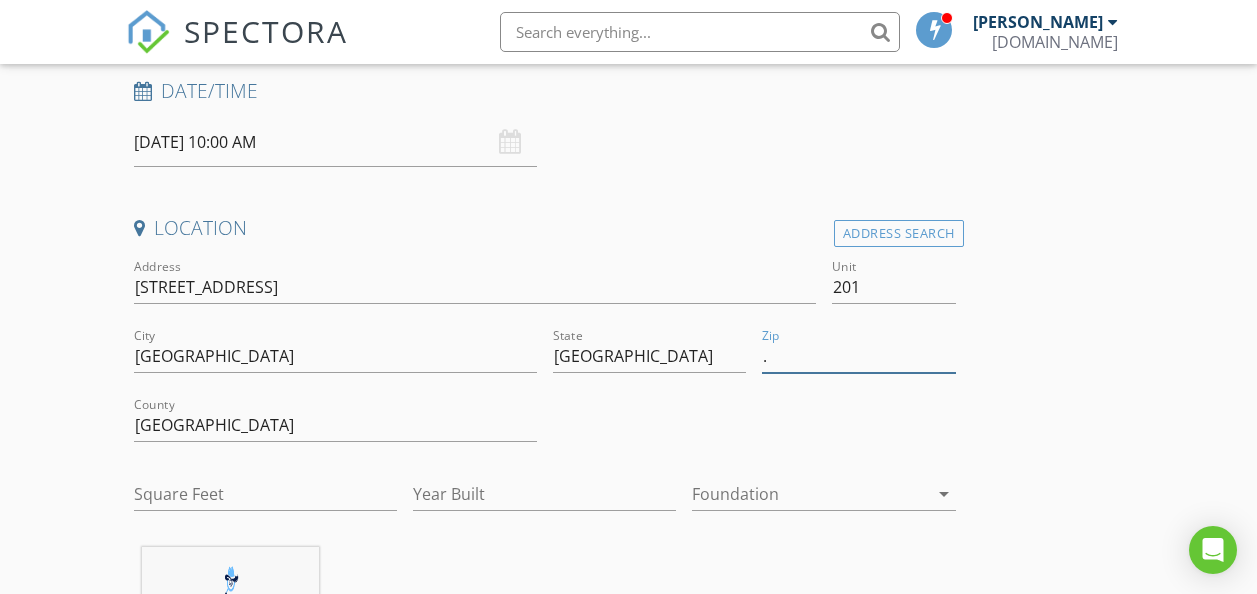type on "." 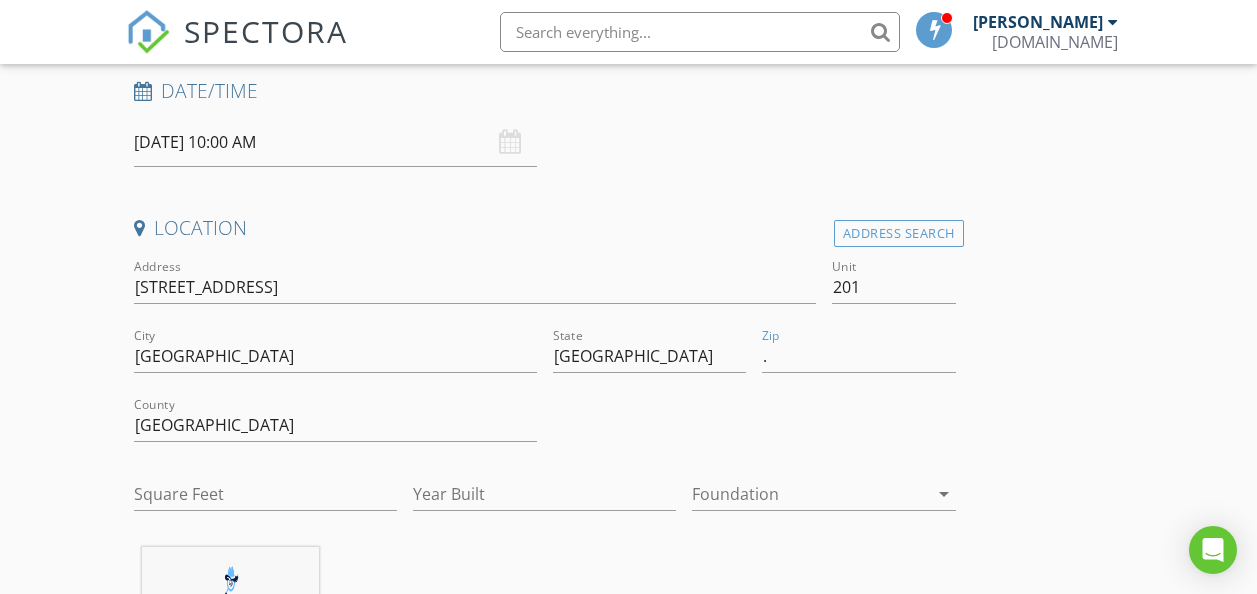 click on "INSPECTOR(S)
check_box   Ankur Dutta   PRIMARY   Ankur Dutta arrow_drop_down   check_box_outline_blank Ankur Dutta specifically requested
Date/Time
12/07/2025 10:00 AM
Location
Address Search       Address Flat 201, 2nd floor, The Bay, Business Bay   Unit 201   City Dubai   State Dubai   Zip .   County UAE     Square Feet   Year Built   Foundation arrow_drop_down     Ankur Dutta     0.0 miles     (a few seconds)
client
check_box Enable Client CC email for this inspection   Client Search     check_box_outline_blank Client is a Company/Organization     First Name   Last Name   Email   CC Email   Phone           Notes   Private Notes
ADD ADDITIONAL client
SERVICES
arrow_drop_down     Select Discount Code arrow_drop_down    Charges       TOTAL   د.إ0.00    Duration" at bounding box center [629, 1560] 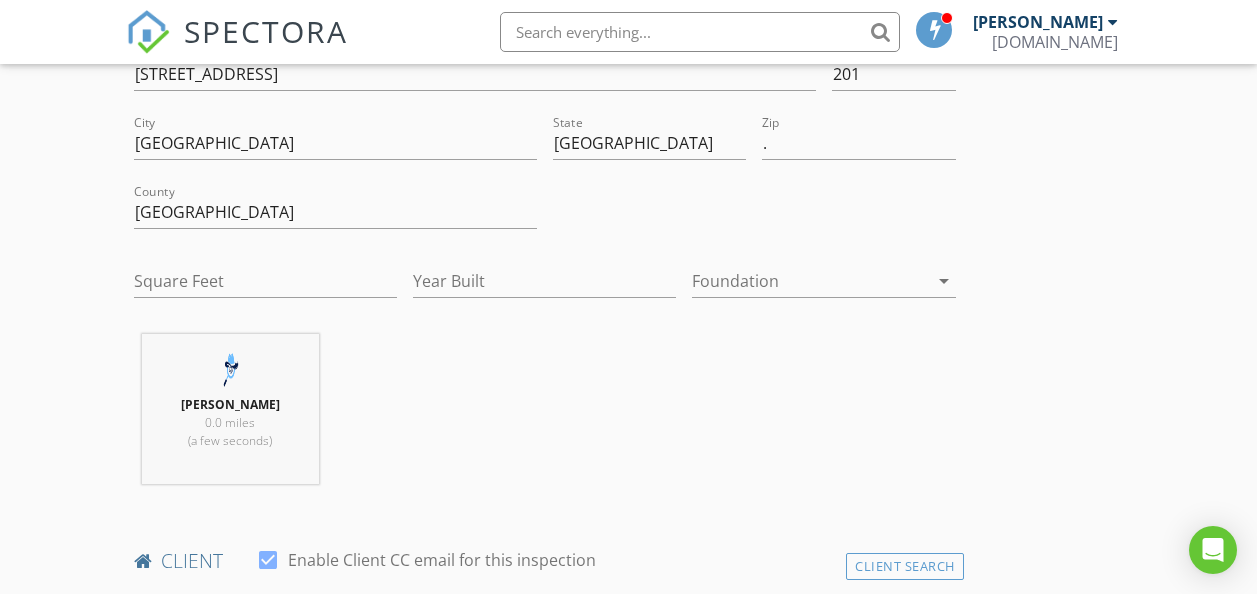 scroll, scrollTop: 565, scrollLeft: 0, axis: vertical 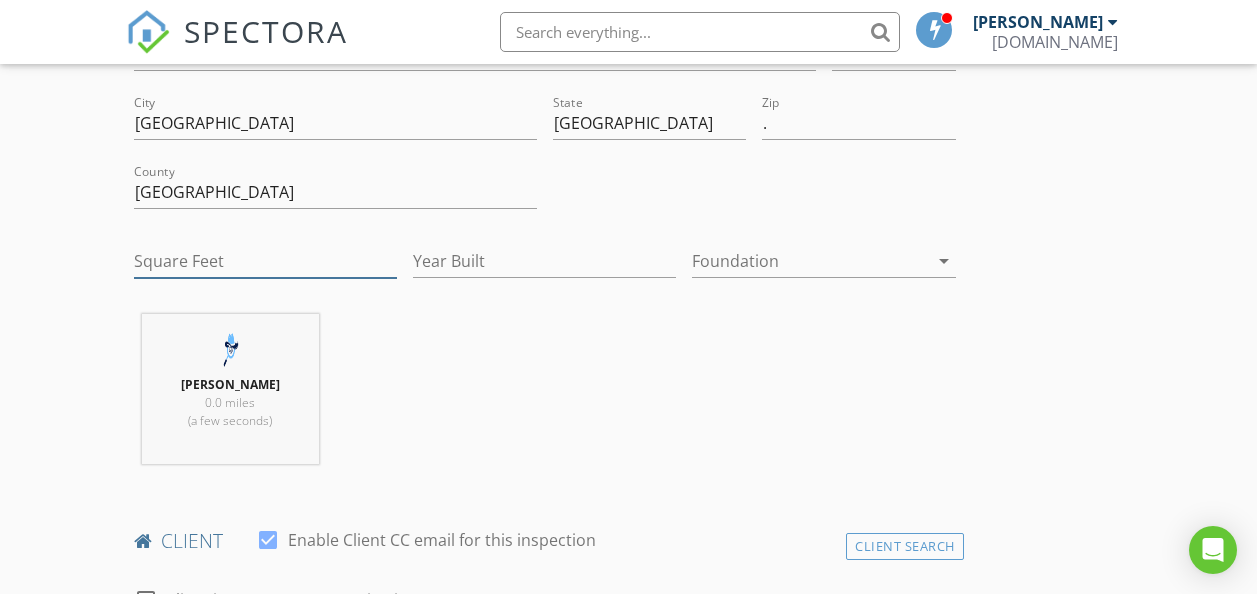 click on "Square Feet" at bounding box center [265, 261] 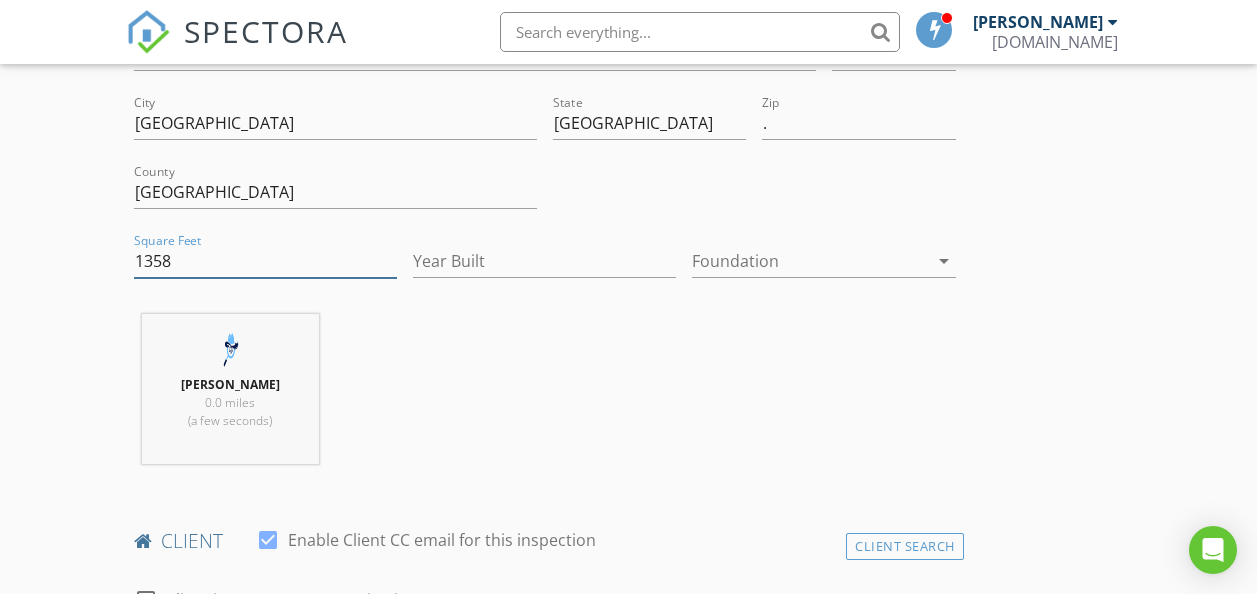 type on "1358" 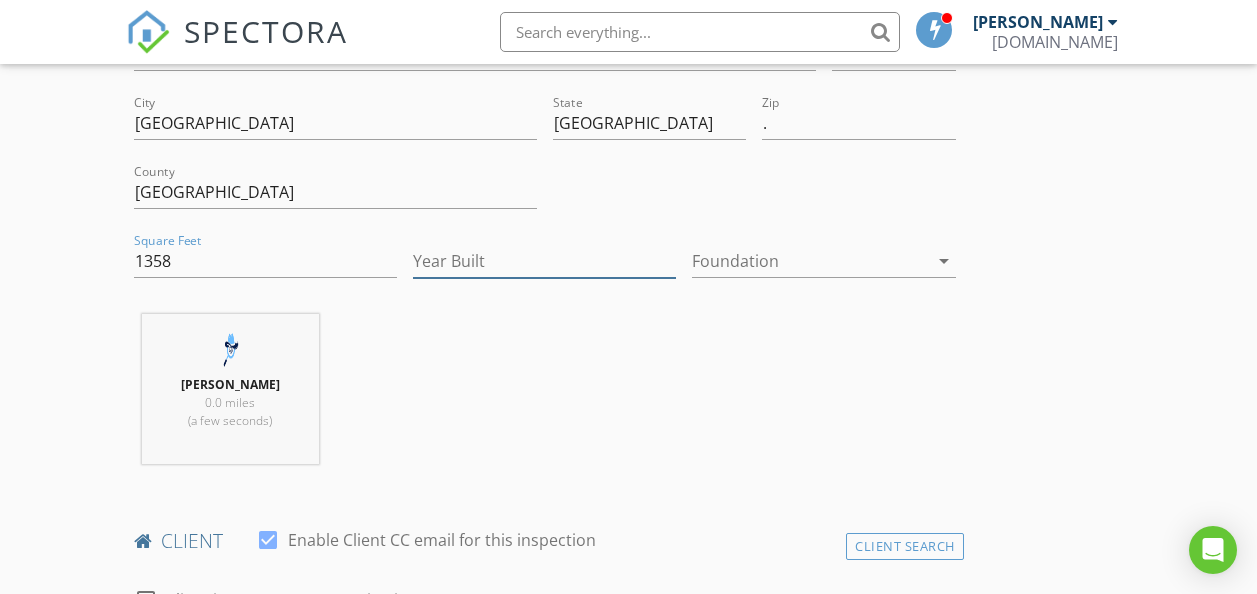 click on "Year Built" at bounding box center [544, 261] 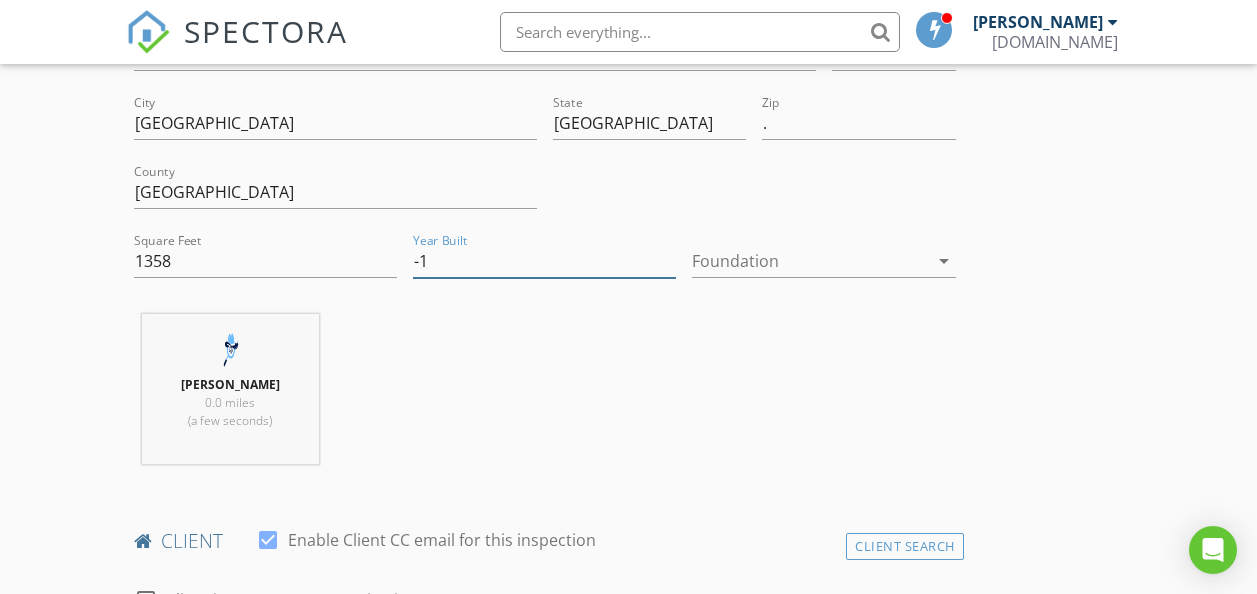 click on "-1" at bounding box center [544, 261] 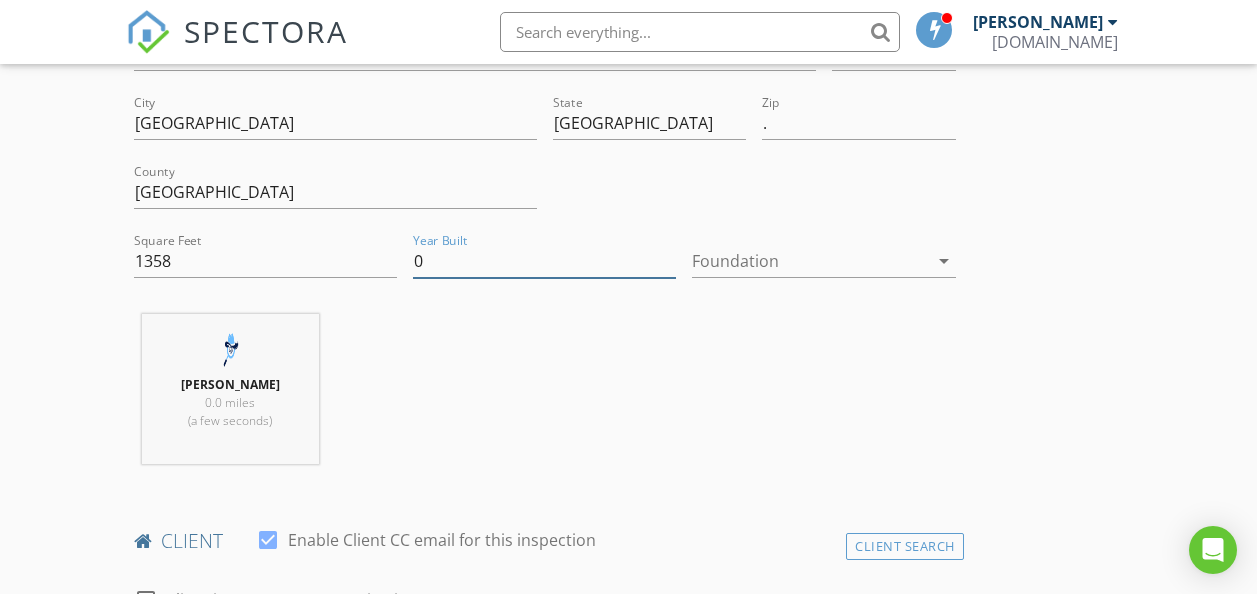 click on "0" at bounding box center (544, 261) 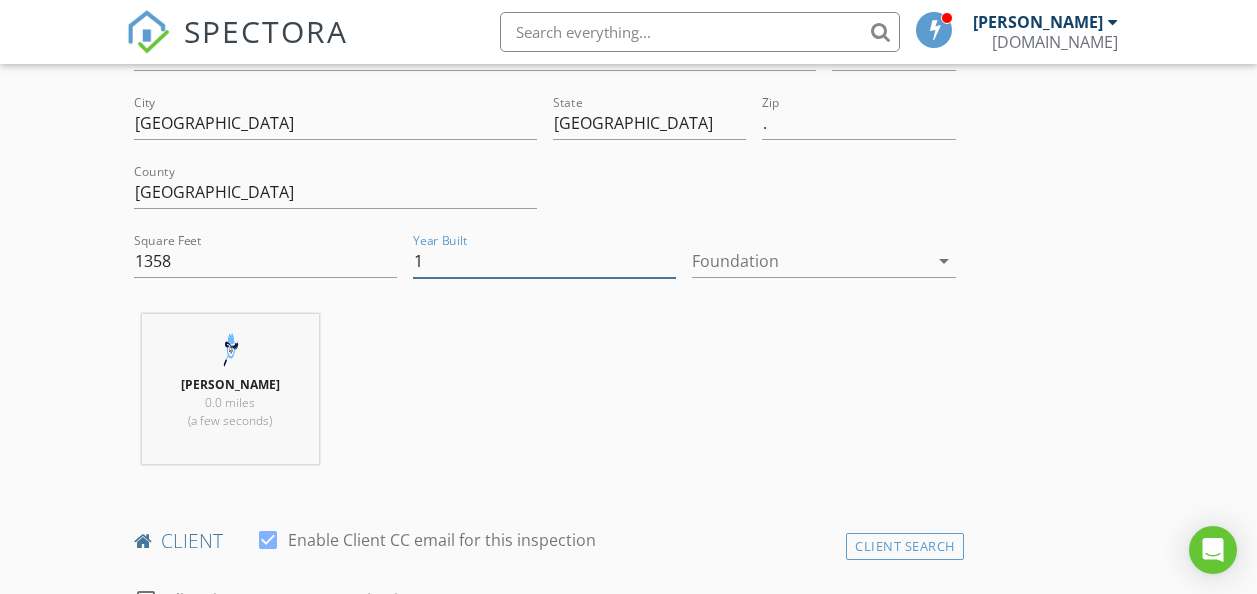 click on "1" at bounding box center (544, 261) 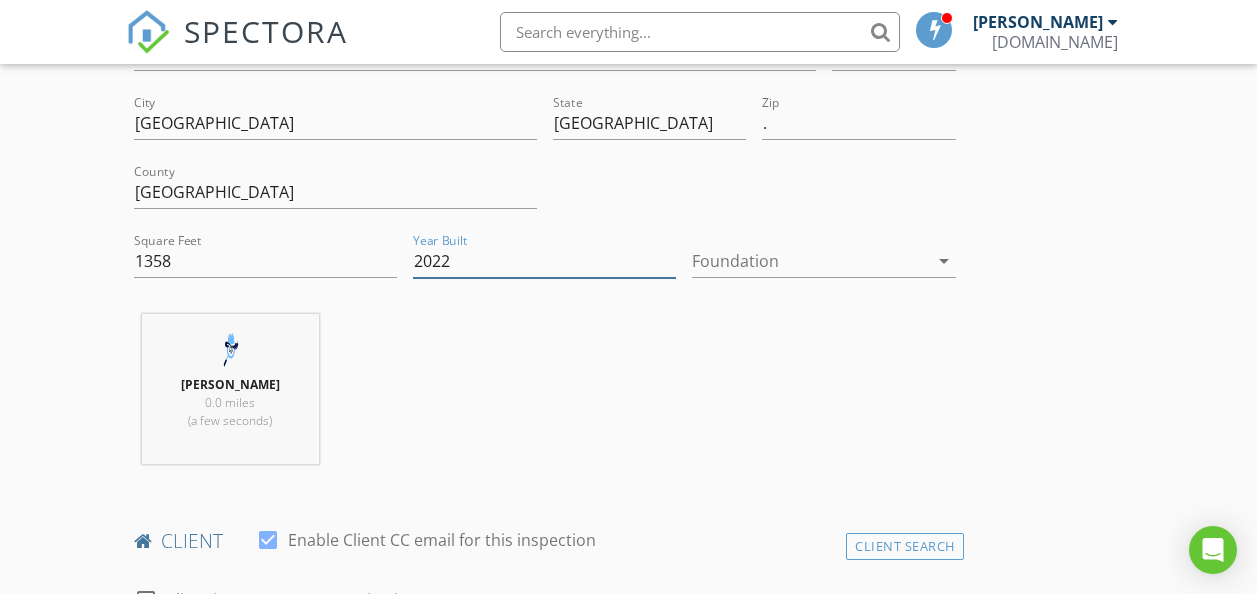 type on "2022" 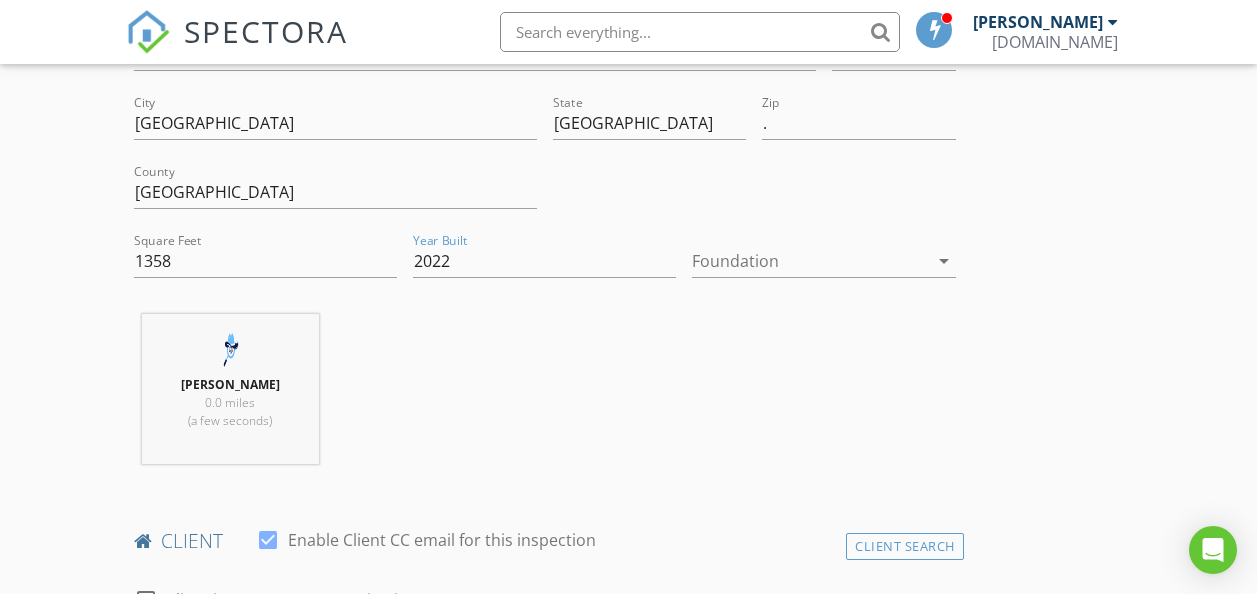 click at bounding box center [809, 261] 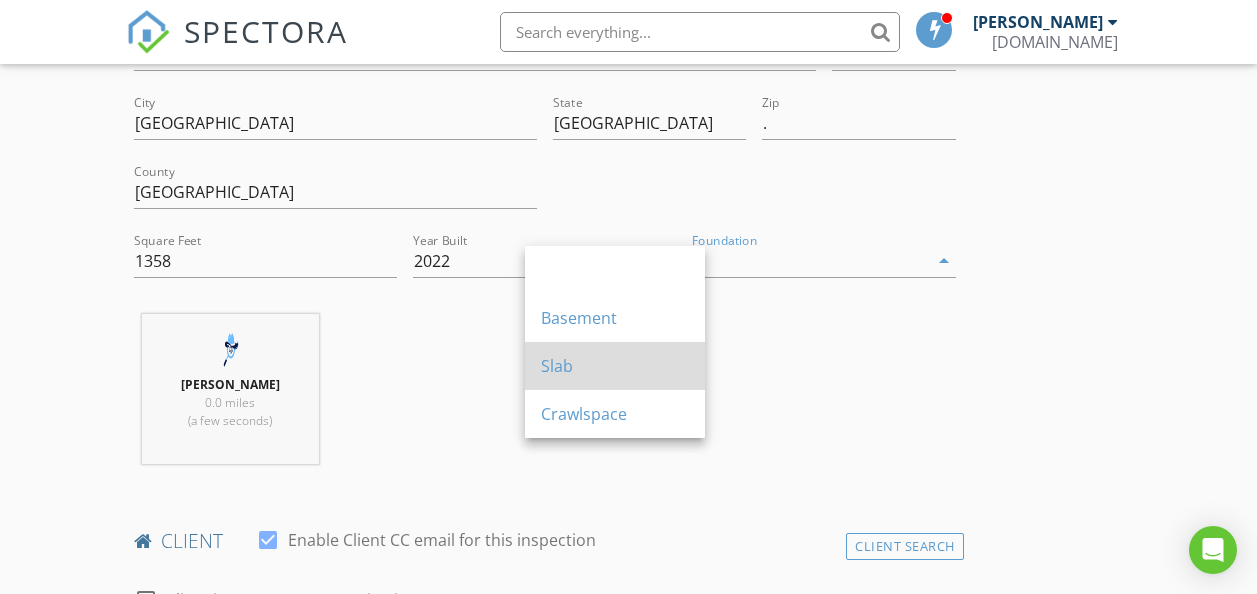 click on "Slab" at bounding box center (615, 366) 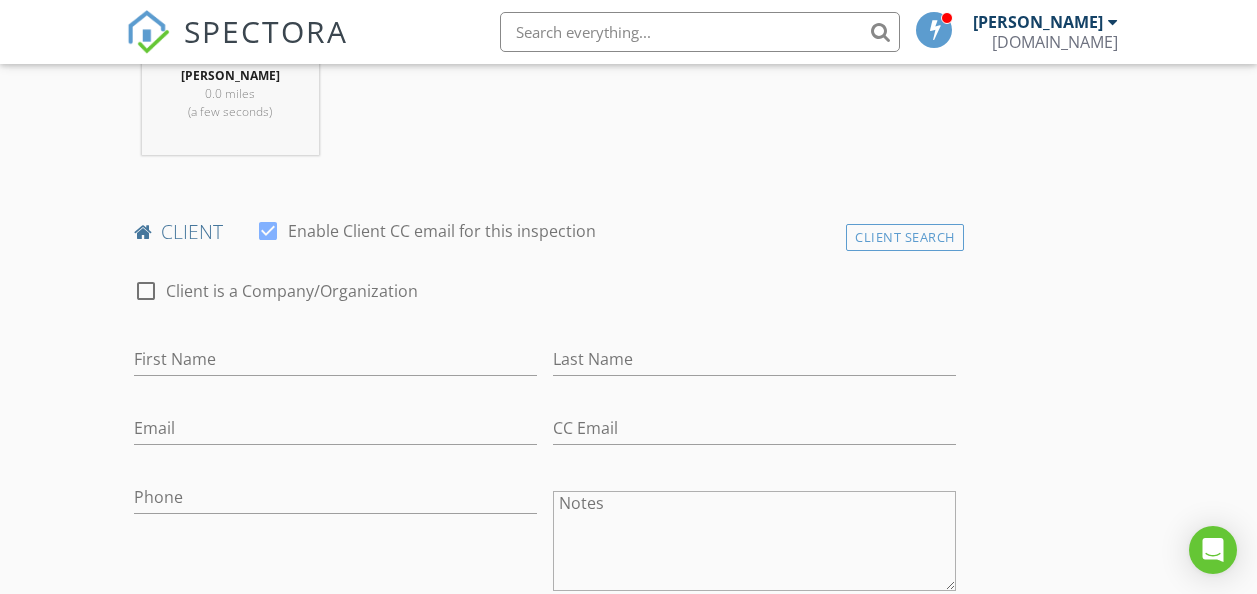 scroll, scrollTop: 969, scrollLeft: 0, axis: vertical 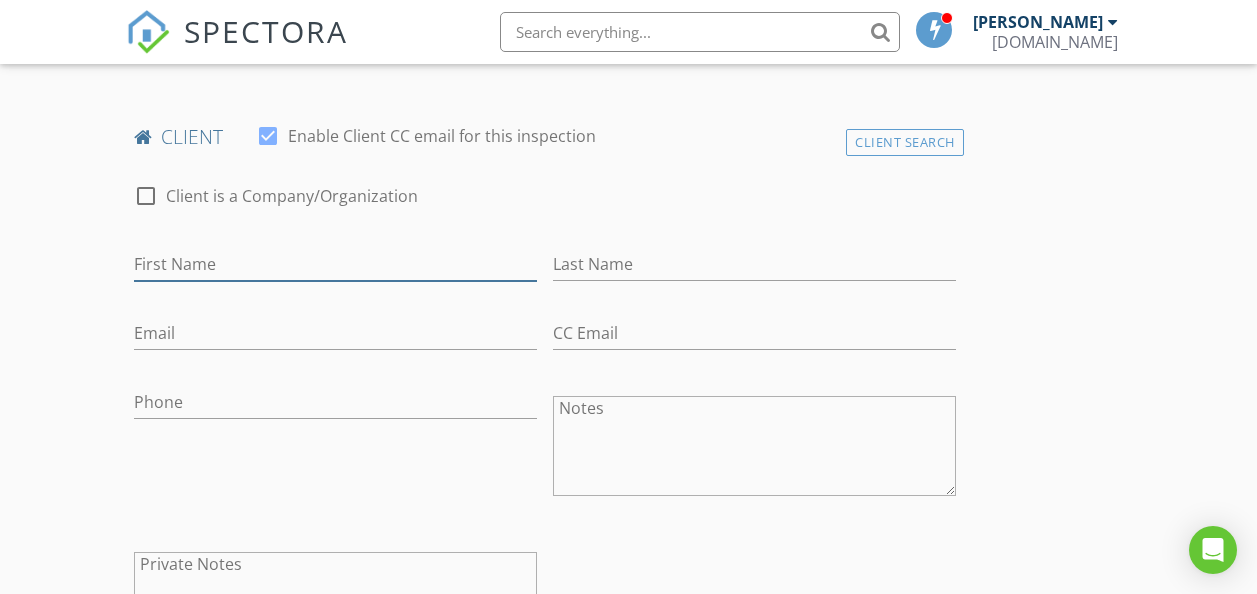 click on "First Name" at bounding box center (335, 264) 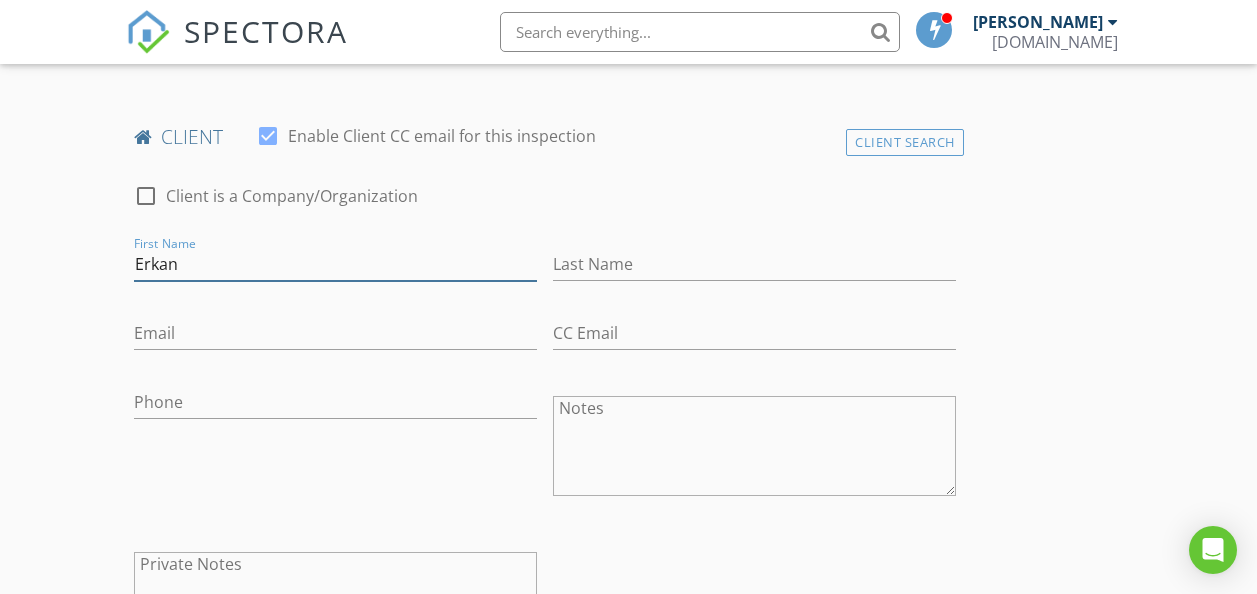 type on "Erkan" 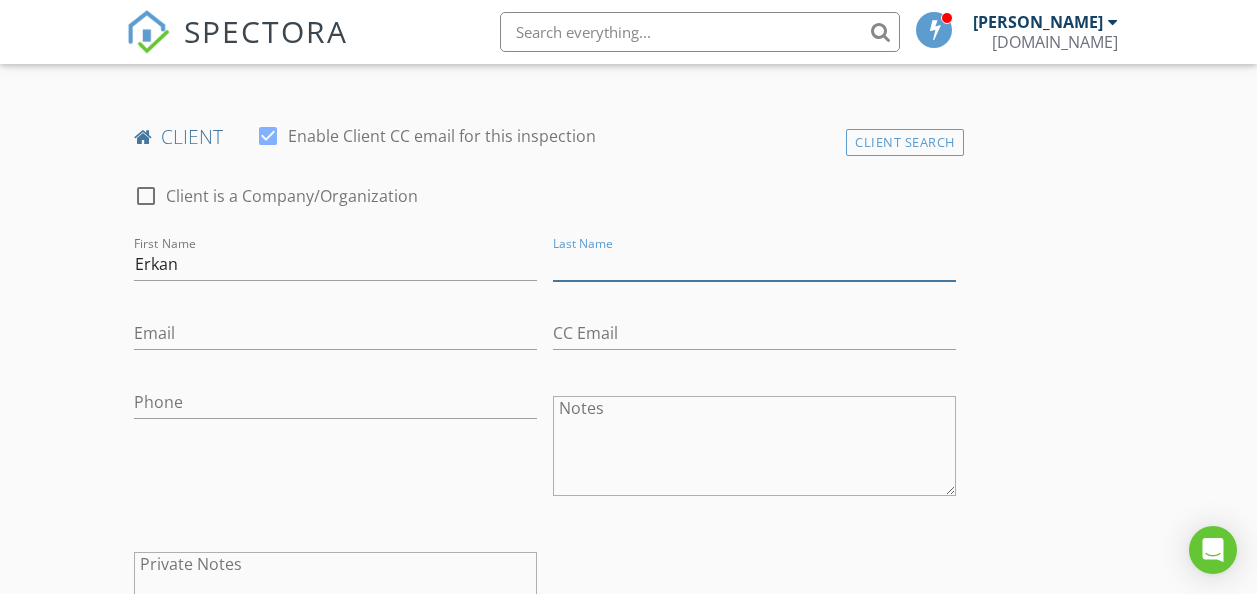 click on "Last Name" at bounding box center [754, 264] 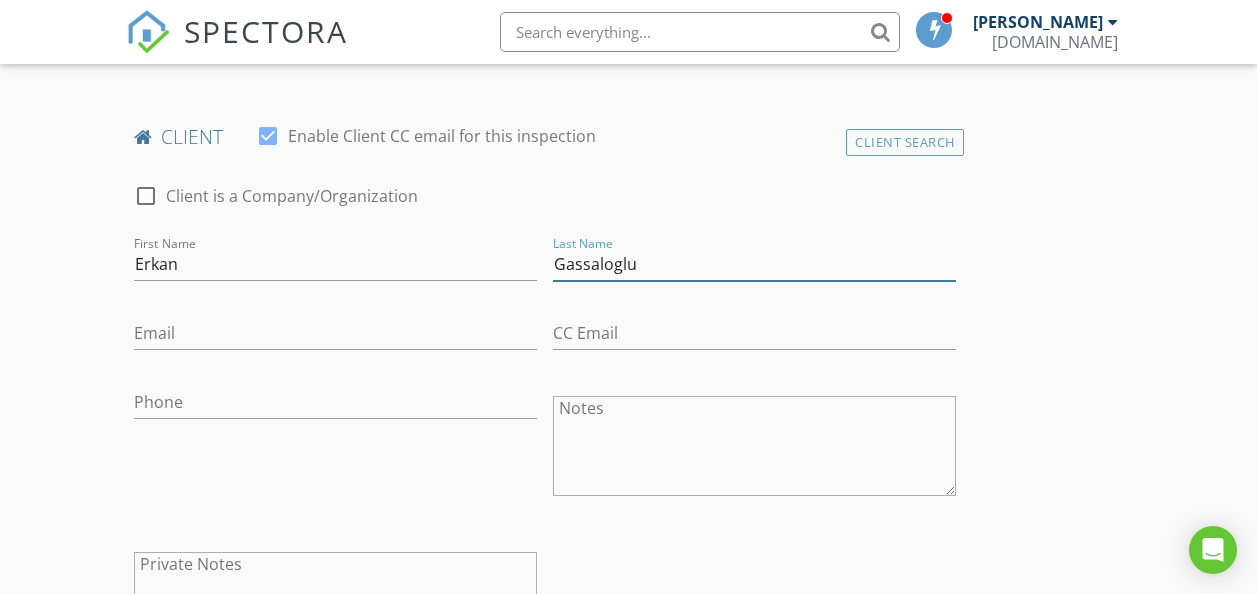 type on "Gassaloglu" 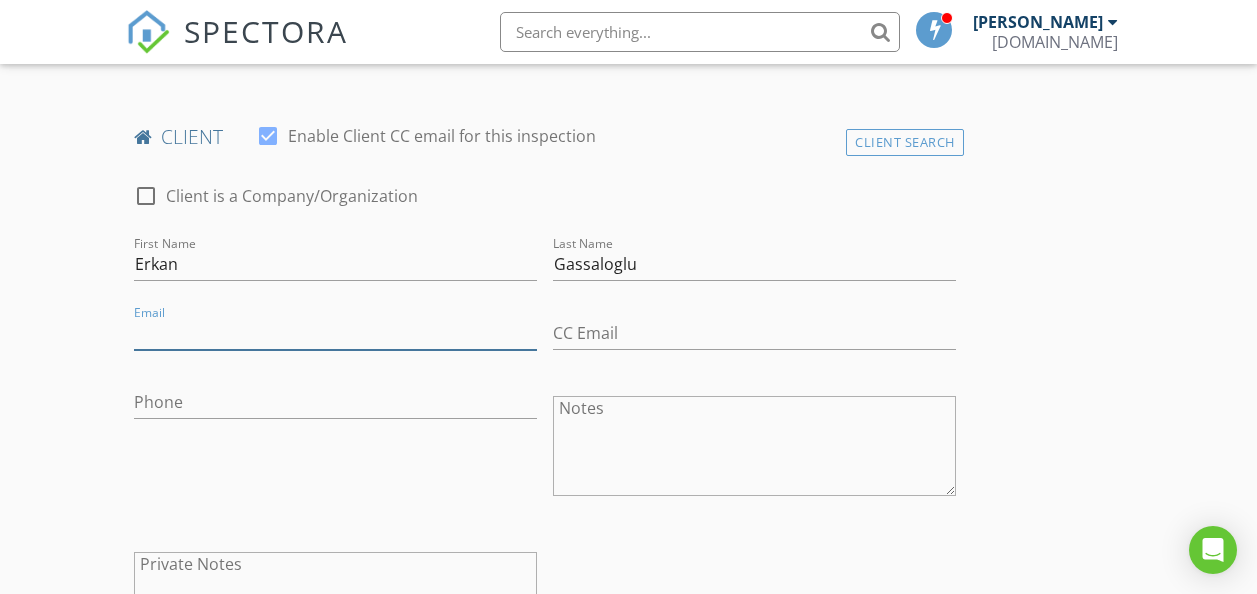 click on "Email" at bounding box center (335, 333) 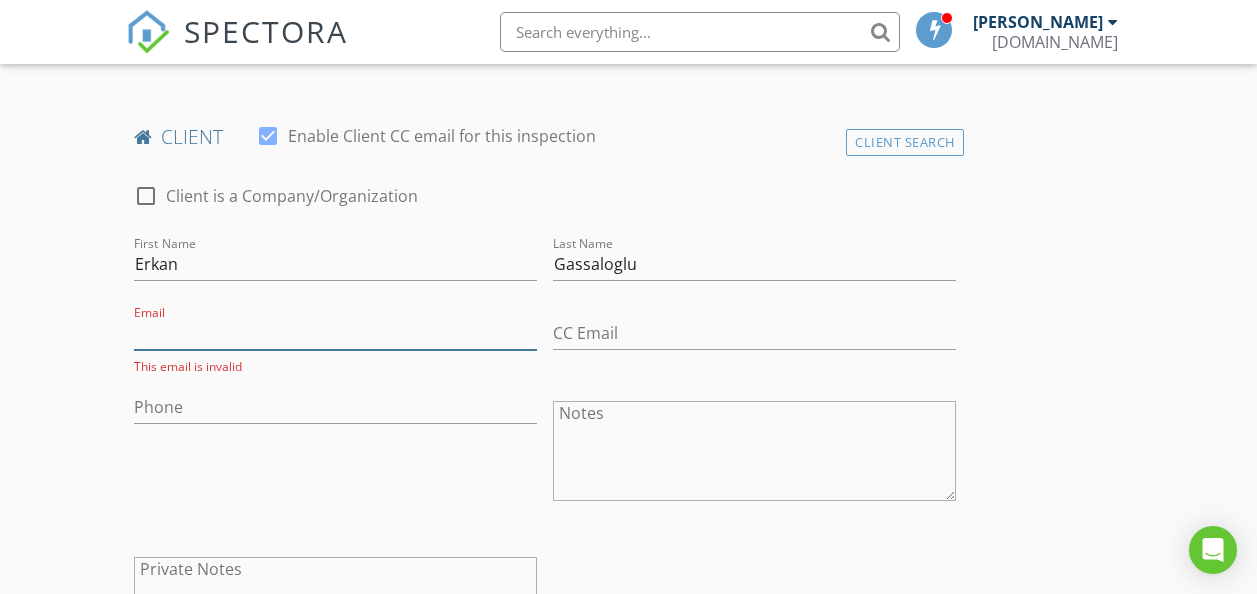 paste on "erkangassaloglu@hotmail.com" 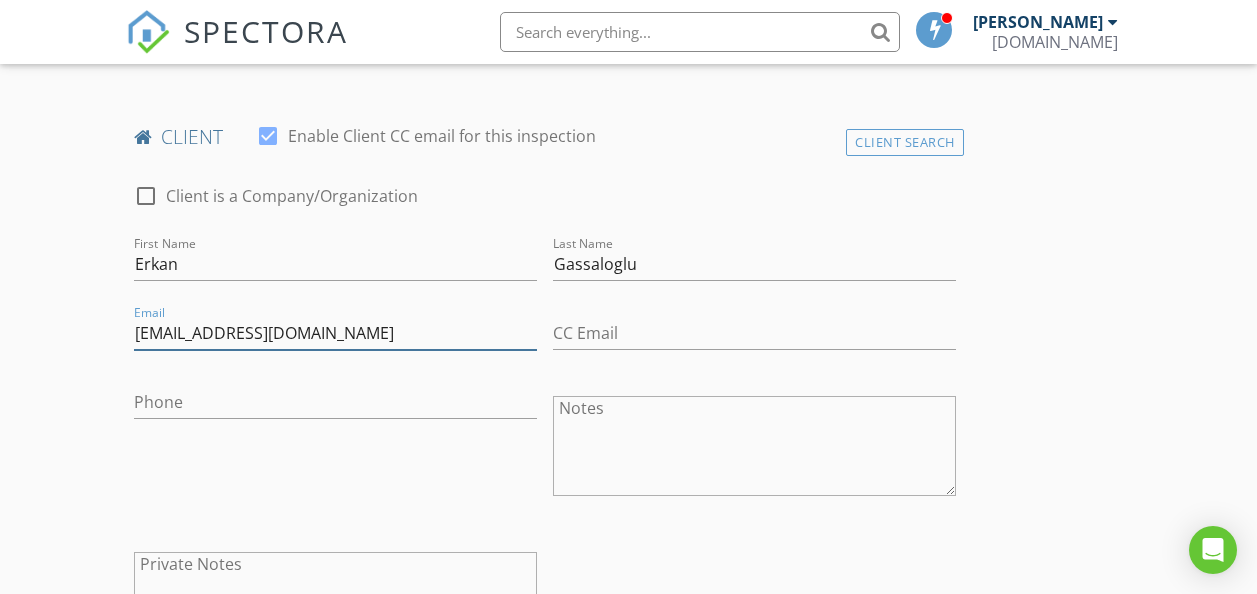 type on "erkangassaloglu@hotmail.com" 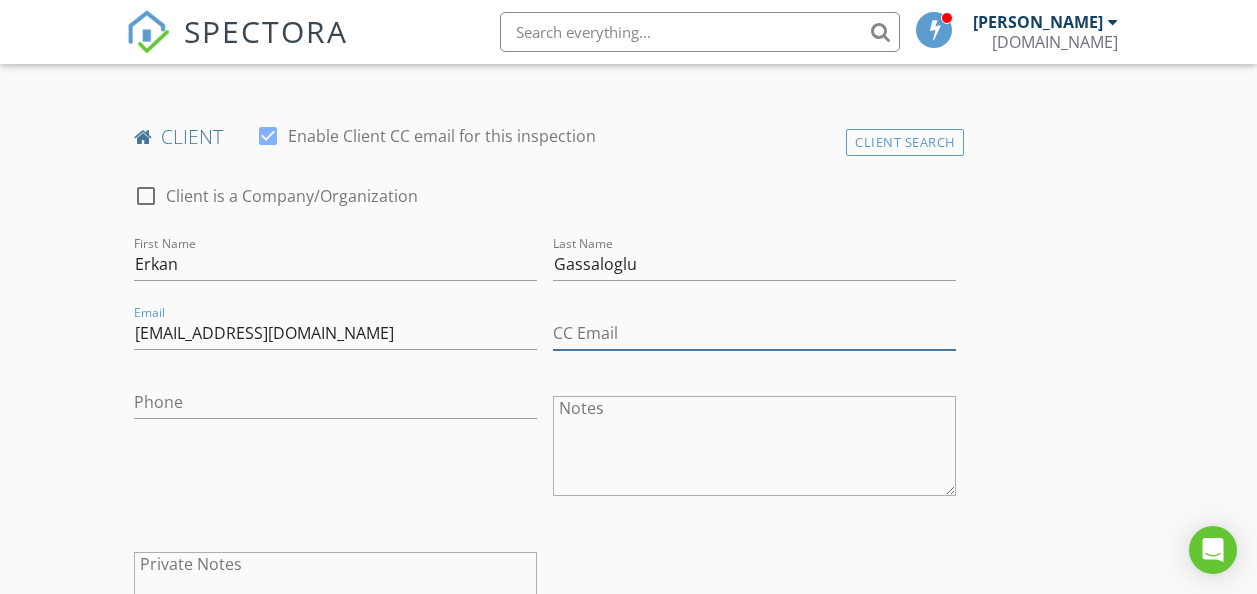 click on "CC Email" at bounding box center [754, 333] 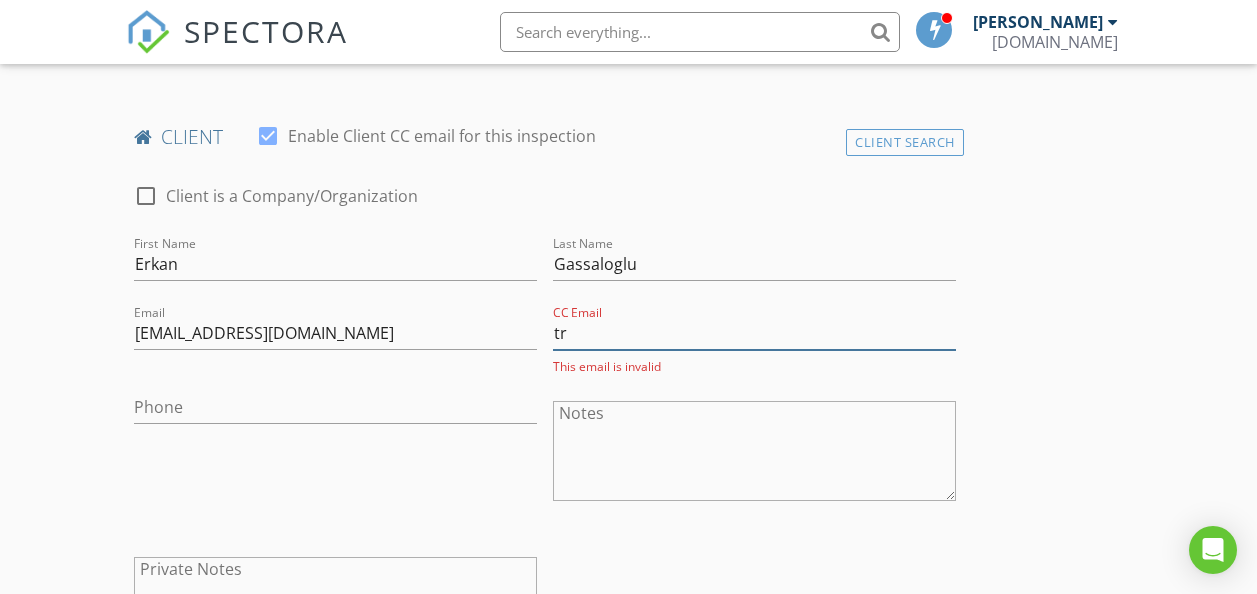 type on "t" 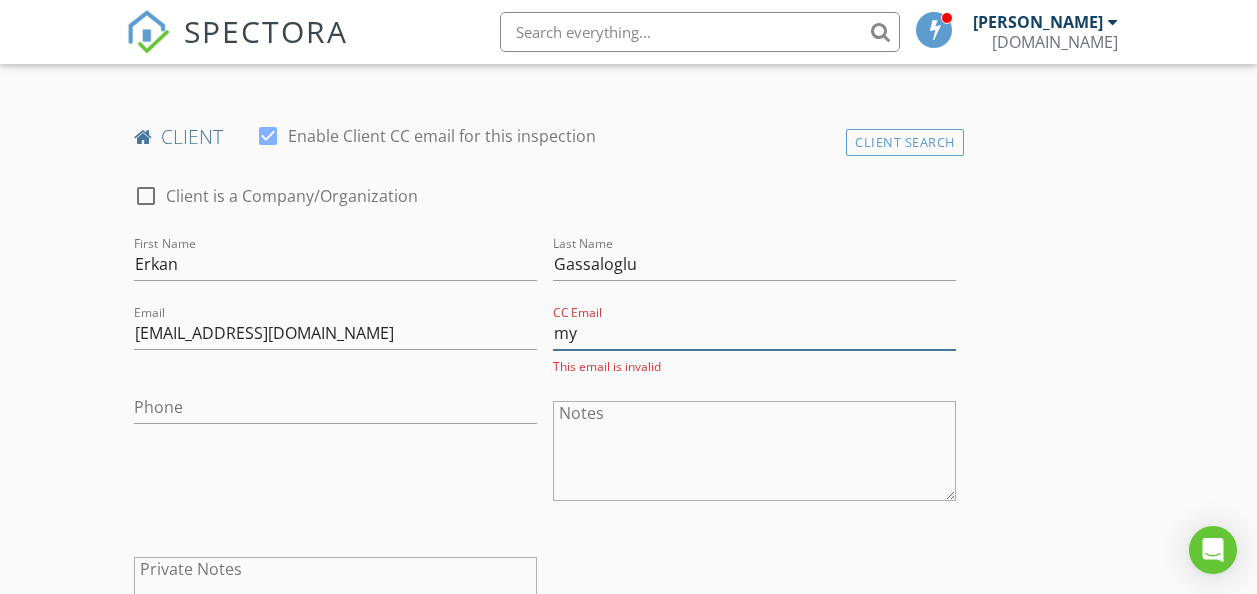 type on "mypropertysnagging@gmail.com" 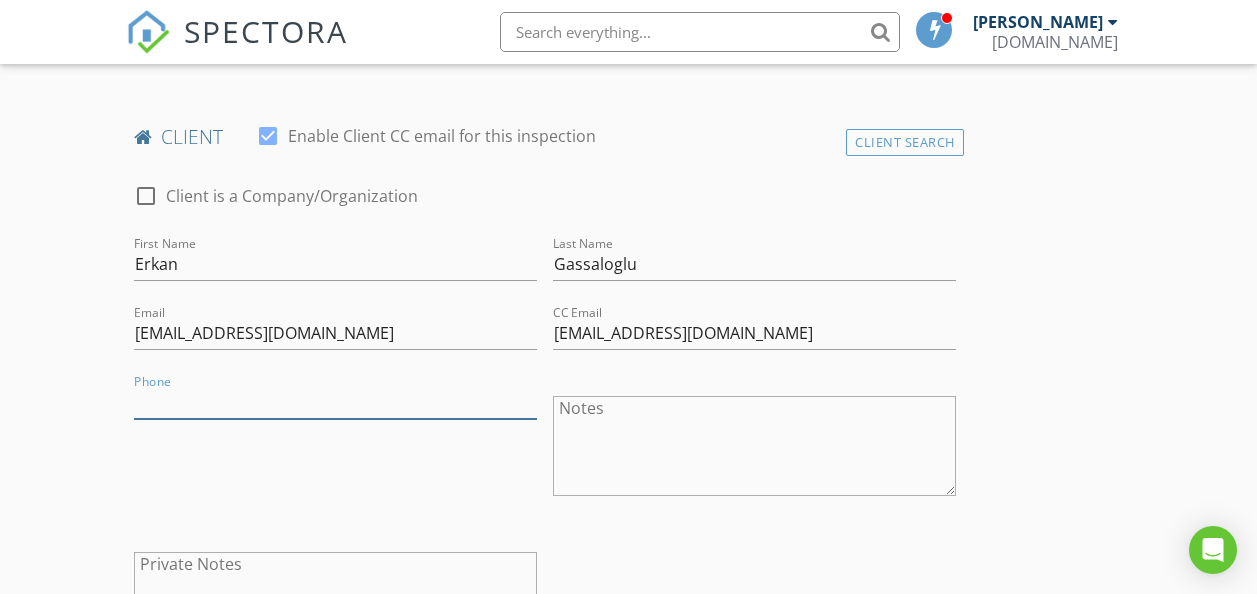 click on "Phone" at bounding box center (335, 402) 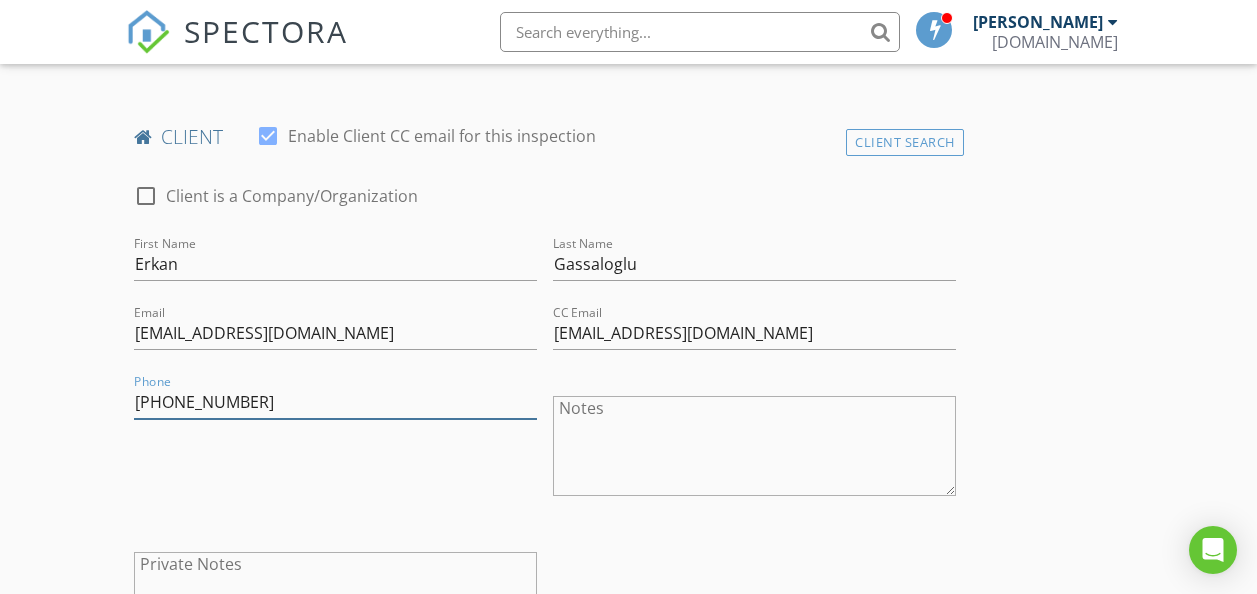 type on "+971557983156" 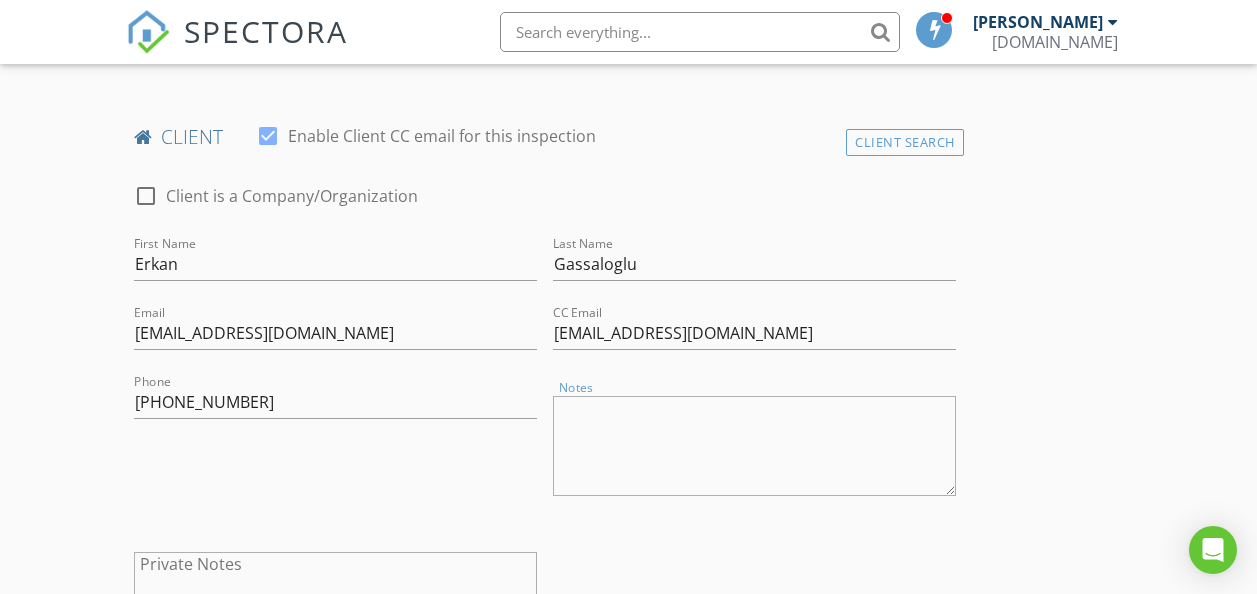 click on "Notes" at bounding box center (754, 446) 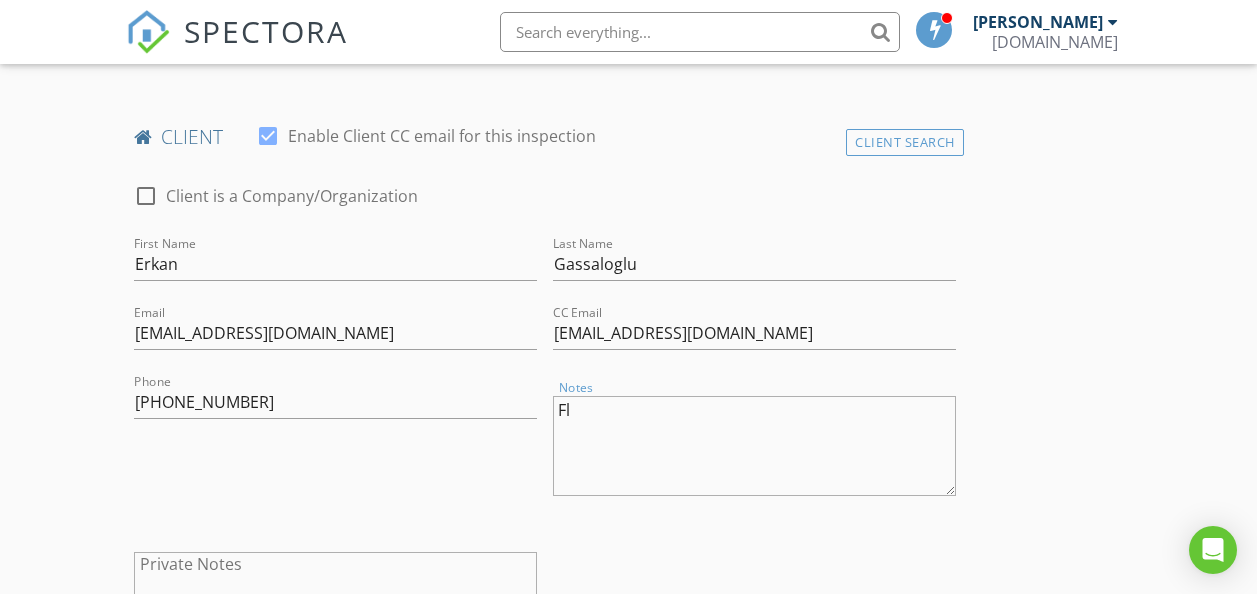 type on "F" 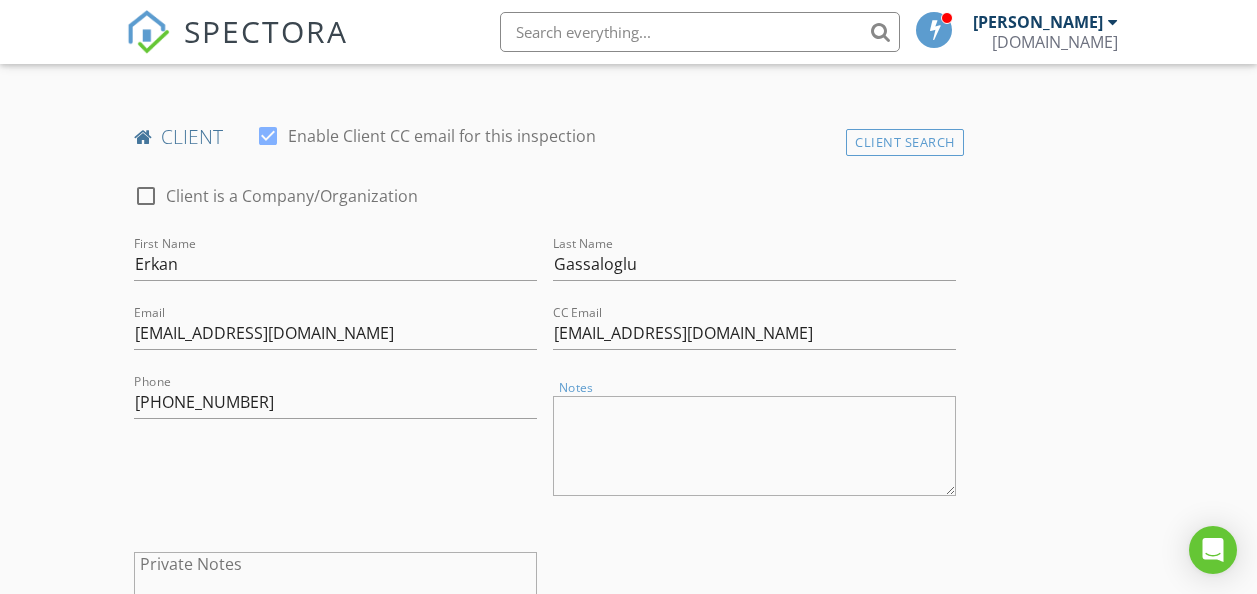 type on "A" 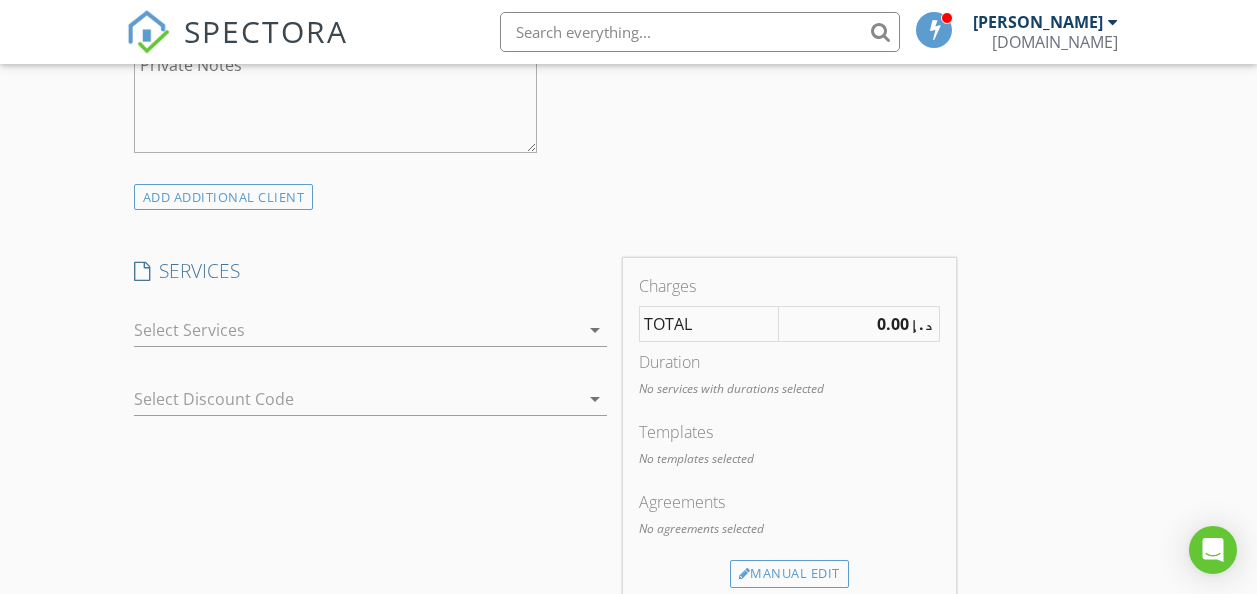 scroll, scrollTop: 1500, scrollLeft: 0, axis: vertical 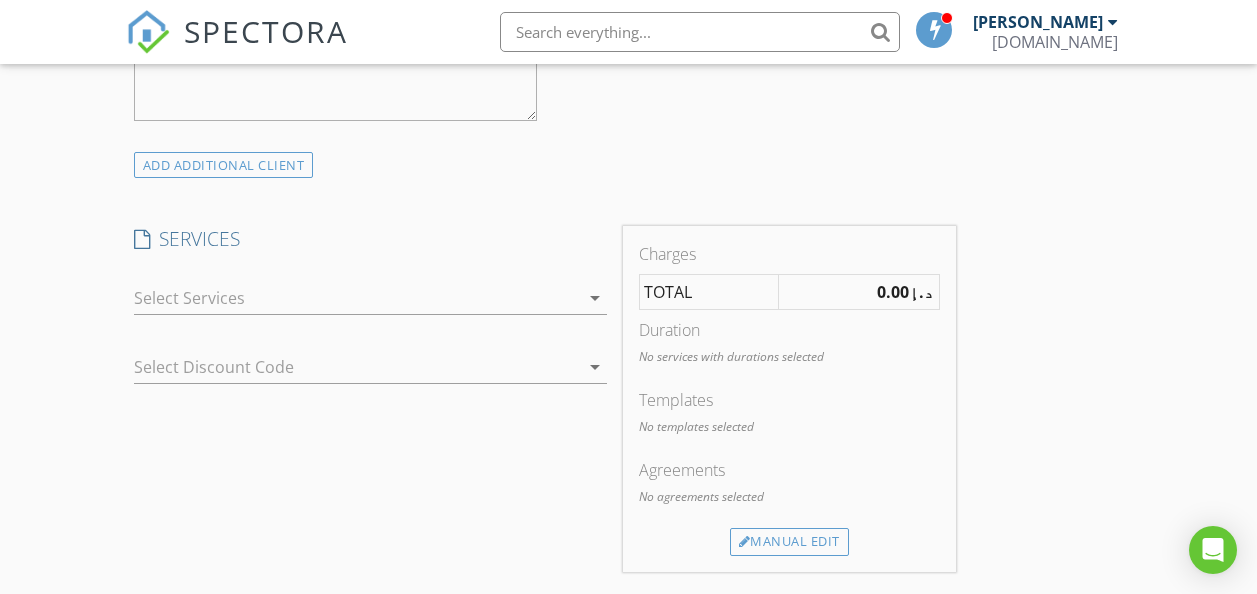 type on "Property Type: Apartment
Size: 1358 sq ft
The Bay Building, Business Bay" 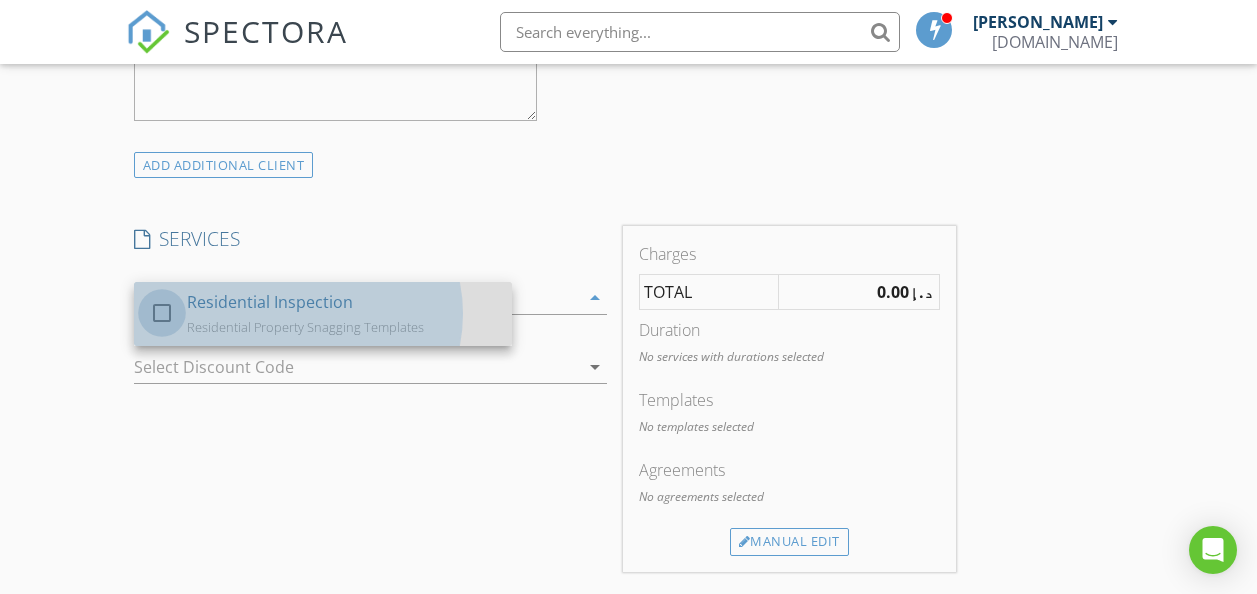 click at bounding box center (162, 313) 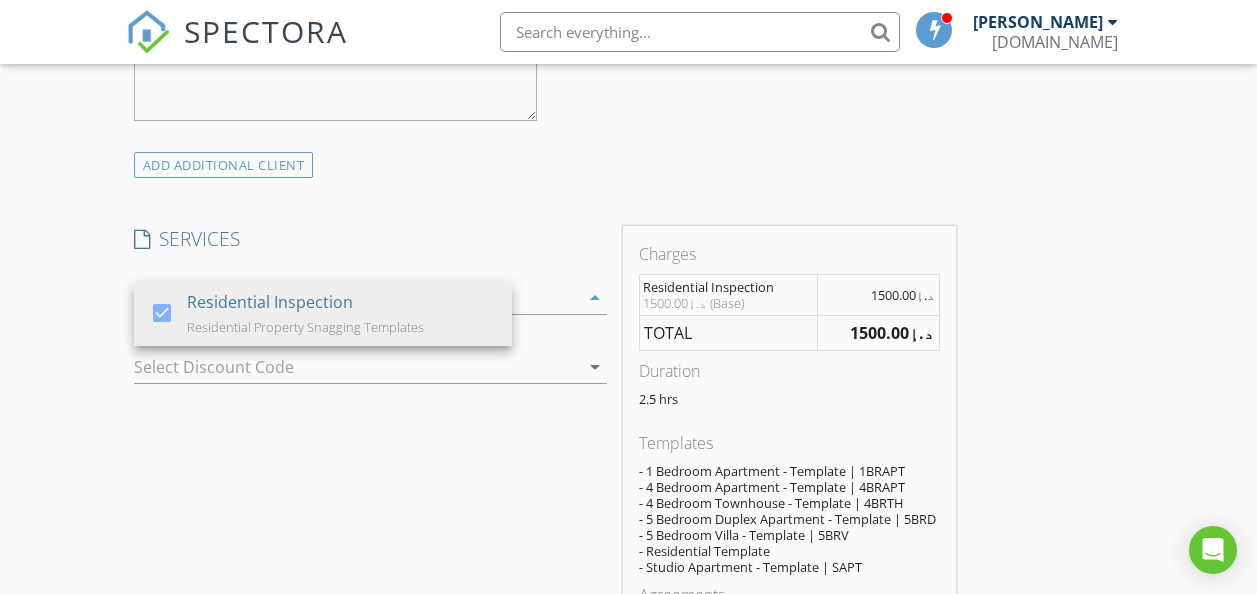 click on "INSPECTOR(S)
check_box   Ankur Dutta   PRIMARY   Ankur Dutta arrow_drop_down   check_box_outline_blank Ankur Dutta specifically requested
Date/Time
12/07/2025 10:00 AM
Location
Address Search       Address Flat 201, 2nd floor, The Bay, Business Bay   Unit 201   City Dubai   State Dubai   Zip .   County UAE     Square Feet 1358   Year Built 2022   Foundation Slab arrow_drop_down     Ankur Dutta     0.0 miles     (a few seconds)
client
check_box Enable Client CC email for this inspection   Client Search     check_box_outline_blank Client is a Company/Organization     First Name Erkan   Last Name Gassaloglu   Email erkangassaloglu@hotmail.com   CC Email mypropertysnagging@gmail.com   Phone +971557983156           Notes Property Type: Apartment
Size: 1358 sq ft
The Bay Building, Business Bay   Private Notes
SERVICES" at bounding box center [629, 447] 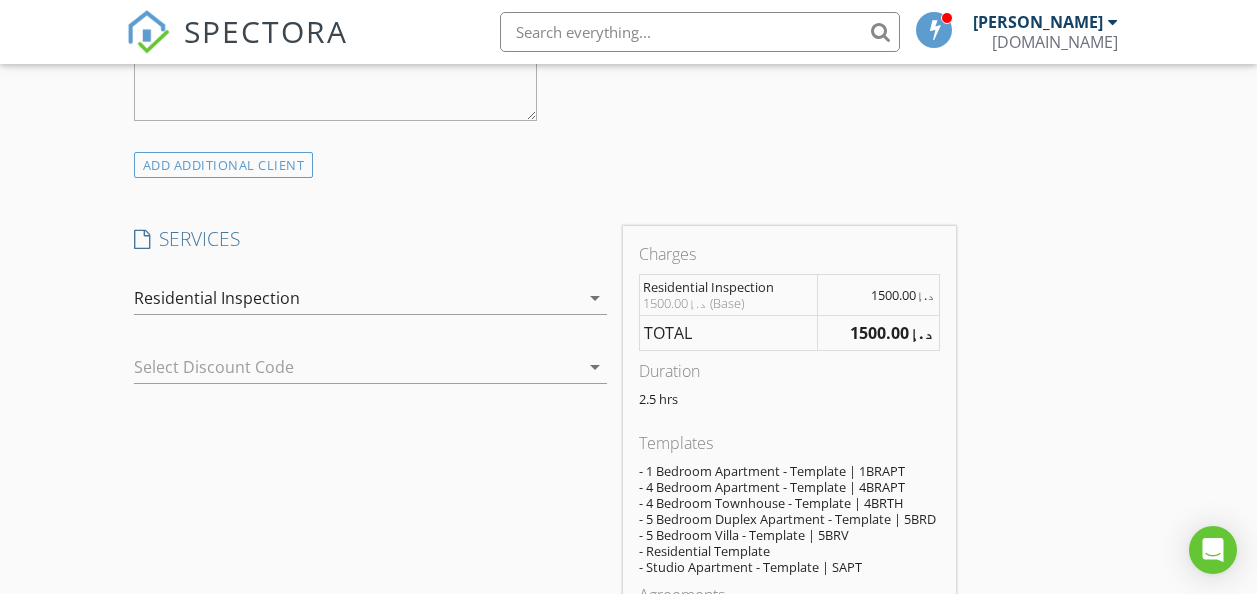 click on "Residential Inspection" at bounding box center [356, 298] 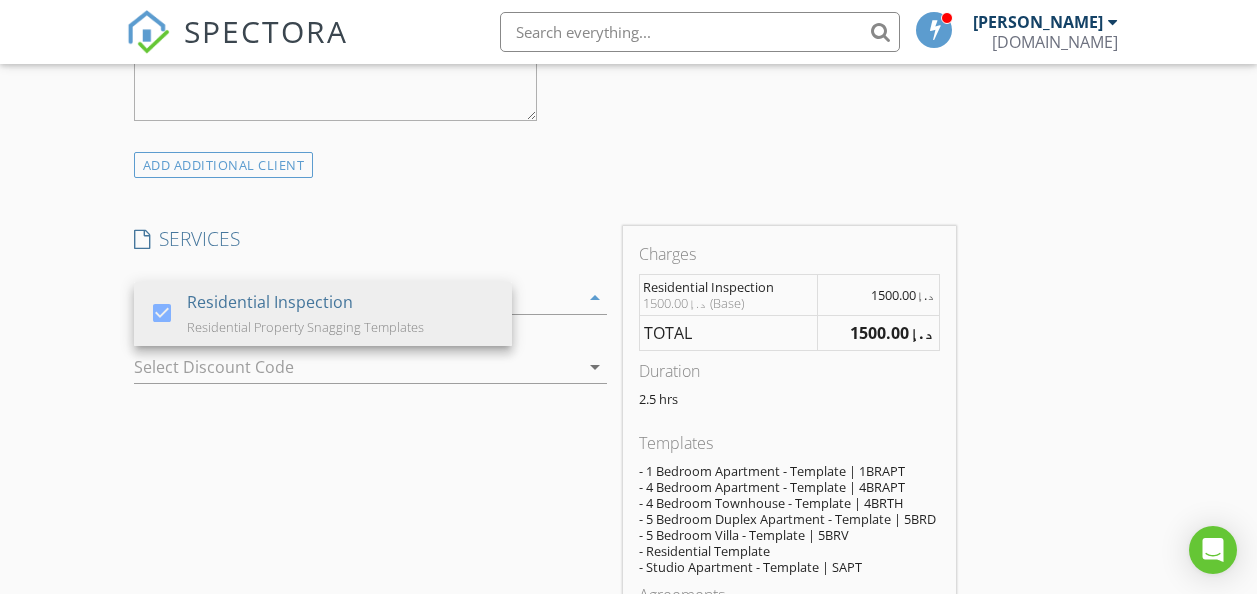 click on "د.إ1500.00 (Base)" at bounding box center (728, 303) 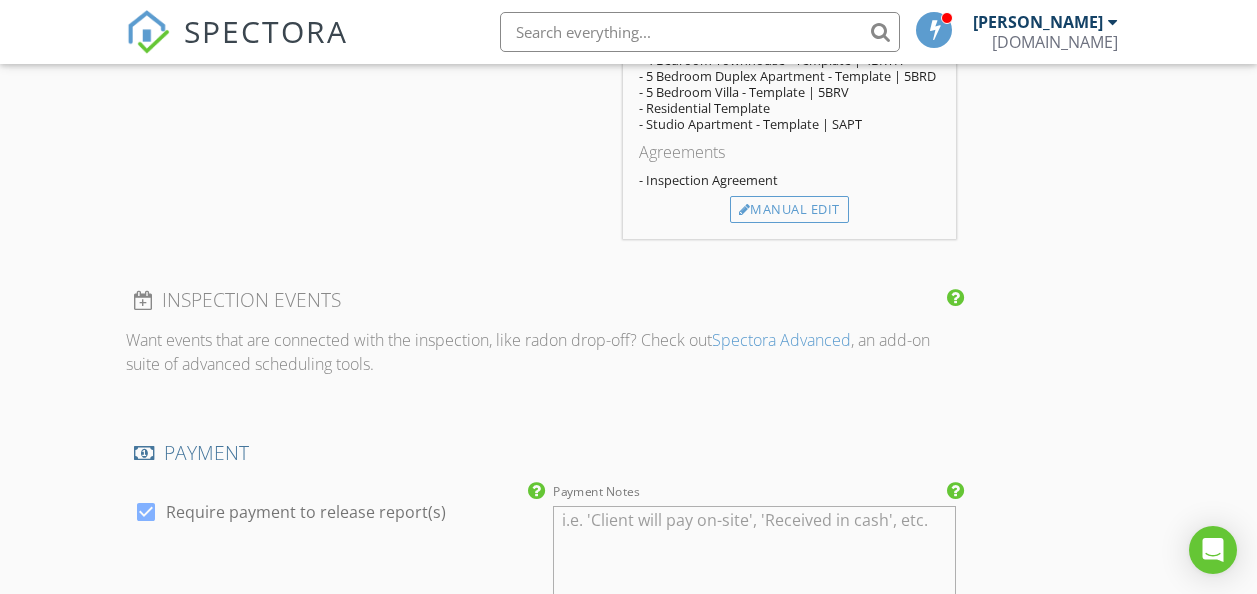 scroll, scrollTop: 1985, scrollLeft: 0, axis: vertical 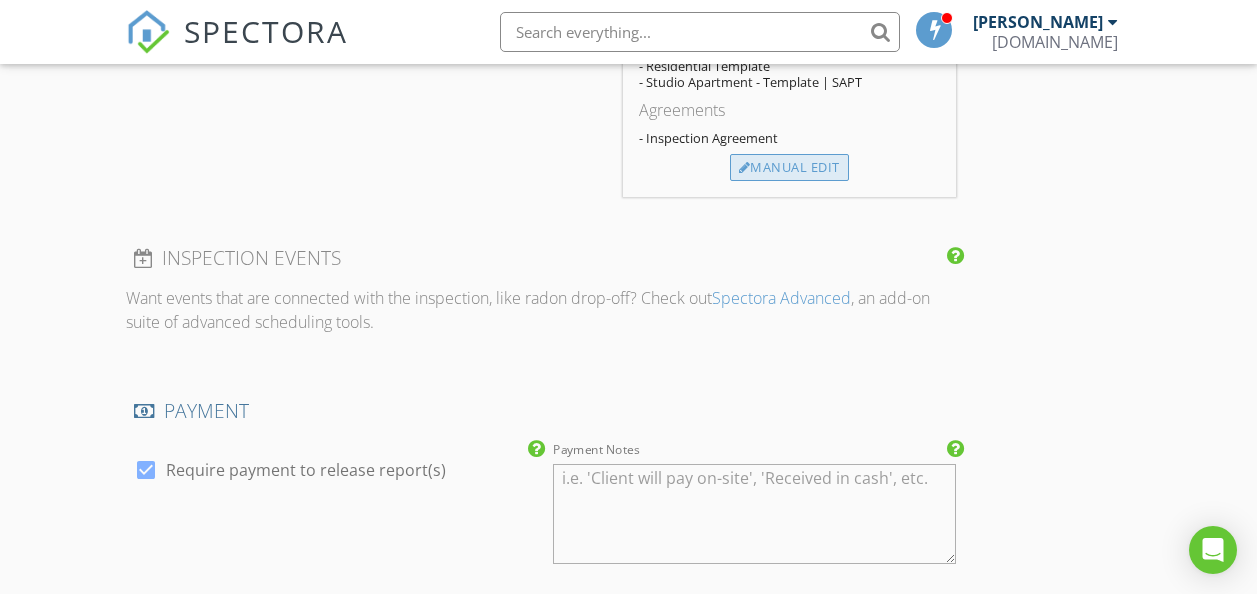 click on "Manual Edit" at bounding box center (789, 168) 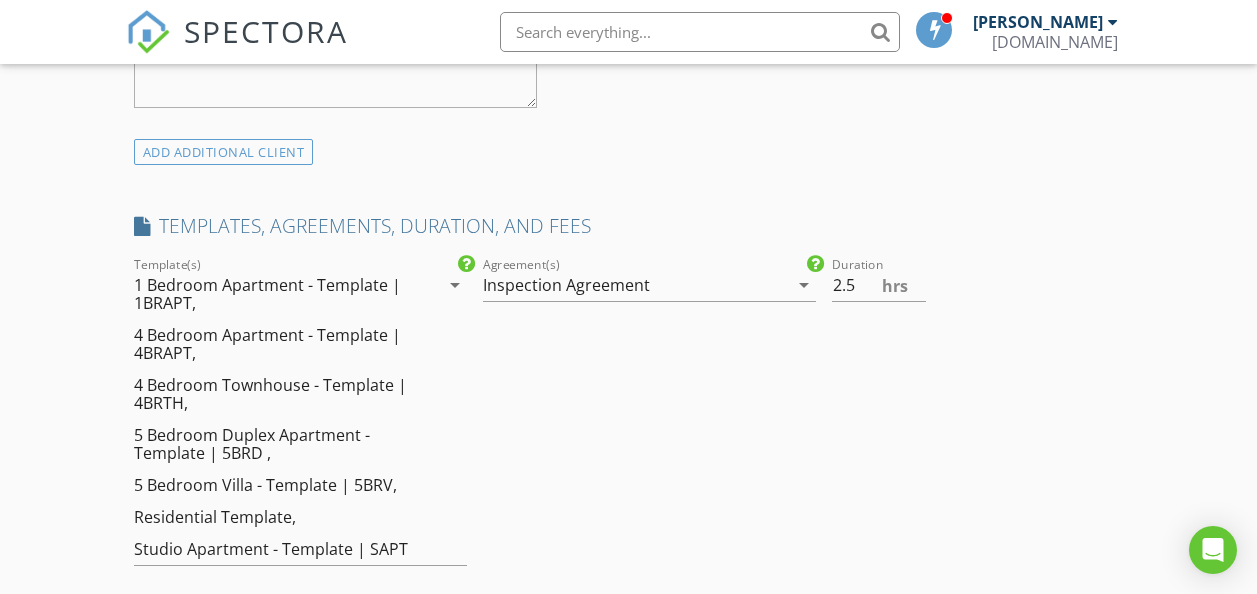 scroll, scrollTop: 1434, scrollLeft: 0, axis: vertical 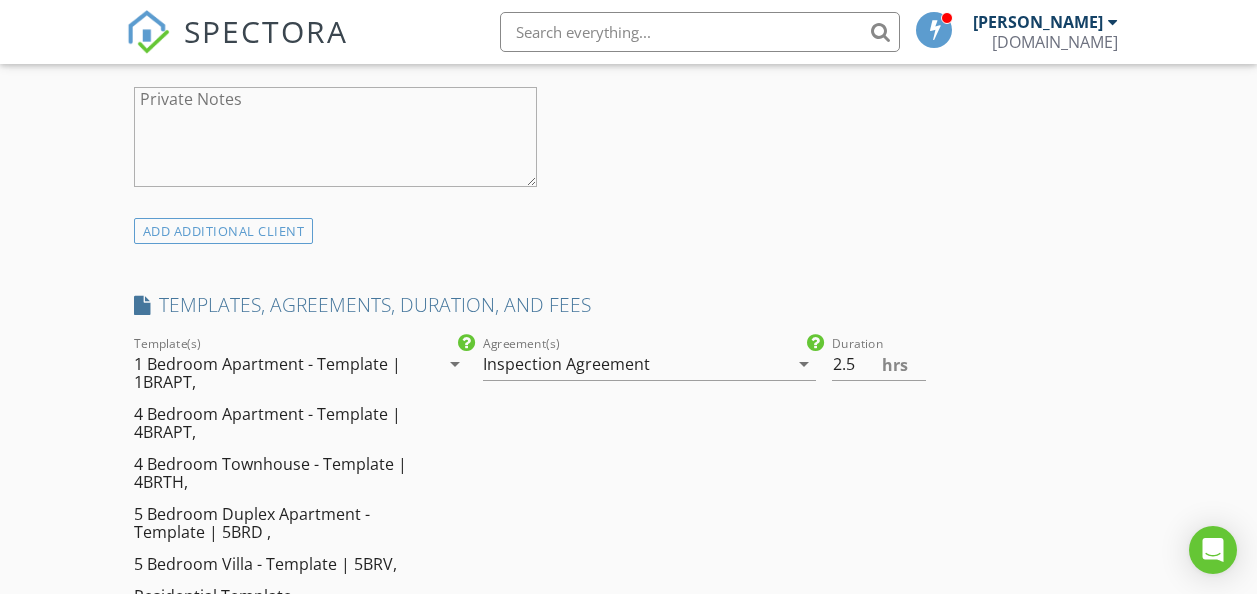 click on "arrow_drop_down" at bounding box center [455, 364] 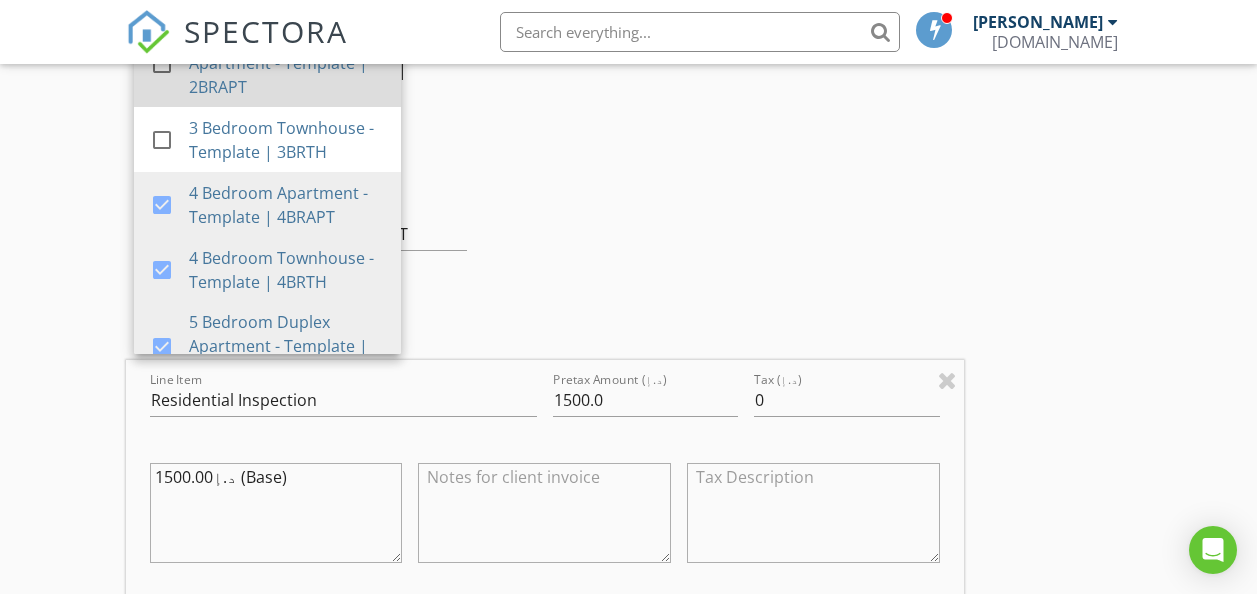 click at bounding box center (162, 64) 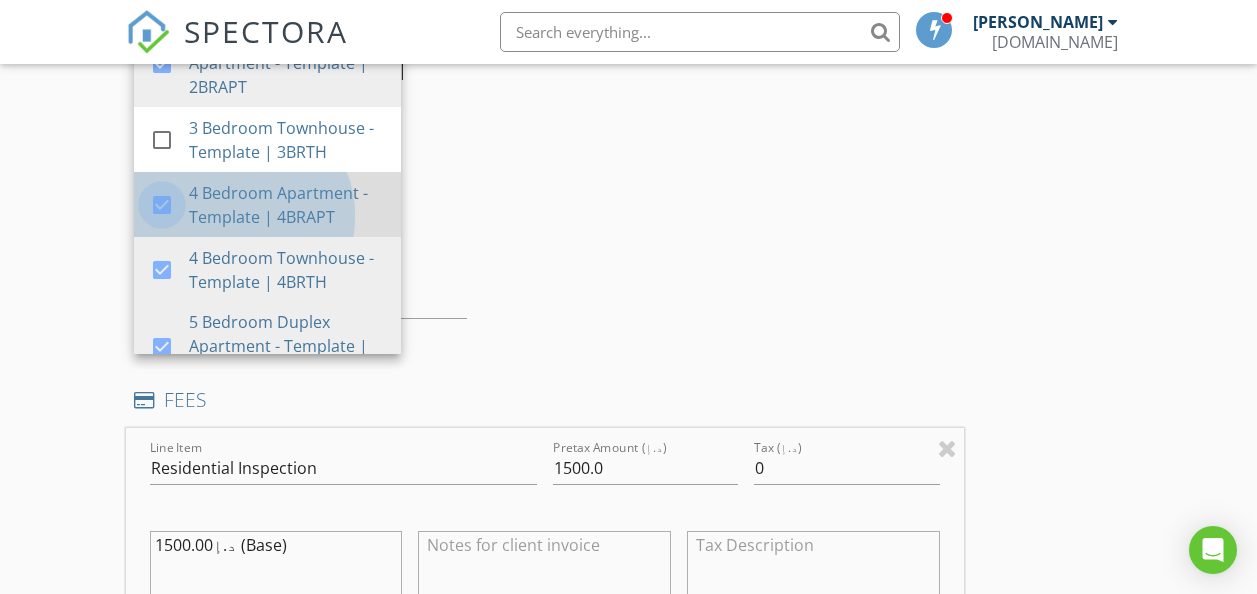click at bounding box center [162, 205] 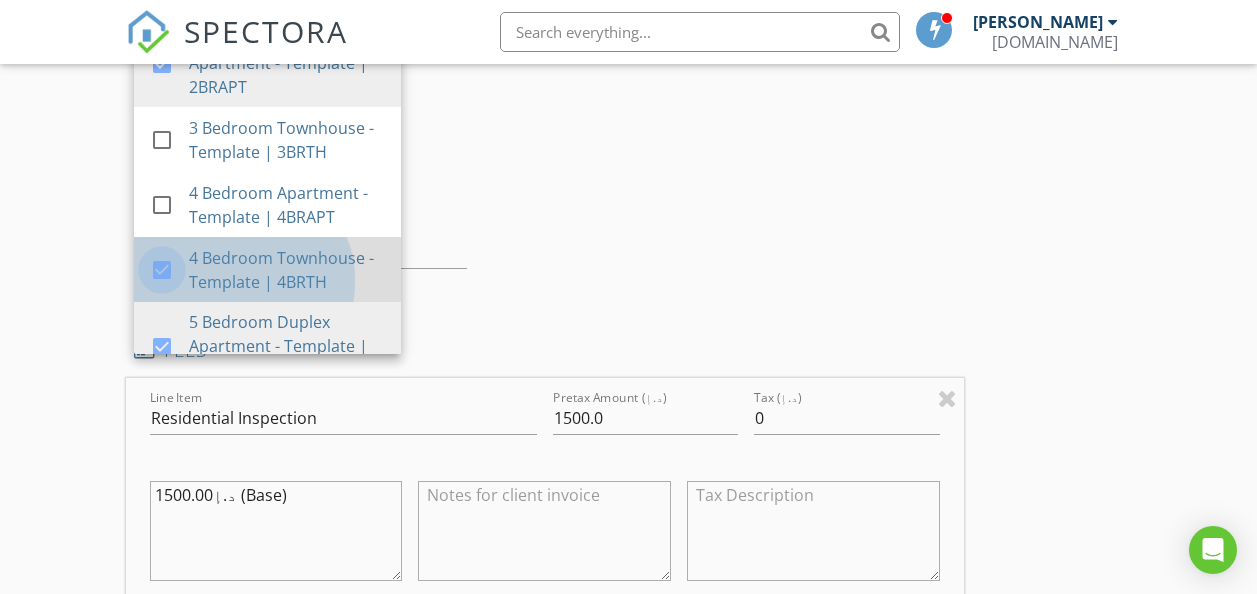 click at bounding box center (162, 270) 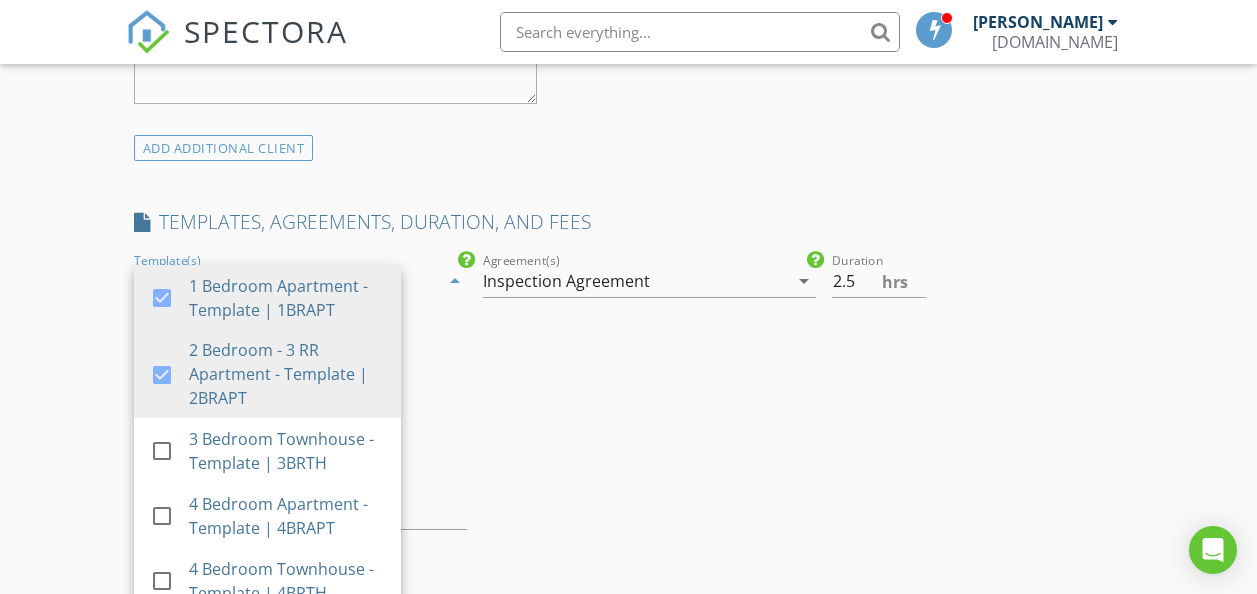scroll, scrollTop: 1476, scrollLeft: 0, axis: vertical 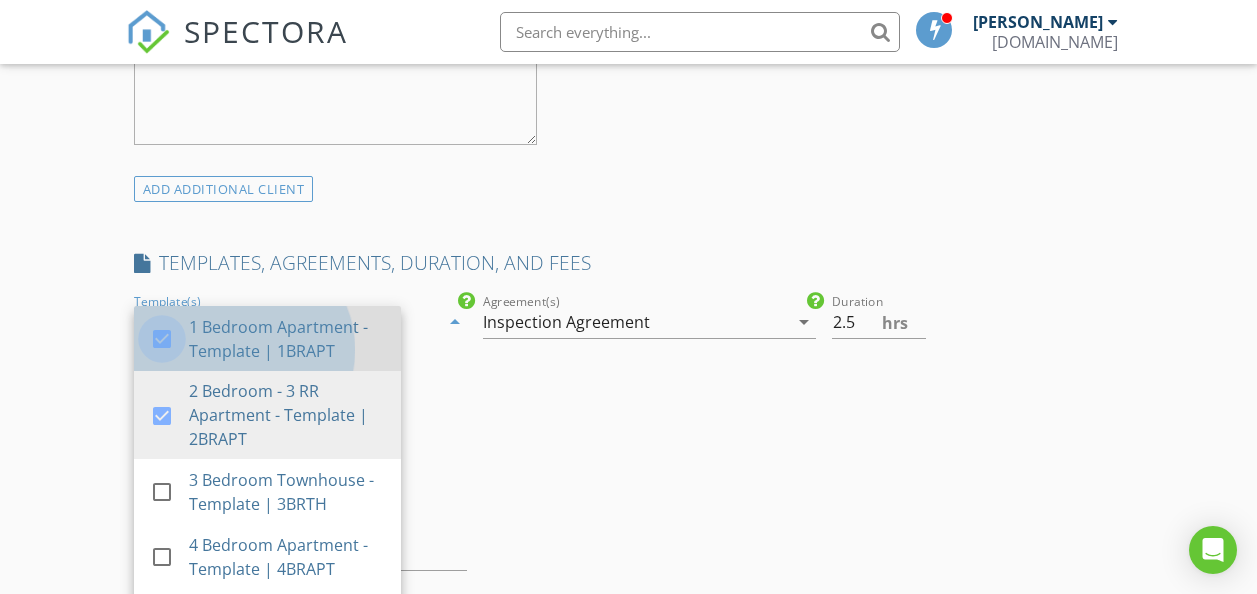 click at bounding box center [162, 339] 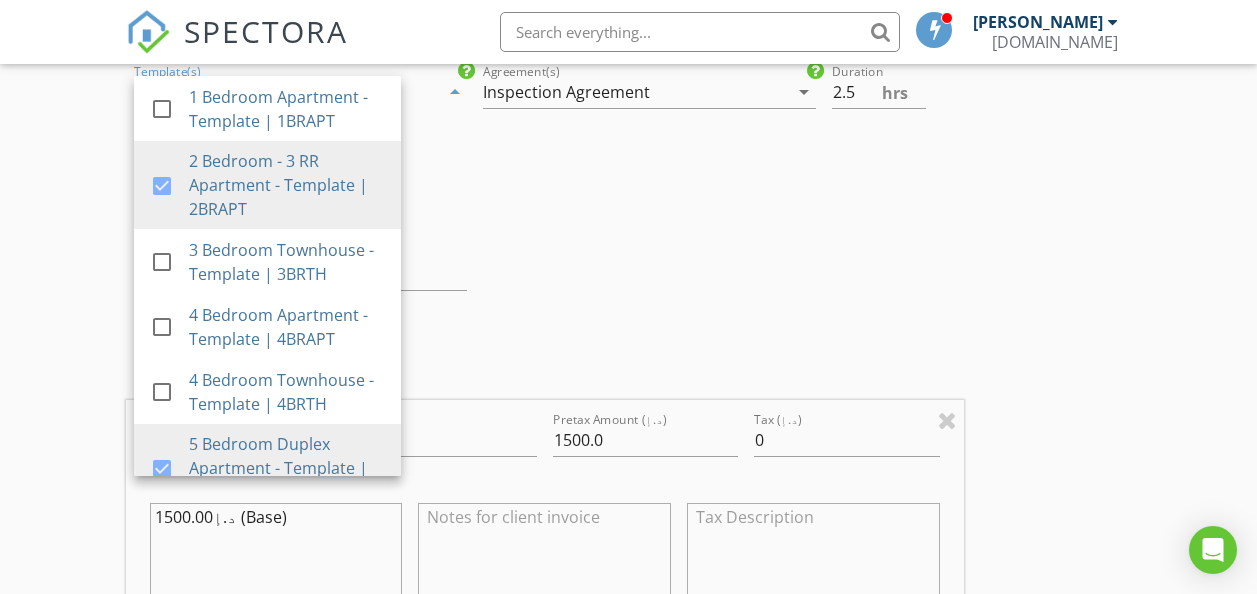 scroll, scrollTop: 1717, scrollLeft: 0, axis: vertical 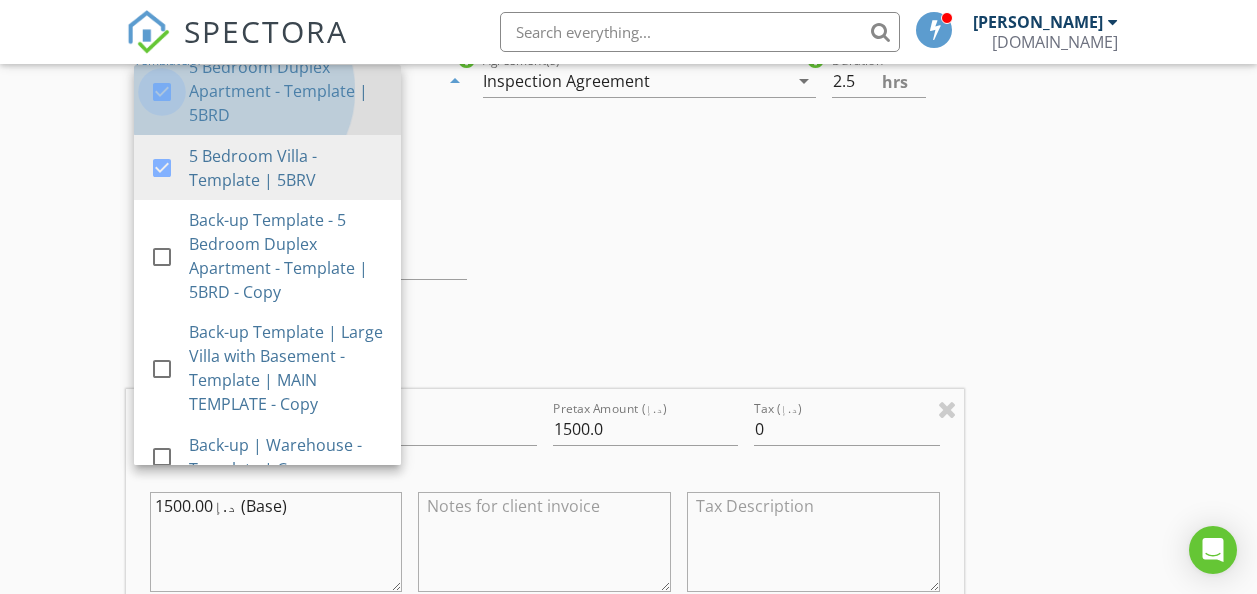 click at bounding box center (162, 92) 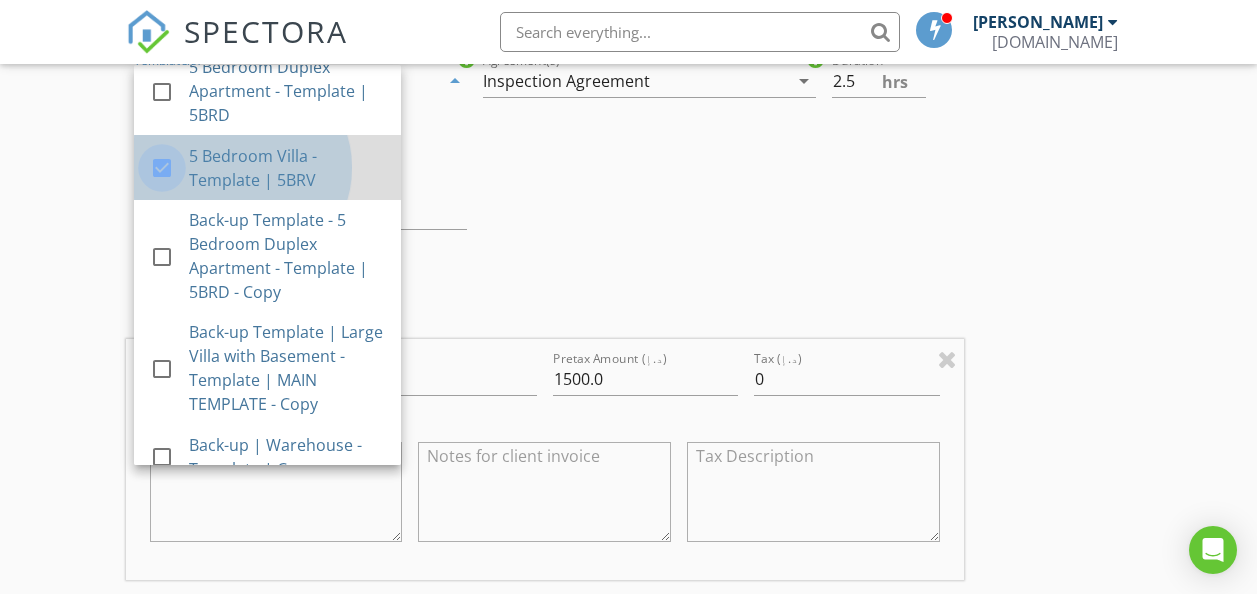 click at bounding box center (162, 168) 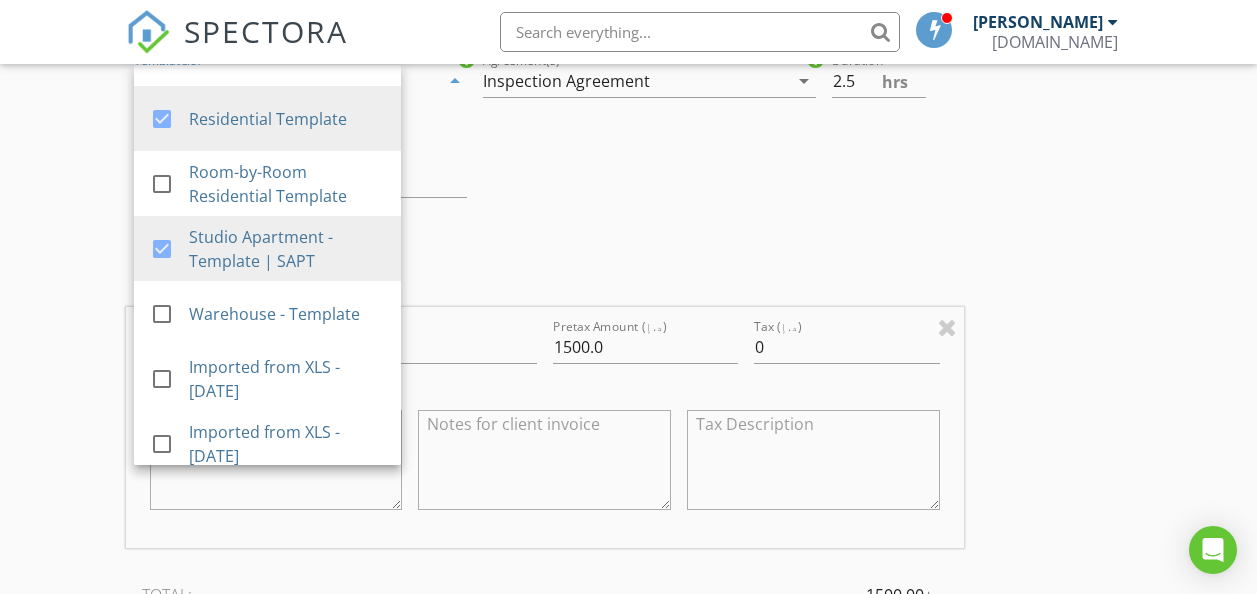 scroll, scrollTop: 1176, scrollLeft: 0, axis: vertical 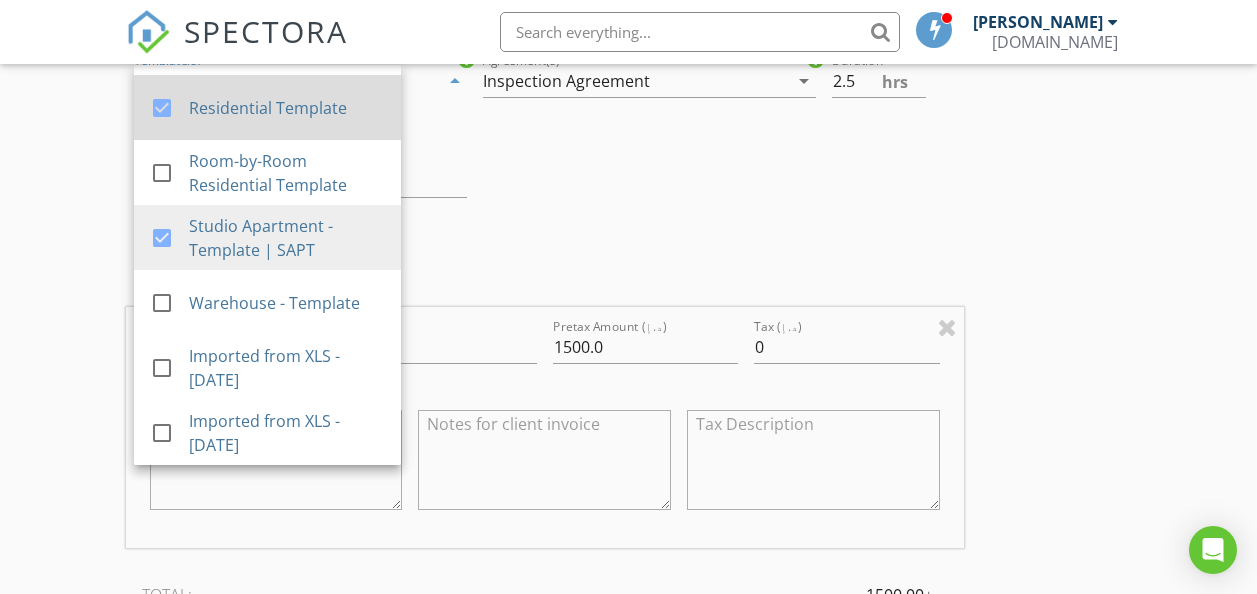 click at bounding box center (162, 108) 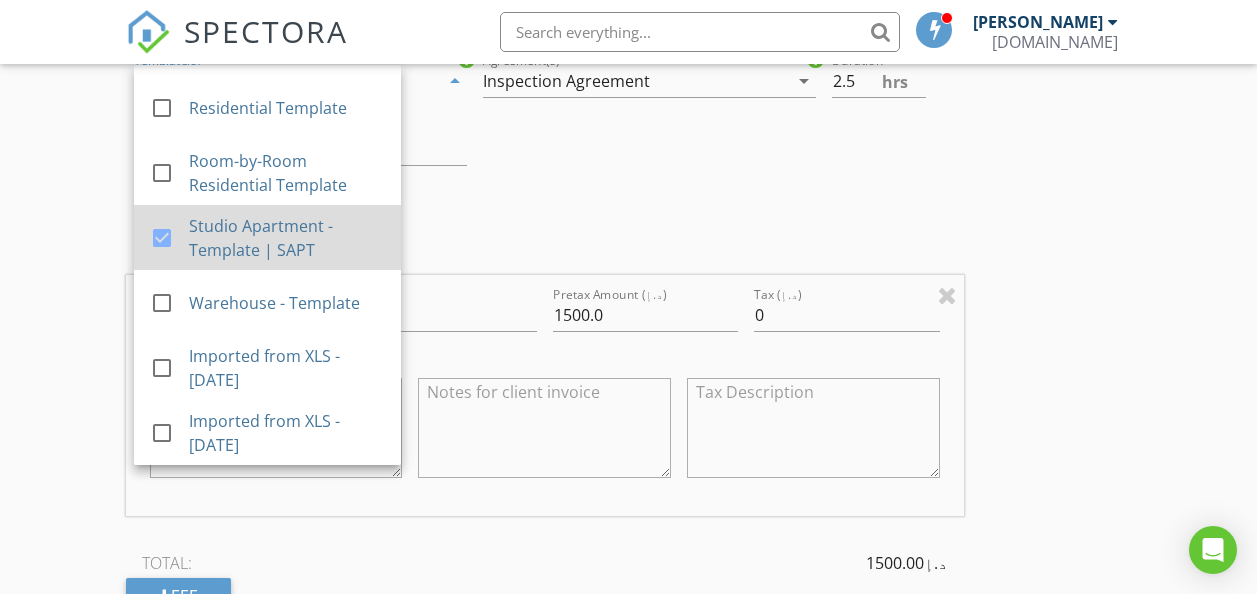 click at bounding box center [162, 238] 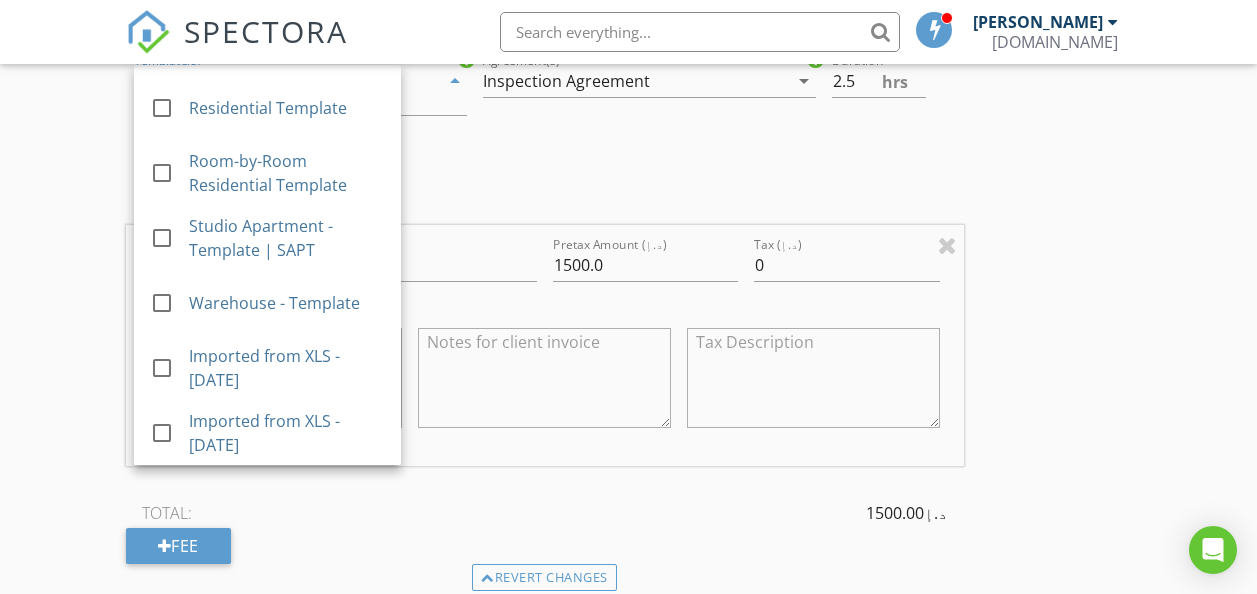 click on "INSPECTOR(S)
check_box   Ankur Dutta   PRIMARY   Ankur Dutta arrow_drop_down   check_box_outline_blank Ankur Dutta specifically requested
Date/Time
12/07/2025 10:00 AM
Location
Address Search       Address Flat 201, 2nd floor, The Bay, Business Bay   Unit 201   City Dubai   State Dubai   Zip .   County UAE     Square Feet 1358   Year Built 2022   Foundation Slab arrow_drop_down     Ankur Dutta     0.0 miles     (a few seconds)
client
check_box Enable Client CC email for this inspection   Client Search     check_box_outline_blank Client is a Company/Organization     First Name Erkan   Last Name Gassaloglu   Email erkangassaloglu@hotmail.com   CC Email mypropertysnagging@gmail.com   Phone +971557983156           Notes Property Type: Apartment
Size: 1358 sq ft
The Bay Building, Business Bay   Private Notes
SERVICES" at bounding box center [629, 293] 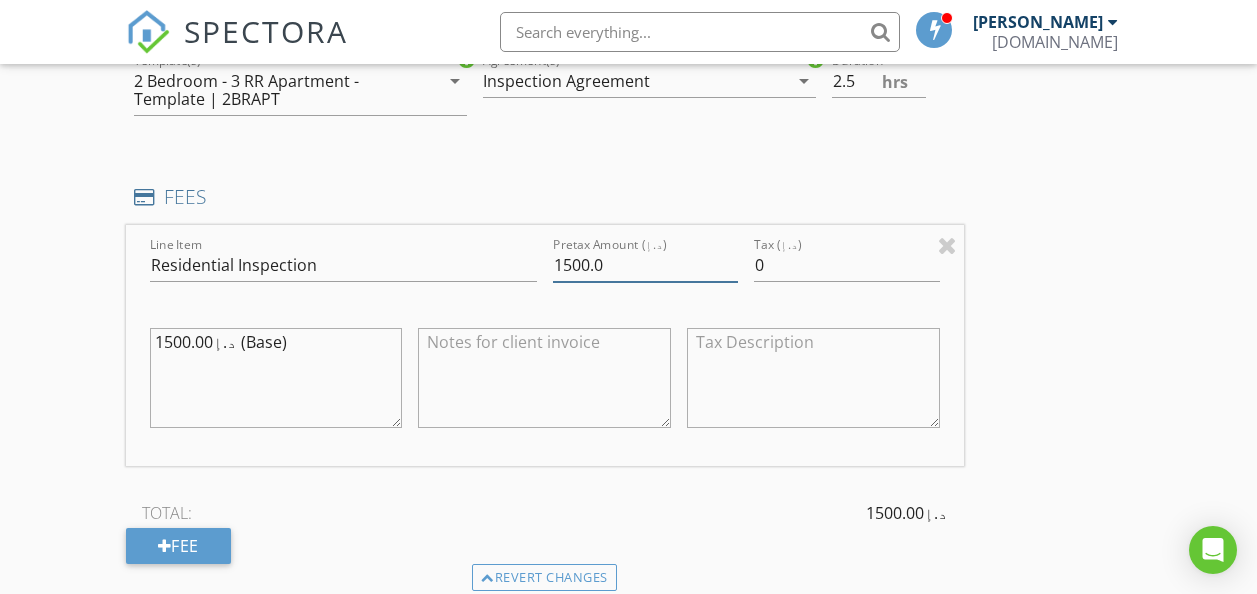 click on "1500.0" at bounding box center [645, 265] 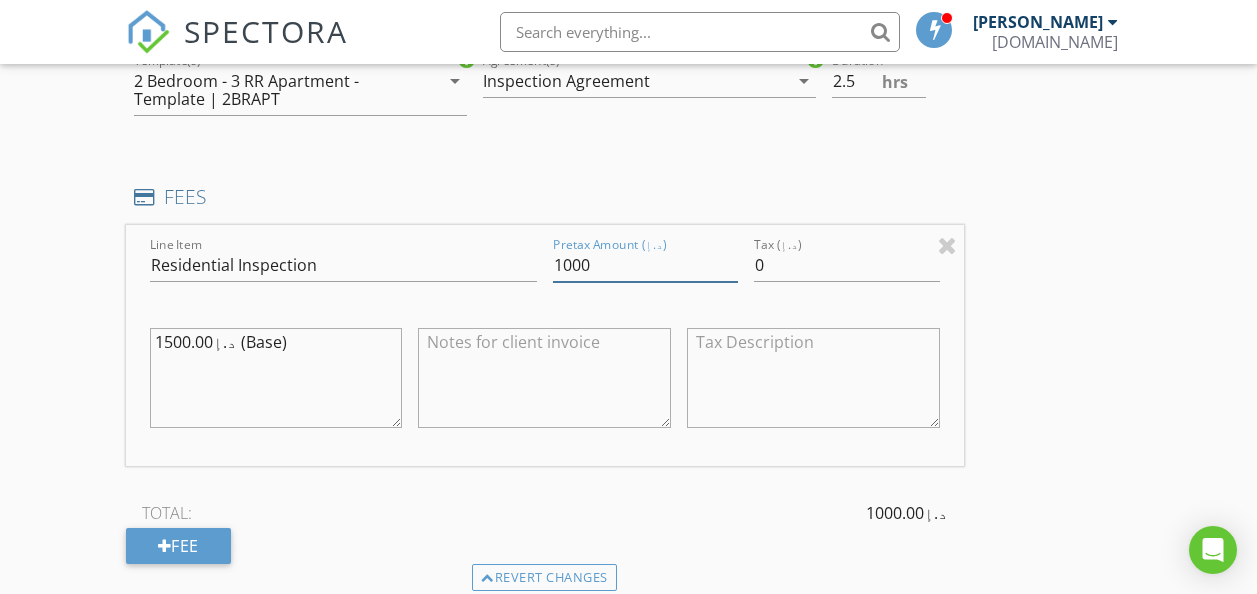 type on "1000" 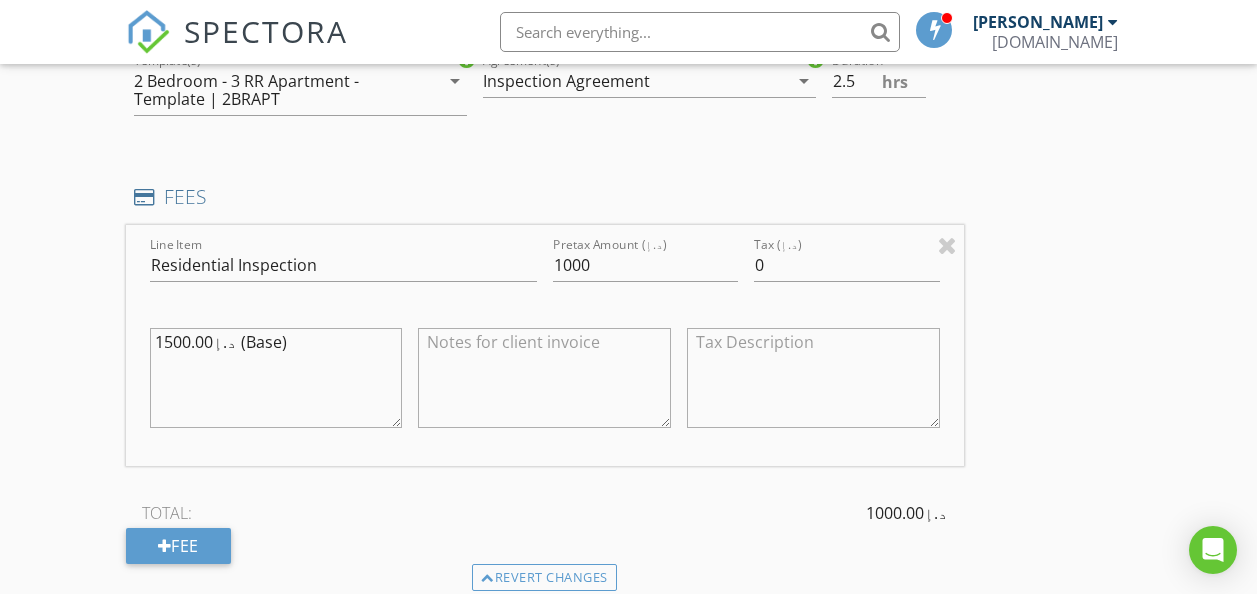 click on "د.إ1500.00 (Base)" at bounding box center [276, 378] 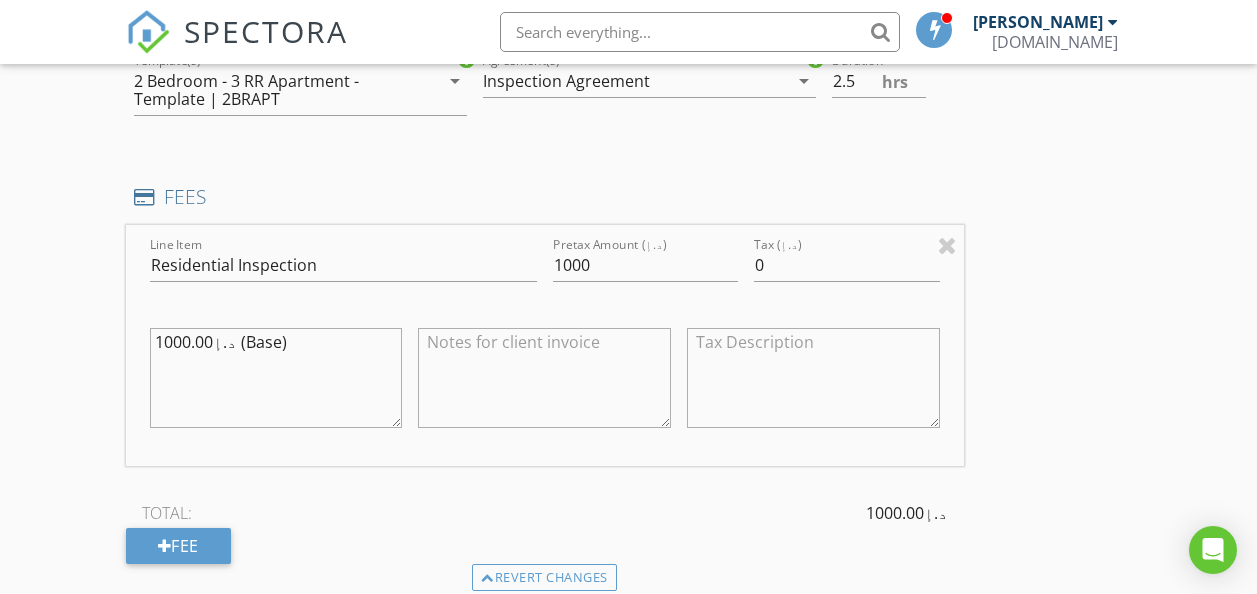 type on "د.إ1000.00 (Base)" 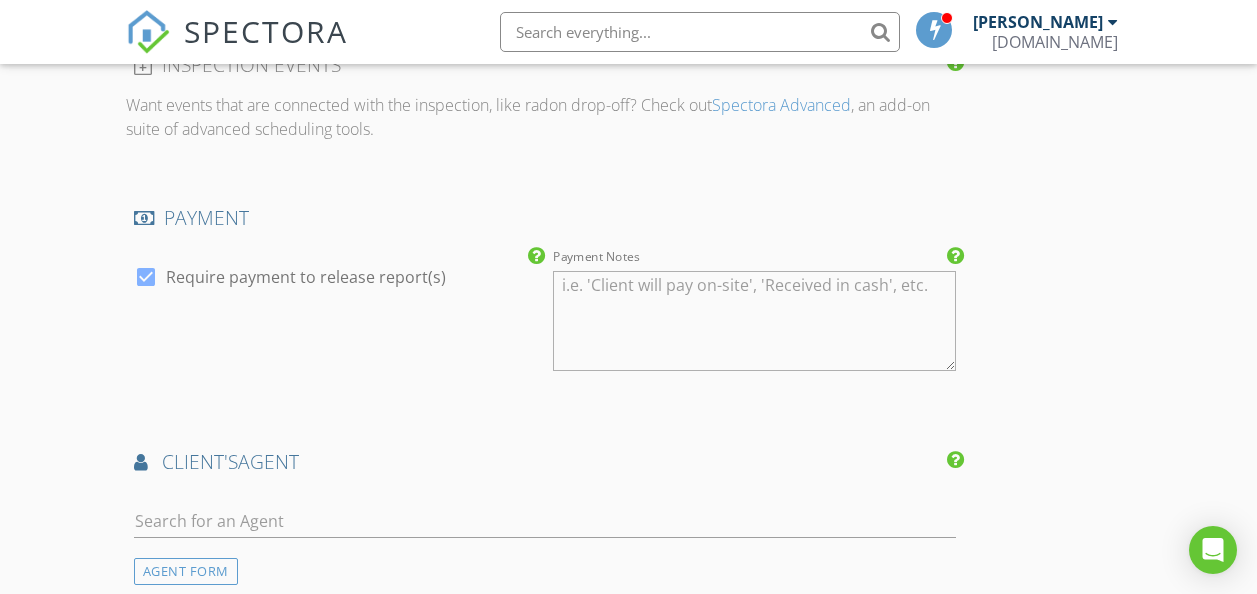 scroll, scrollTop: 2367, scrollLeft: 0, axis: vertical 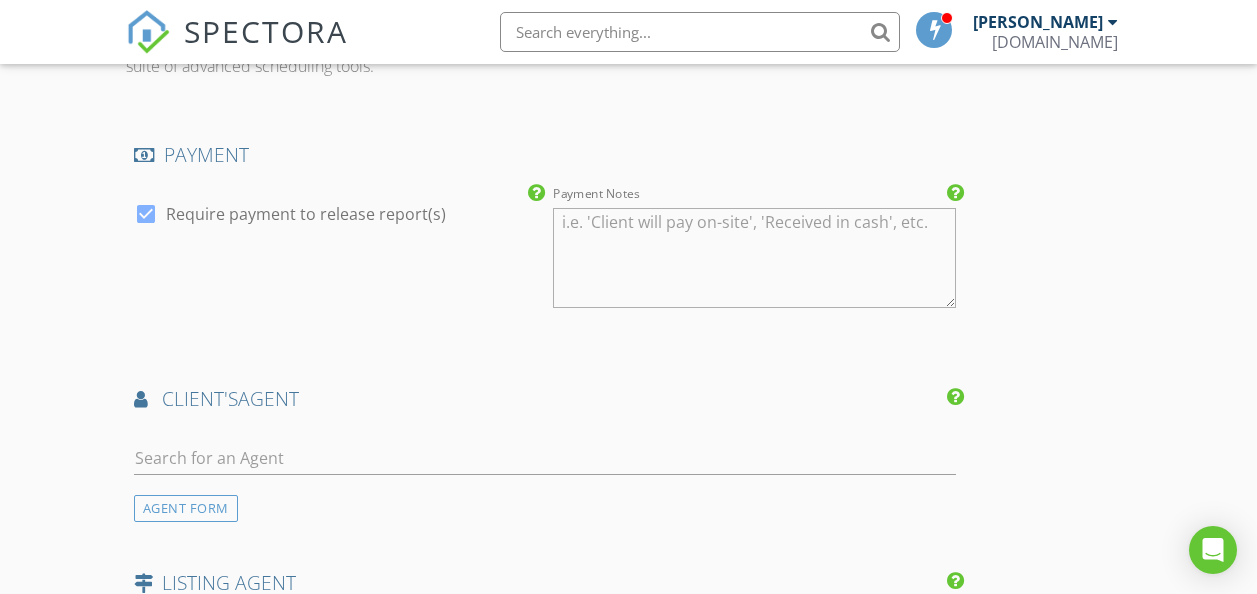type on "Cash Payment onsite" 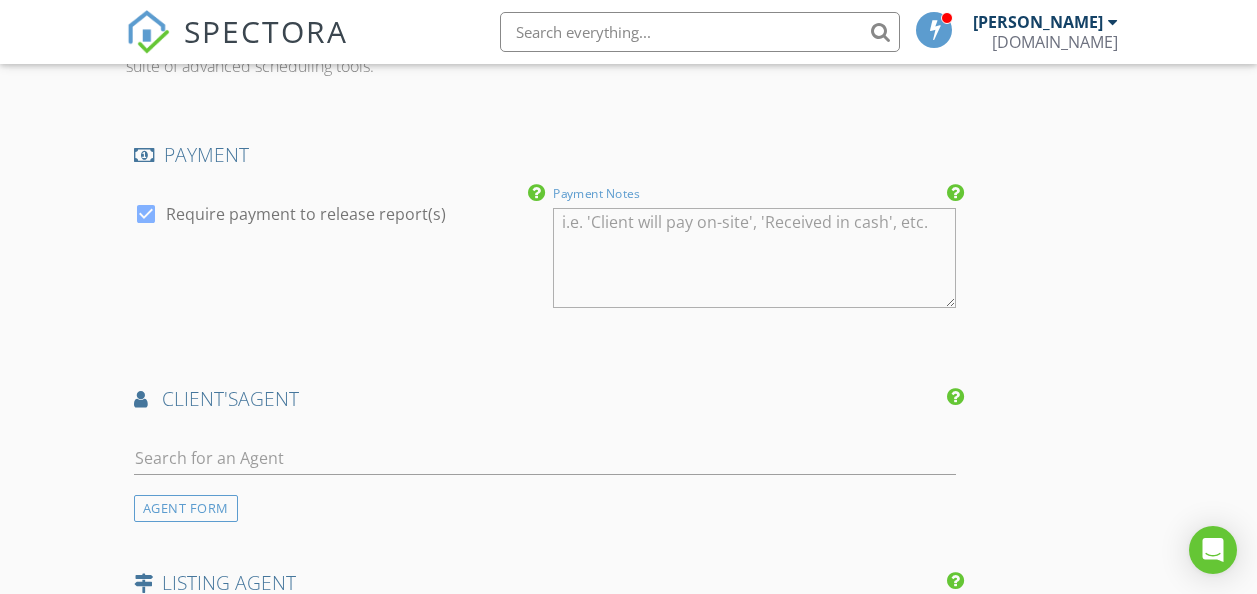 click on "Payment Notes" at bounding box center (754, 258) 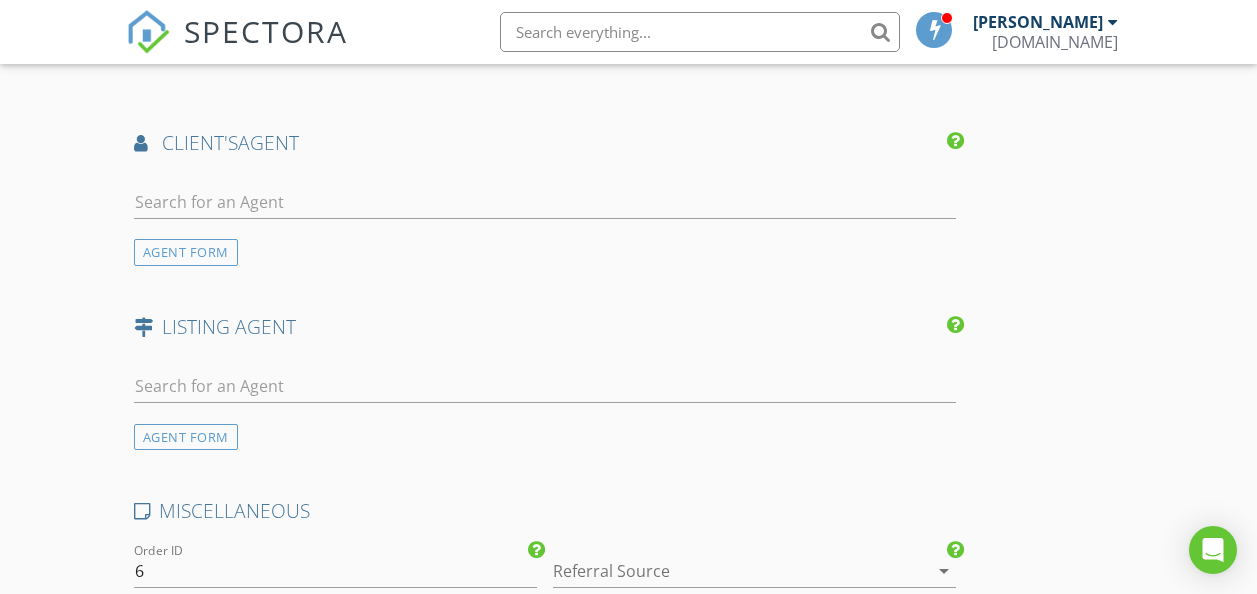 scroll, scrollTop: 2630, scrollLeft: 0, axis: vertical 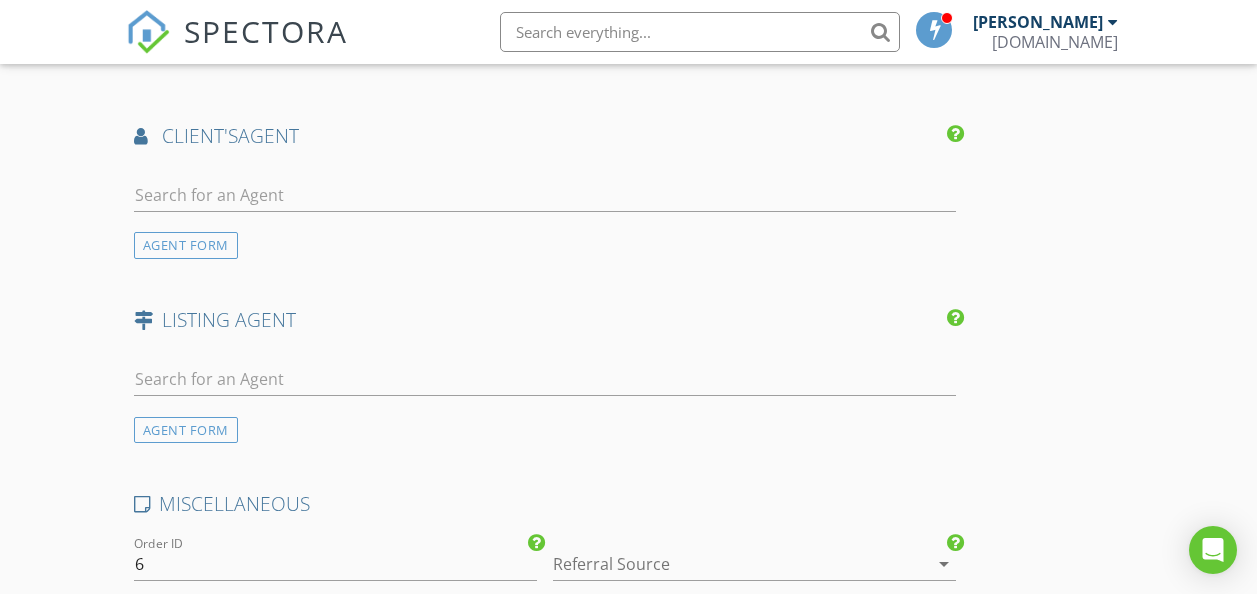 type on "Cash Payment onsite" 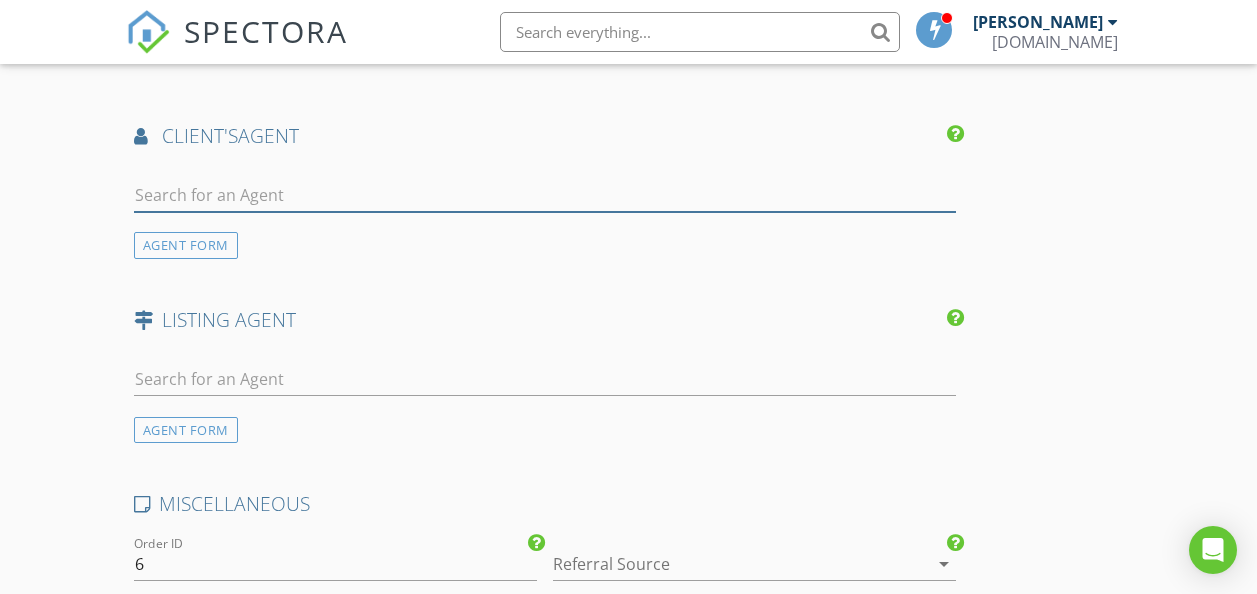 click at bounding box center [545, 195] 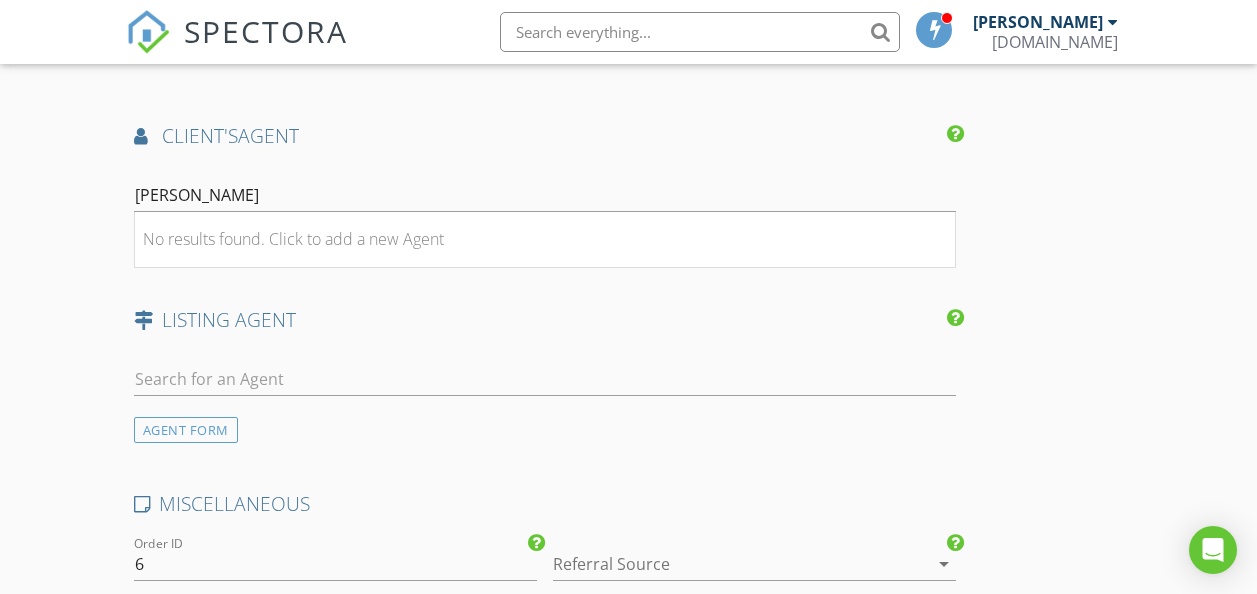 click on "INSPECTOR(S)
check_box   Ankur Dutta   PRIMARY   Ankur Dutta arrow_drop_down   check_box_outline_blank Ankur Dutta specifically requested
Date/Time
12/07/2025 10:00 AM
Location
Address Search       Address Flat 201, 2nd floor, The Bay, Business Bay   Unit 201   City Dubai   State Dubai   Zip .   County UAE     Square Feet 1358   Year Built 2022   Foundation Slab arrow_drop_down     Ankur Dutta     0.0 miles     (a few seconds)
client
check_box Enable Client CC email for this inspection   Client Search     check_box_outline_blank Client is a Company/Organization     First Name Erkan   Last Name Gassaloglu   Email erkangassaloglu@hotmail.com   CC Email mypropertysnagging@gmail.com   Phone +971557983156           Notes Property Type: Apartment
Size: 1358 sq ft
The Bay Building, Business Bay   Private Notes
SERVICES" at bounding box center [629, -620] 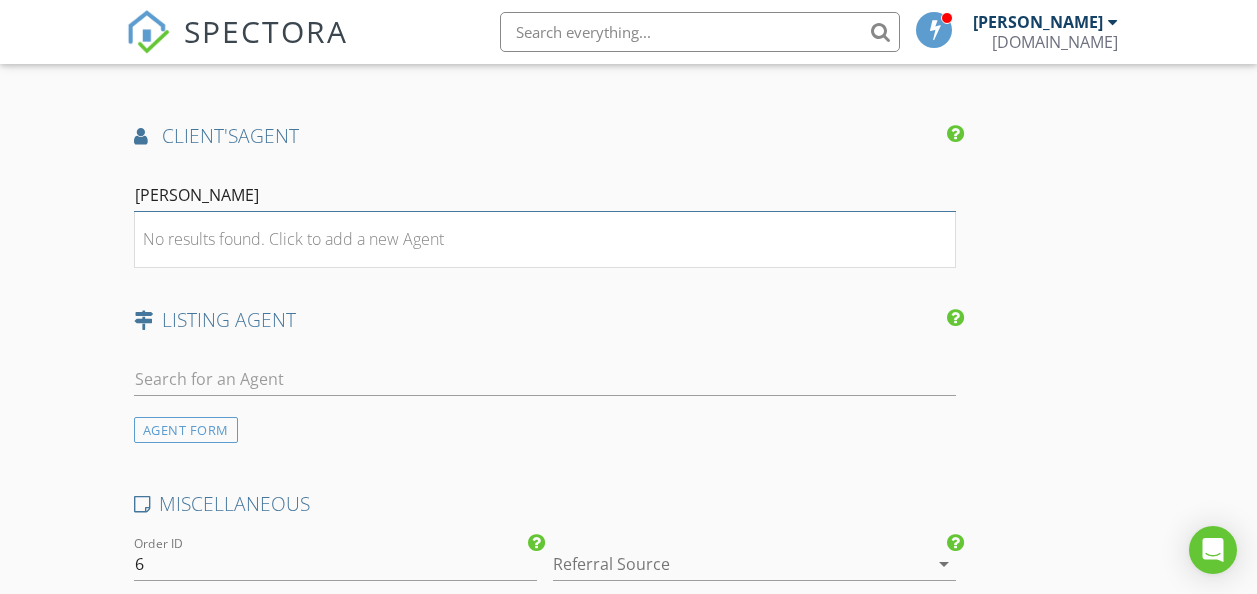 click on "Ali" at bounding box center (545, 195) 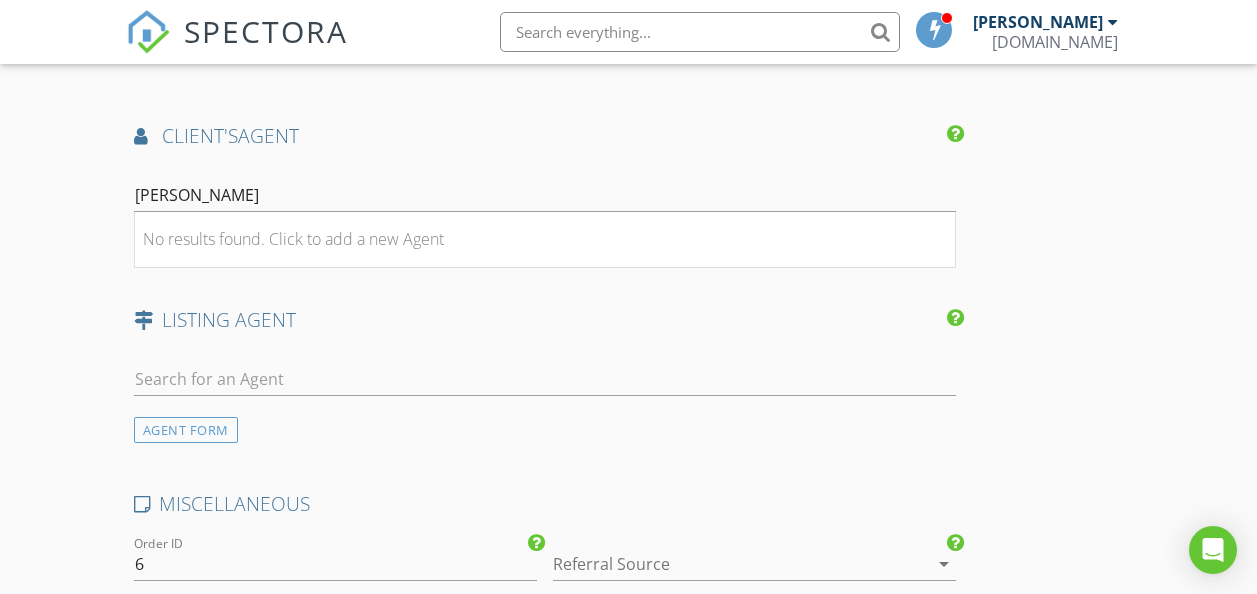 click on "INSPECTOR(S)
check_box   Ankur Dutta   PRIMARY   Ankur Dutta arrow_drop_down   check_box_outline_blank Ankur Dutta specifically requested
Date/Time
12/07/2025 10:00 AM
Location
Address Search       Address Flat 201, 2nd floor, The Bay, Business Bay   Unit 201   City Dubai   State Dubai   Zip .   County UAE     Square Feet 1358   Year Built 2022   Foundation Slab arrow_drop_down     Ankur Dutta     0.0 miles     (a few seconds)
client
check_box Enable Client CC email for this inspection   Client Search     check_box_outline_blank Client is a Company/Organization     First Name Erkan   Last Name Gassaloglu   Email erkangassaloglu@hotmail.com   CC Email mypropertysnagging@gmail.com   Phone +971557983156           Notes Property Type: Apartment
Size: 1358 sq ft
The Bay Building, Business Bay   Private Notes
SERVICES" at bounding box center (629, -620) 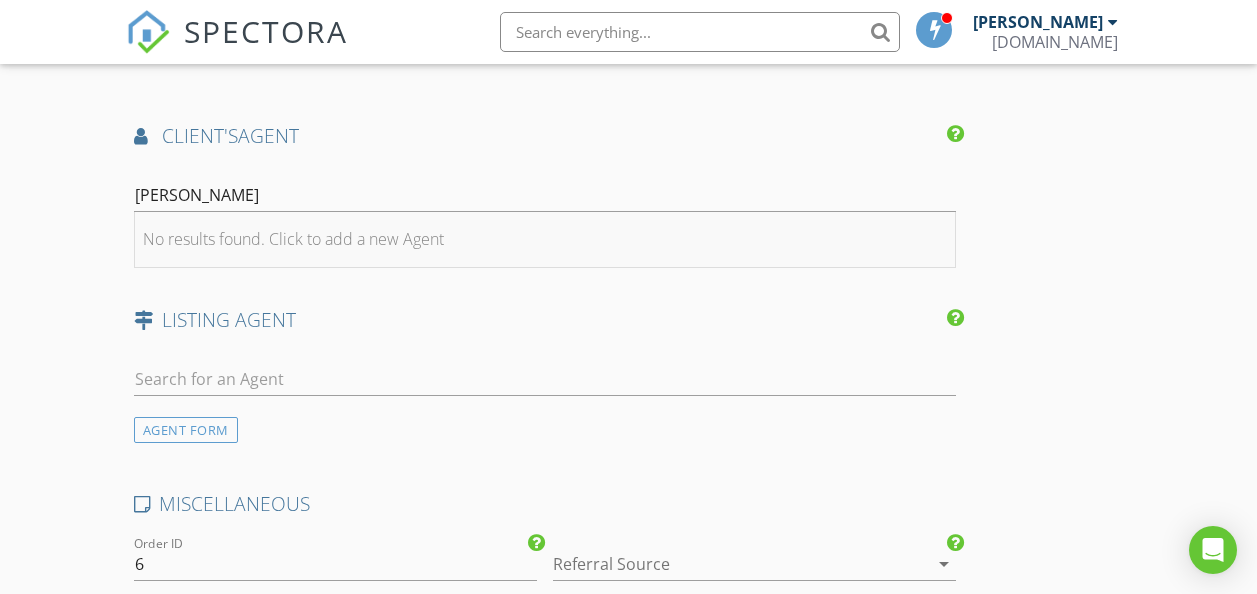 click on "No results found. Click to add a new Agent" at bounding box center [293, 239] 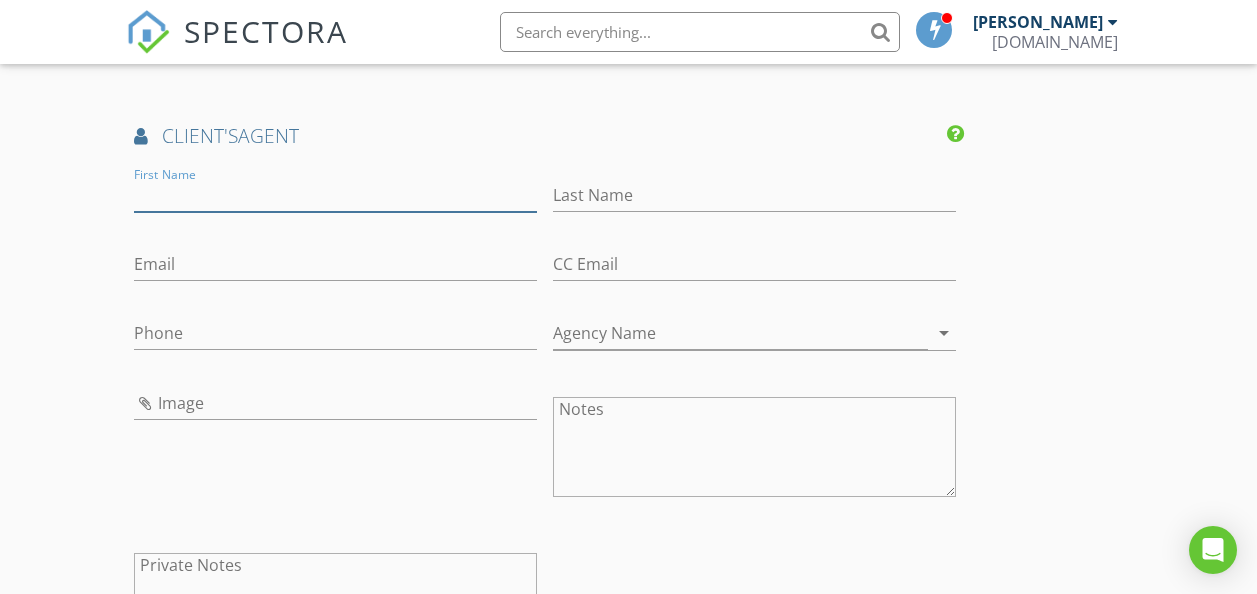 drag, startPoint x: 250, startPoint y: 230, endPoint x: 242, endPoint y: 198, distance: 32.984844 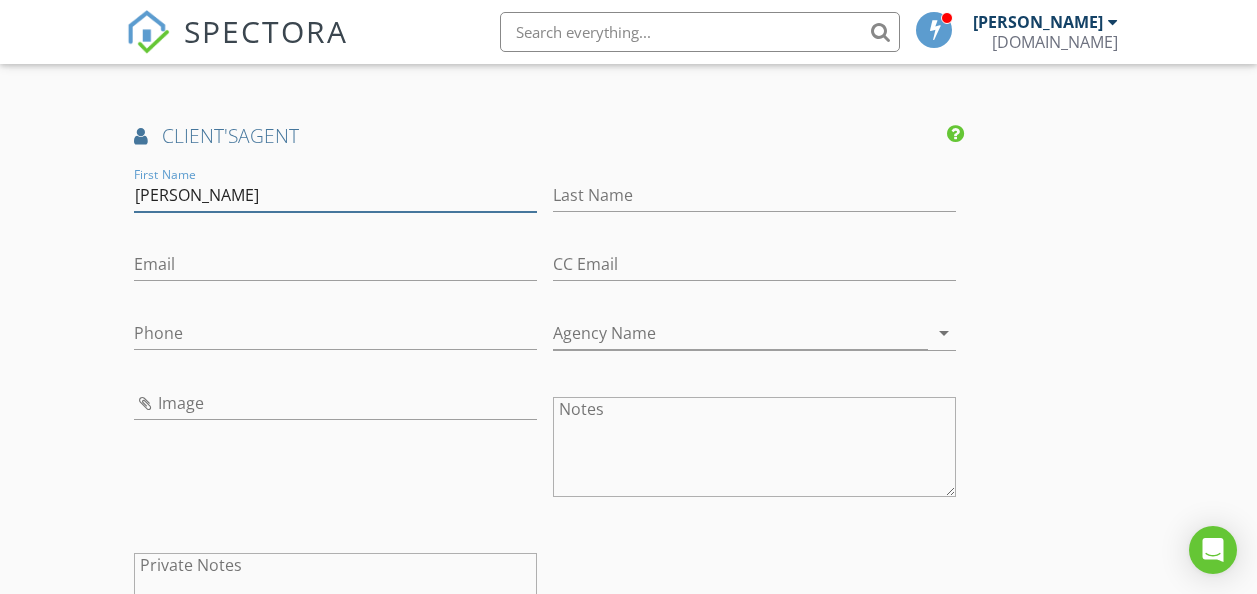 type on "Ali" 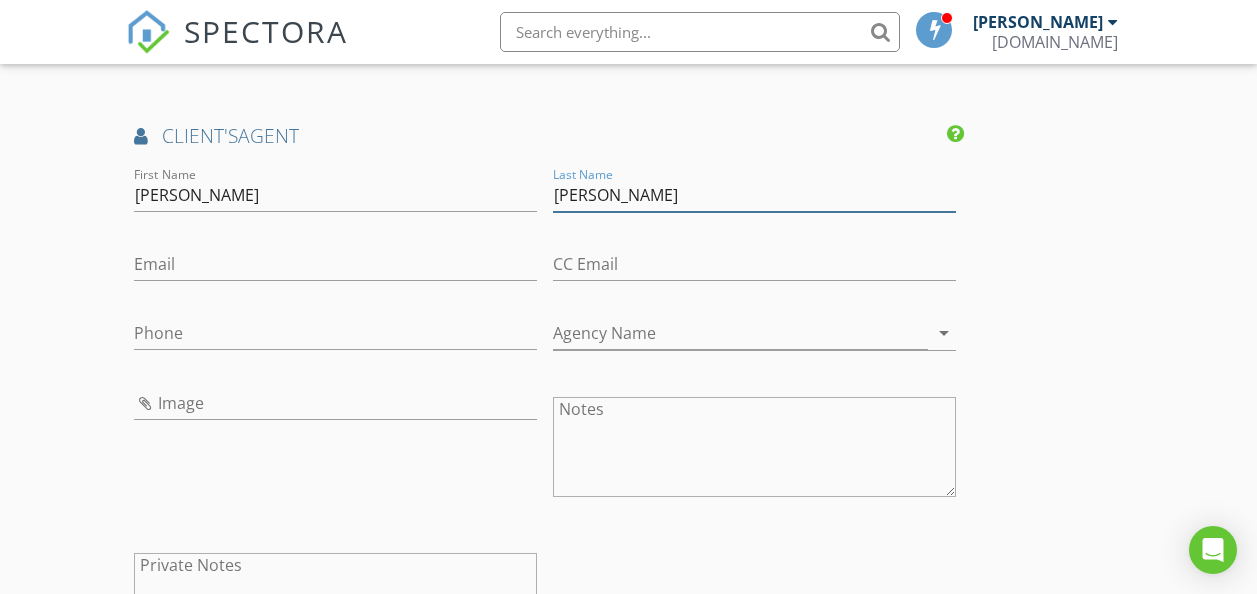 type on "Abbas" 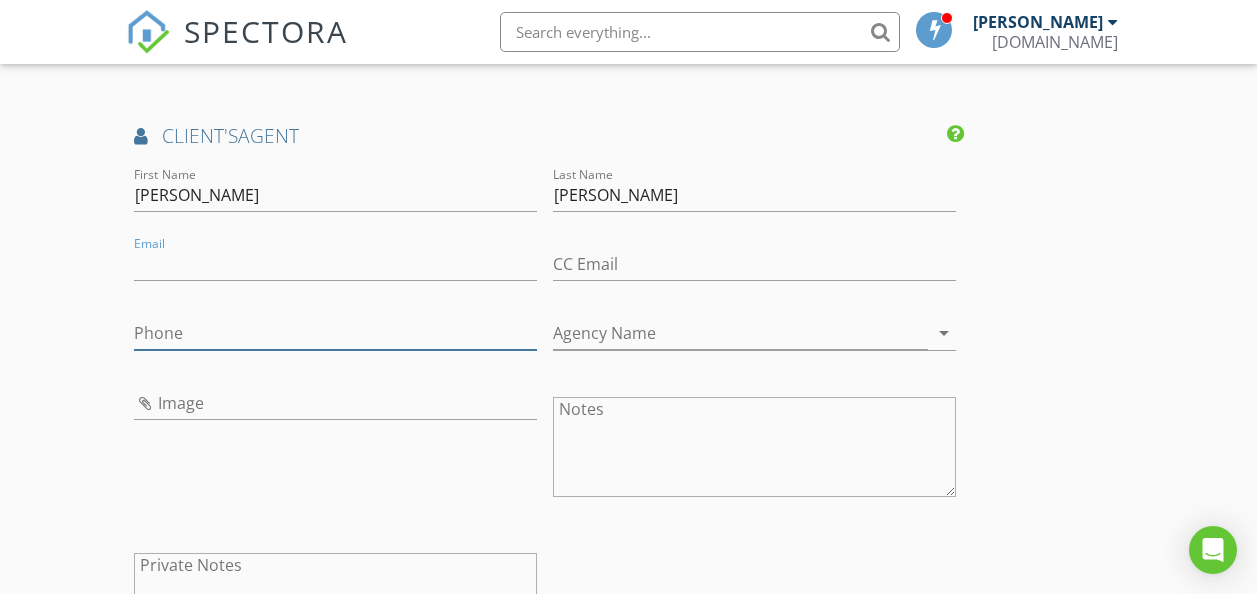 click on "Phone" at bounding box center (335, 333) 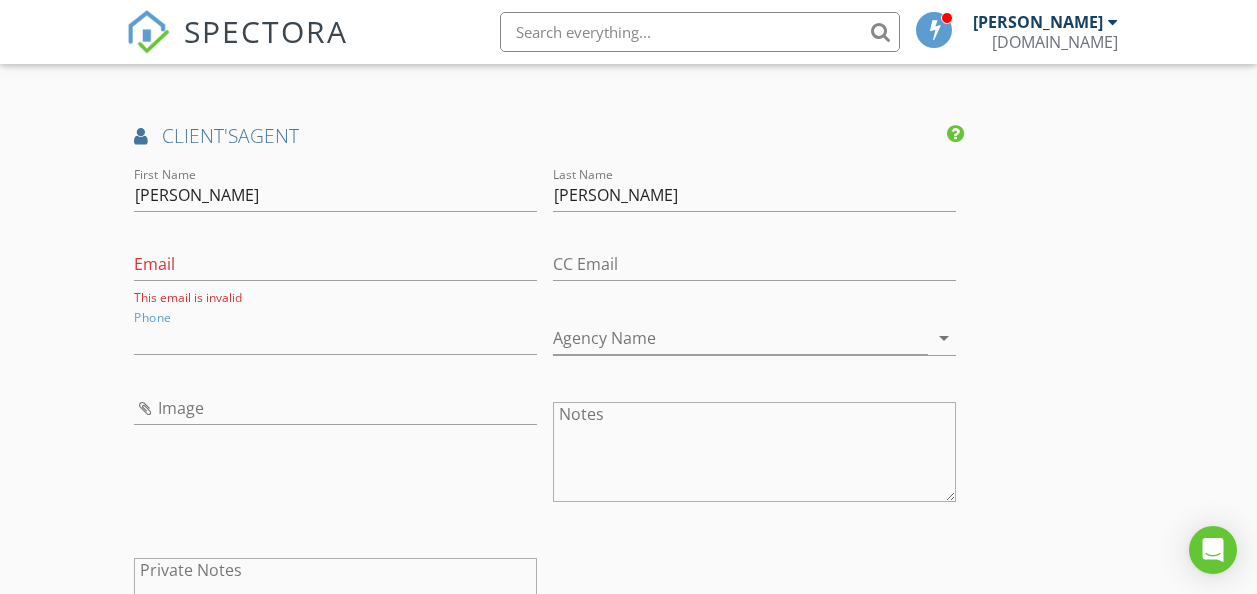 click on "INSPECTOR(S)
check_box   Ankur Dutta   PRIMARY   Ankur Dutta arrow_drop_down   check_box_outline_blank Ankur Dutta specifically requested
Date/Time
12/07/2025 10:00 AM
Location
Address Search       Address Flat 201, 2nd floor, The Bay, Business Bay   Unit 201   City Dubai   State Dubai   Zip .   County UAE     Square Feet 1358   Year Built 2022   Foundation Slab arrow_drop_down     Ankur Dutta     0.0 miles     (a few seconds)
client
check_box Enable Client CC email for this inspection   Client Search     check_box_outline_blank Client is a Company/Organization     First Name Erkan   Last Name Gassaloglu   Email erkangassaloglu@hotmail.com   CC Email mypropertysnagging@gmail.com   Phone +971557983156           Notes Property Type: Apartment
Size: 1358 sq ft
The Bay Building, Business Bay   Private Notes
SERVICES" at bounding box center (629, -391) 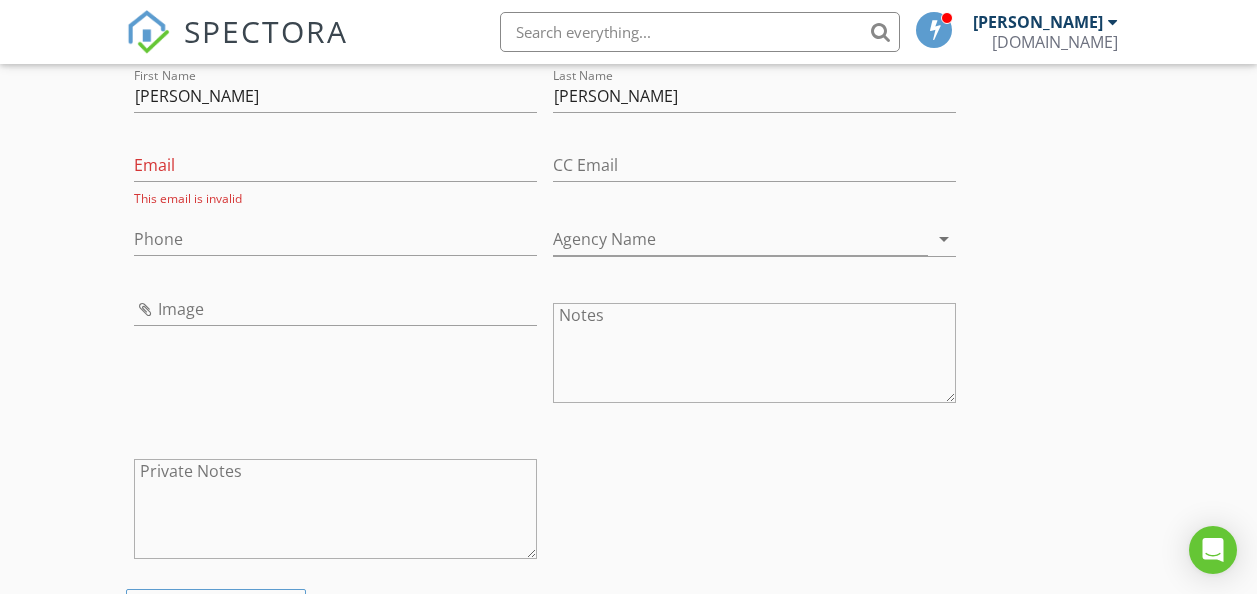 scroll, scrollTop: 2756, scrollLeft: 0, axis: vertical 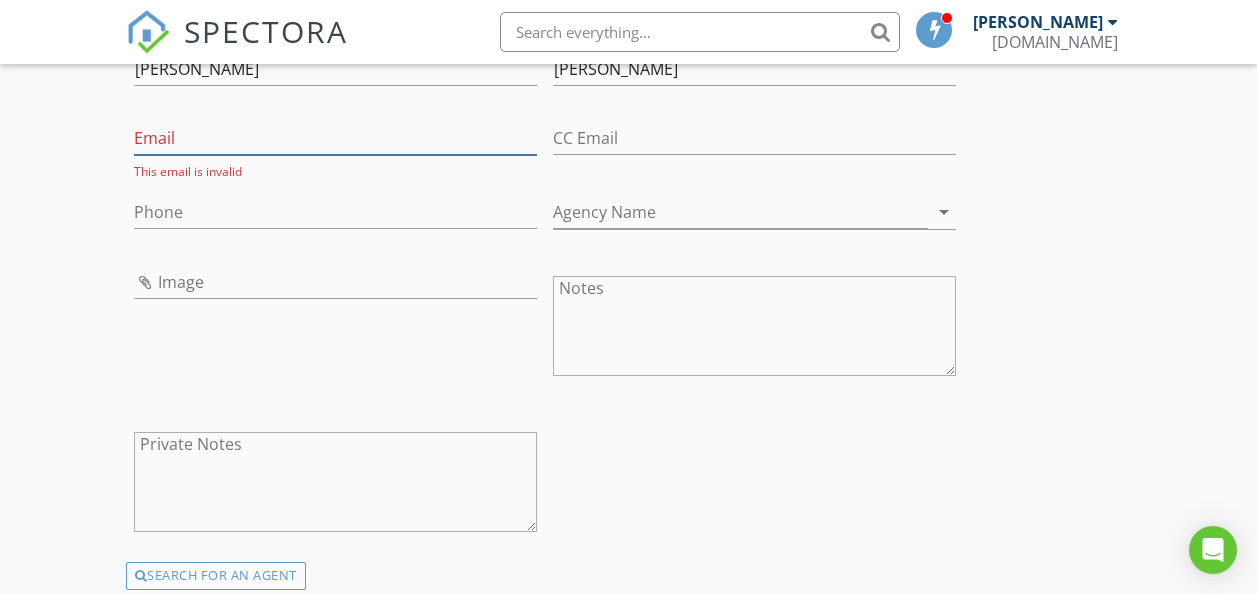 click on "Email" at bounding box center [335, 138] 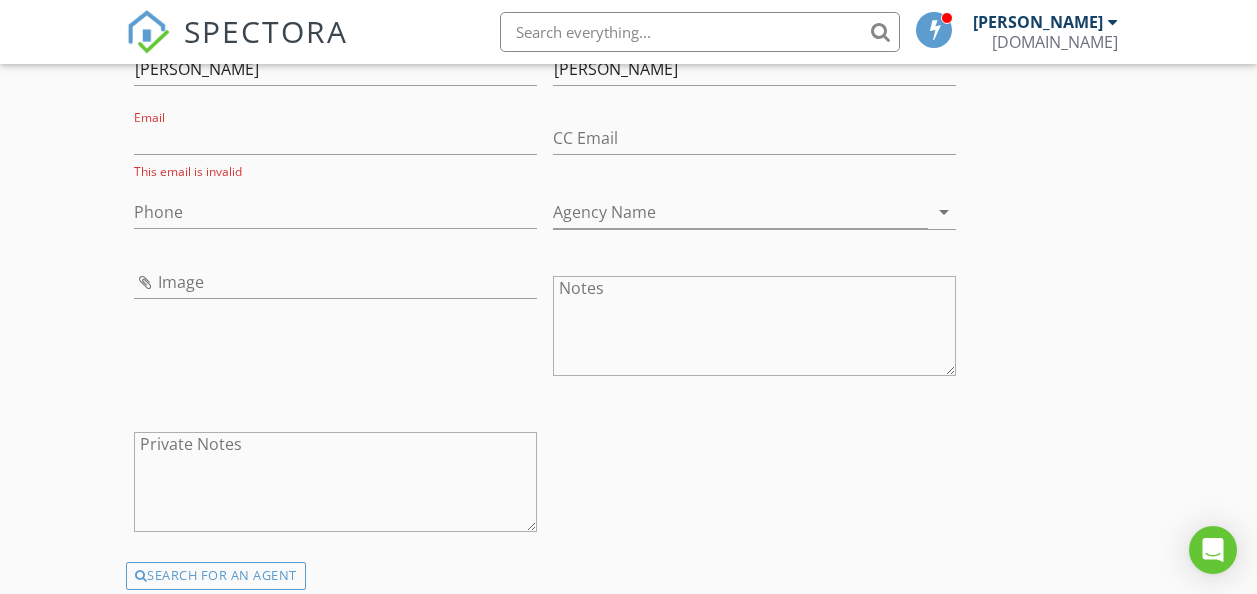 click on "New Inspection
Click here to use the New Order Form
INSPECTOR(S)
check_box   Ankur Dutta   PRIMARY   Ankur Dutta arrow_drop_down   check_box_outline_blank Ankur Dutta specifically requested
Date/Time
12/07/2025 10:00 AM
Location
Address Search       Address Flat 201, 2nd floor, The Bay, Business Bay   Unit 201   City Dubai   State Dubai   Zip .   County UAE     Square Feet 1358   Year Built 2022   Foundation Slab arrow_drop_down     Ankur Dutta     0.0 miles     (a few seconds)
client
check_box Enable Client CC email for this inspection   Client Search     check_box_outline_blank Client is a Company/Organization     First Name Erkan   Last Name Gassaloglu   Email erkangassaloglu@hotmail.com   CC Email mypropertysnagging@gmail.com   Phone +971557983156           Notes Property Type: Apartment
Size: 1358 sq ft
The Bay Building, Business Bay" at bounding box center [628, -552] 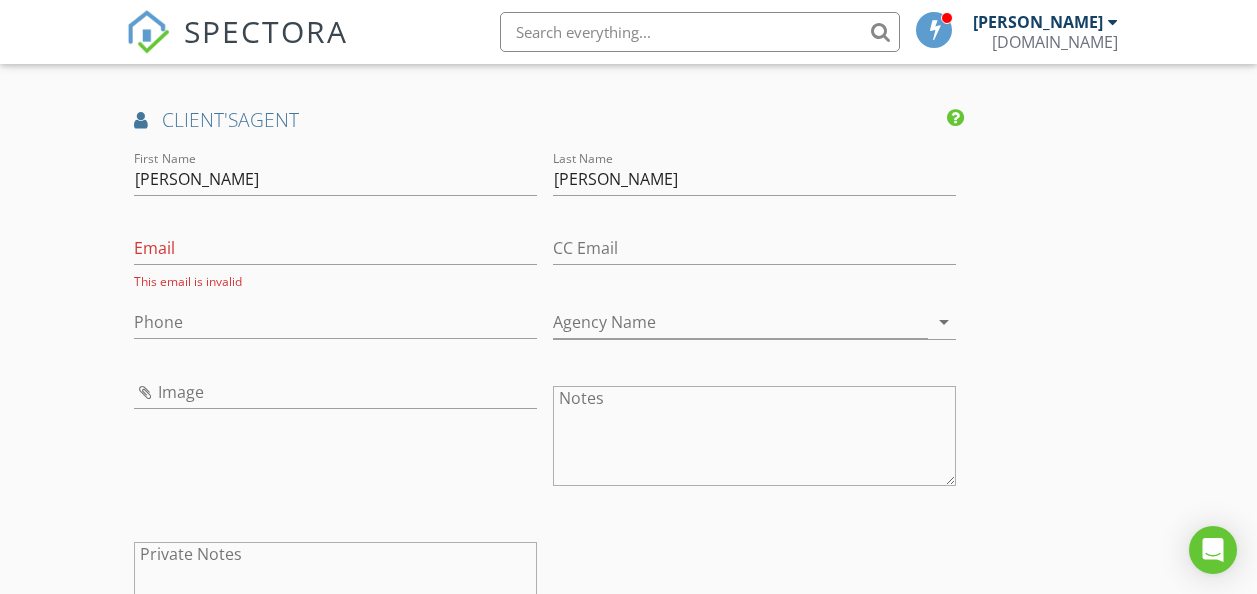 scroll, scrollTop: 2540, scrollLeft: 0, axis: vertical 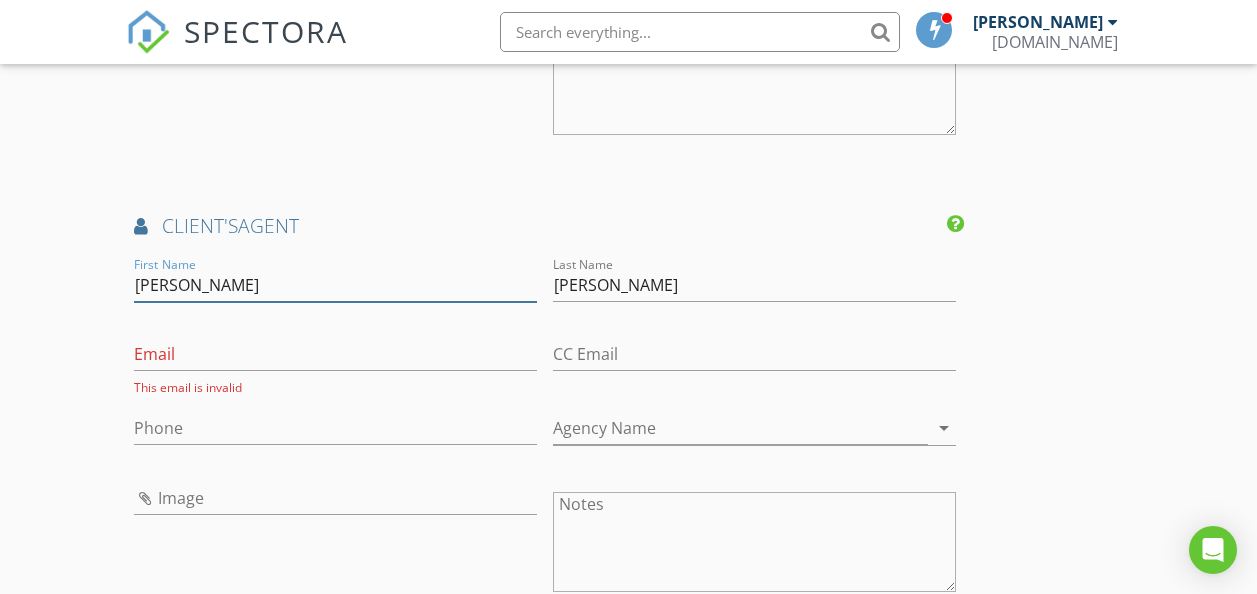 click on "Ali" at bounding box center [335, 285] 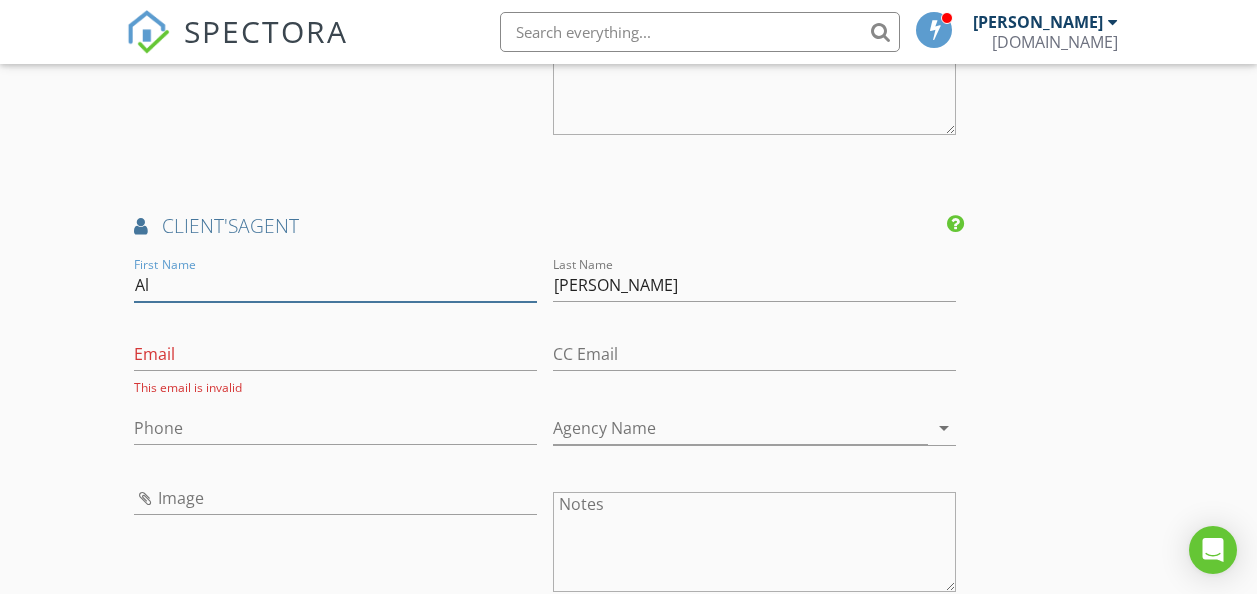 type on "A" 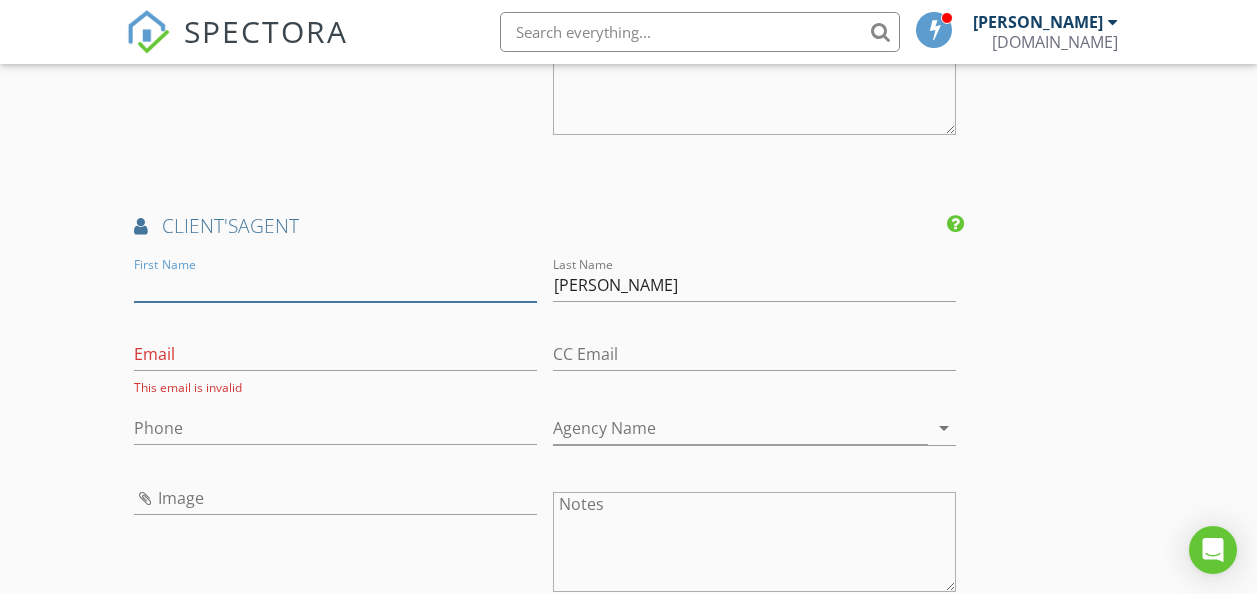 type 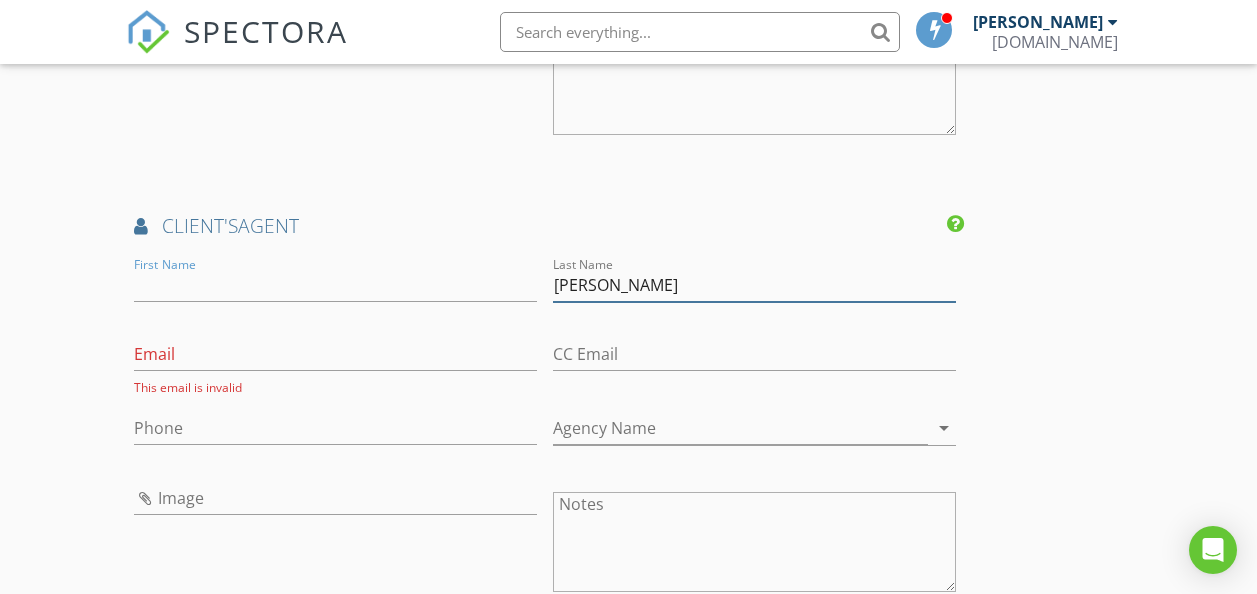 click on "Abbas" at bounding box center [754, 285] 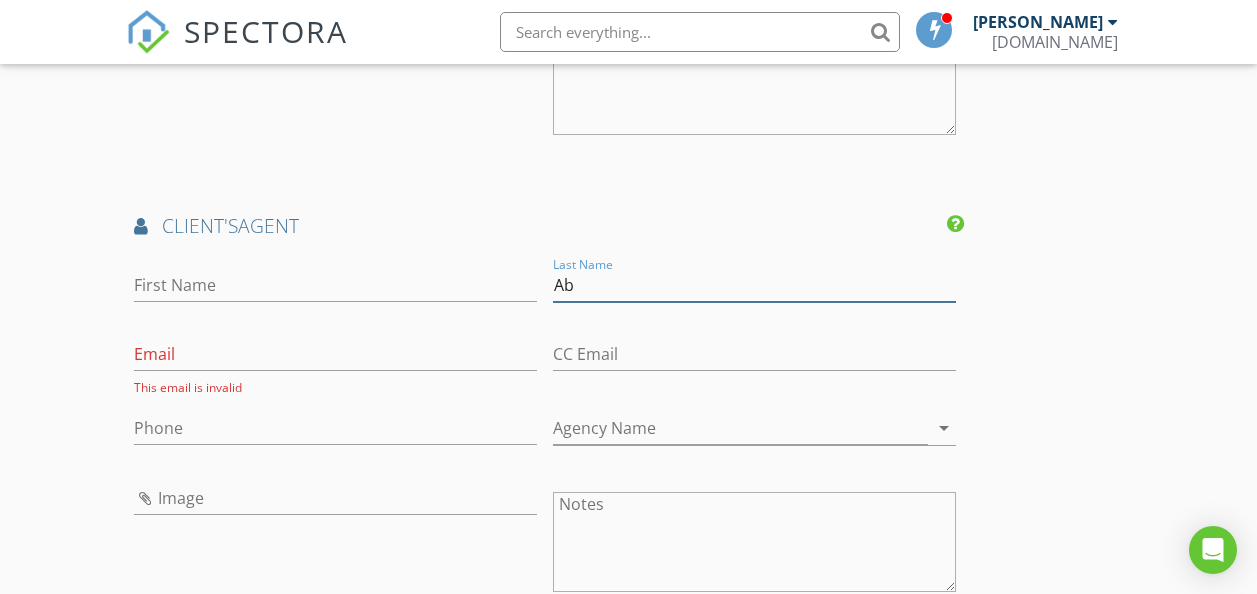 type on "A" 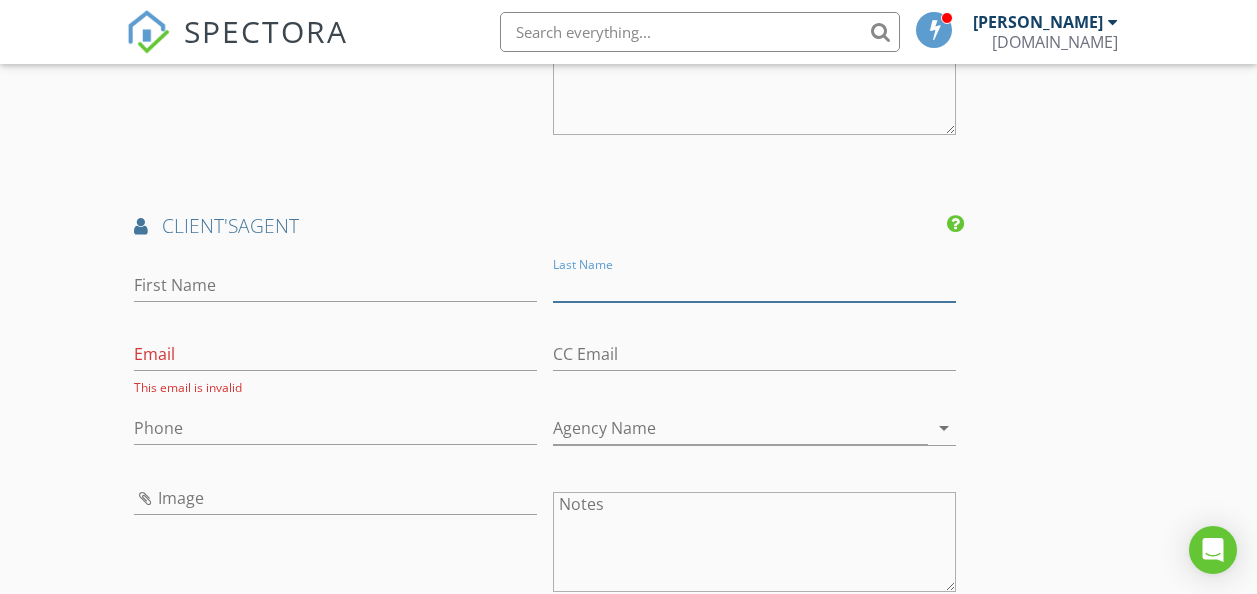 type 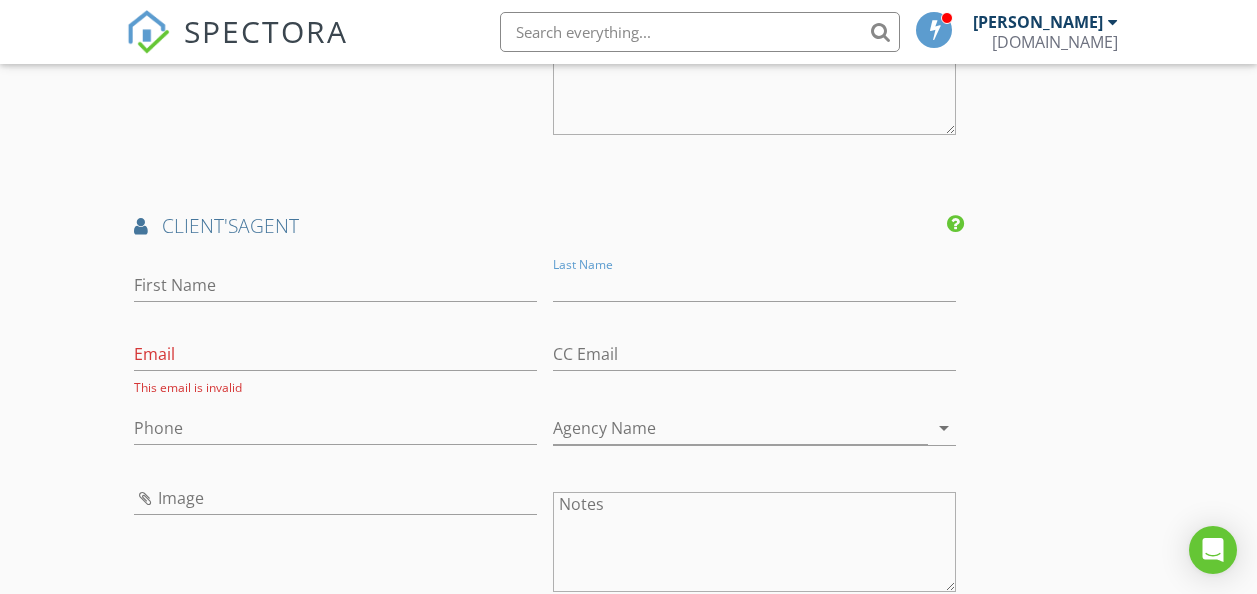 click on "INSPECTOR(S)
check_box   Ankur Dutta   PRIMARY   Ankur Dutta arrow_drop_down   check_box_outline_blank Ankur Dutta specifically requested
Date/Time
12/07/2025 10:00 AM
Location
Address Search       Address Flat 201, 2nd floor, The Bay, Business Bay   Unit 201   City Dubai   State Dubai   Zip .   County UAE     Square Feet 1358   Year Built 2022   Foundation Slab arrow_drop_down     Ankur Dutta     0.0 miles     (a few seconds)
client
check_box Enable Client CC email for this inspection   Client Search     check_box_outline_blank Client is a Company/Organization     First Name Erkan   Last Name Gassaloglu   Email erkangassaloglu@hotmail.com   CC Email mypropertysnagging@gmail.com   Phone +971557983156           Notes Property Type: Apartment
Size: 1358 sq ft
The Bay Building, Business Bay   Private Notes
SERVICES" at bounding box center (629, -301) 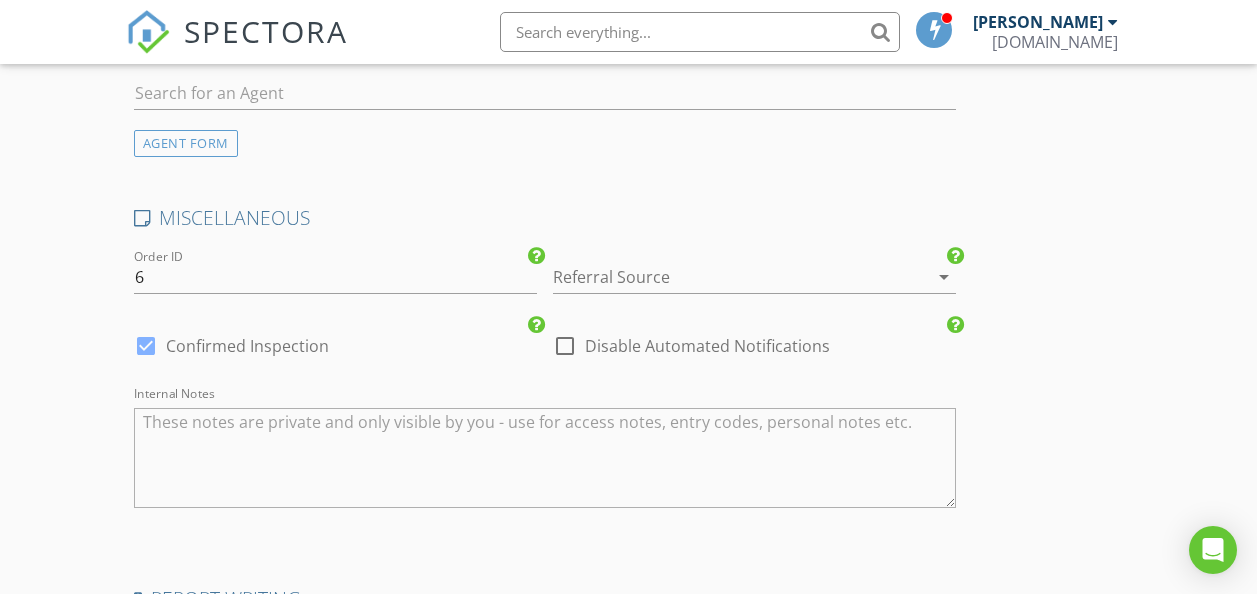scroll, scrollTop: 3408, scrollLeft: 0, axis: vertical 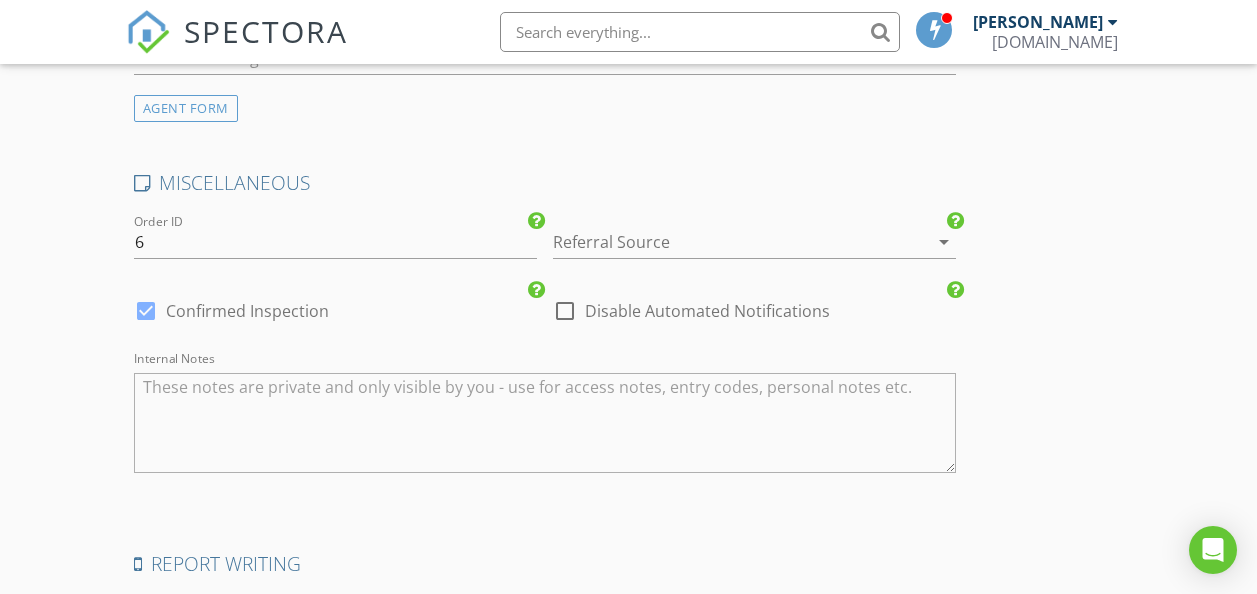 click on "arrow_drop_down" at bounding box center (944, 242) 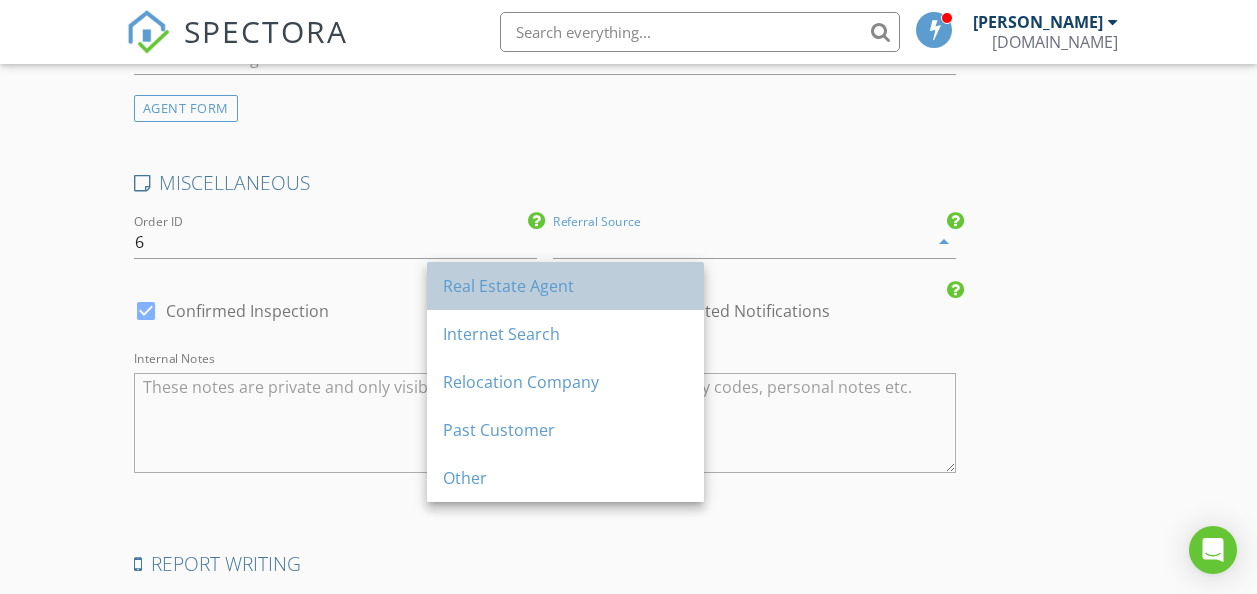 click on "Real Estate Agent" at bounding box center (565, 286) 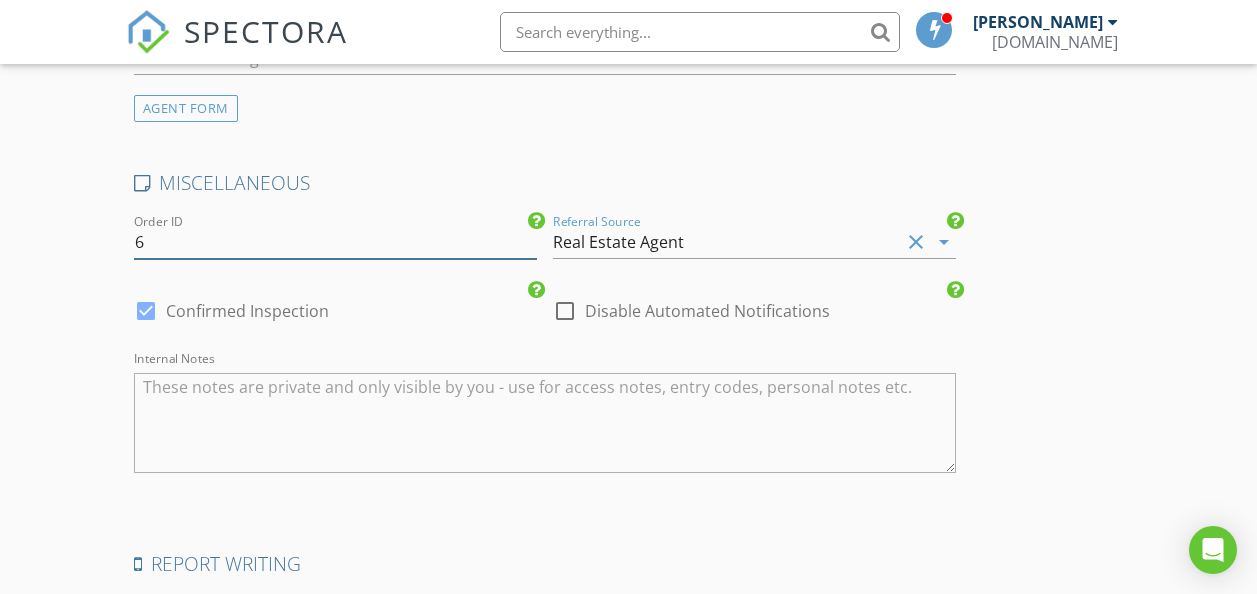 click on "6" at bounding box center [335, 242] 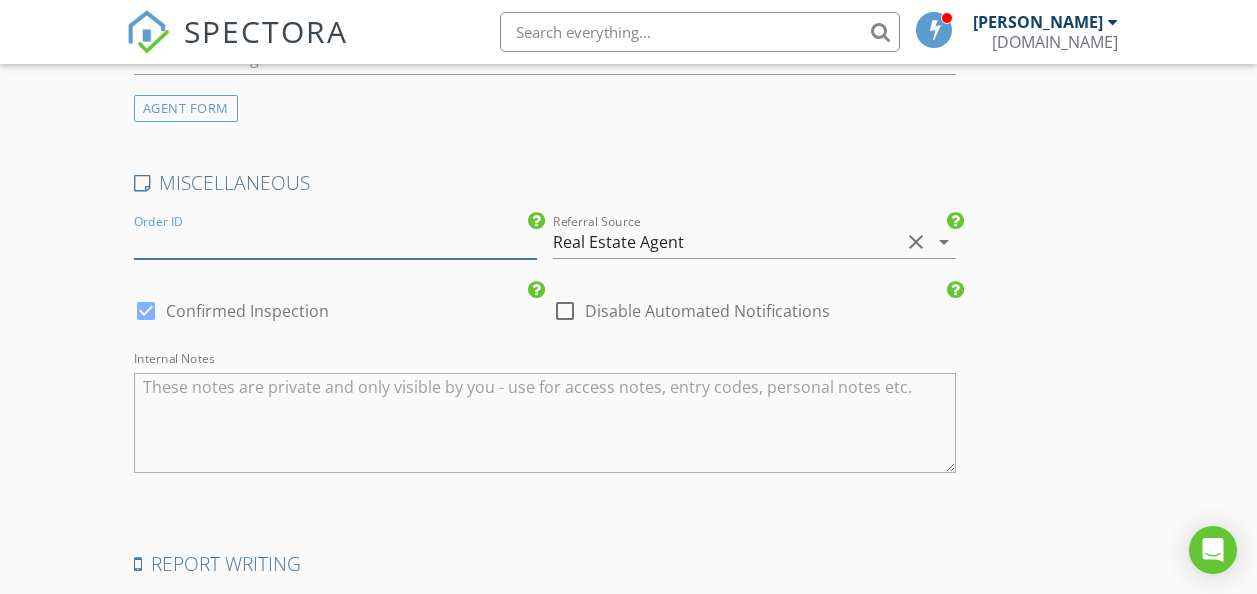type on "6" 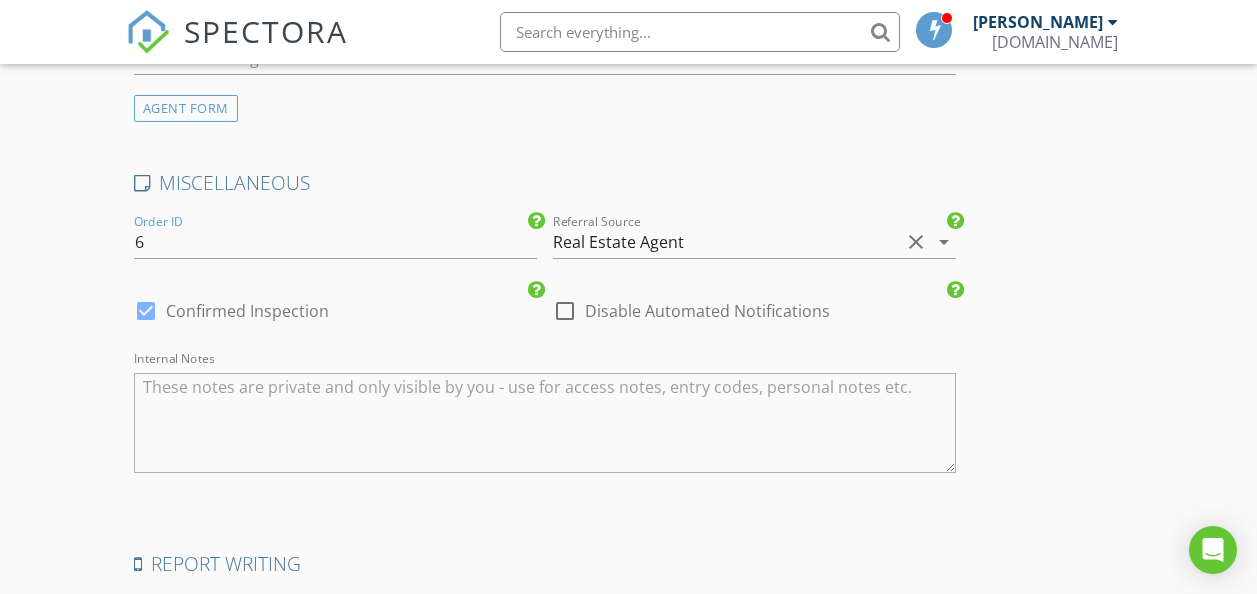 click on "INSPECTOR(S)
check_box   Ankur Dutta   PRIMARY   Ankur Dutta arrow_drop_down   check_box_outline_blank Ankur Dutta specifically requested
Date/Time
12/07/2025 10:00 AM
Location
Address Search       Address Flat 201, 2nd floor, The Bay, Business Bay   Unit 201   City Dubai   State Dubai   Zip .   County UAE     Square Feet 1358   Year Built 2022   Foundation Slab arrow_drop_down     Ankur Dutta     0.0 miles     (a few seconds)
client
check_box Enable Client CC email for this inspection   Client Search     check_box_outline_blank Client is a Company/Organization     First Name Erkan   Last Name Gassaloglu   Email erkangassaloglu@hotmail.com   CC Email mypropertysnagging@gmail.com   Phone +971557983156           Notes Property Type: Apartment
Size: 1358 sq ft
The Bay Building, Business Bay   Private Notes
SERVICES" at bounding box center (629, -1169) 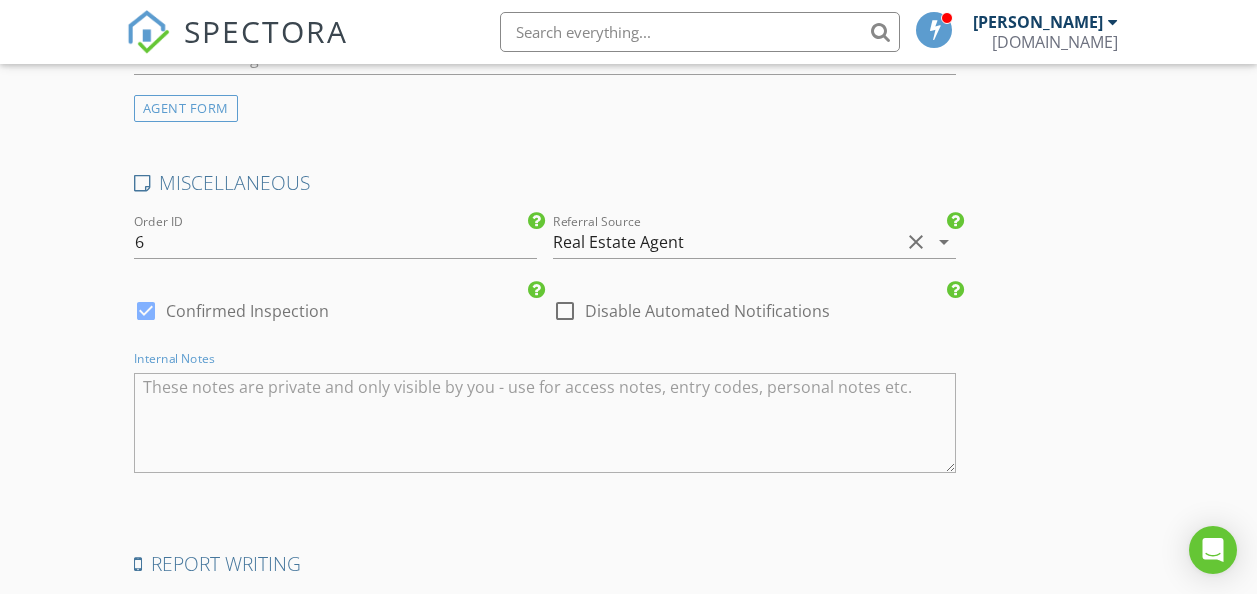 click at bounding box center (545, 423) 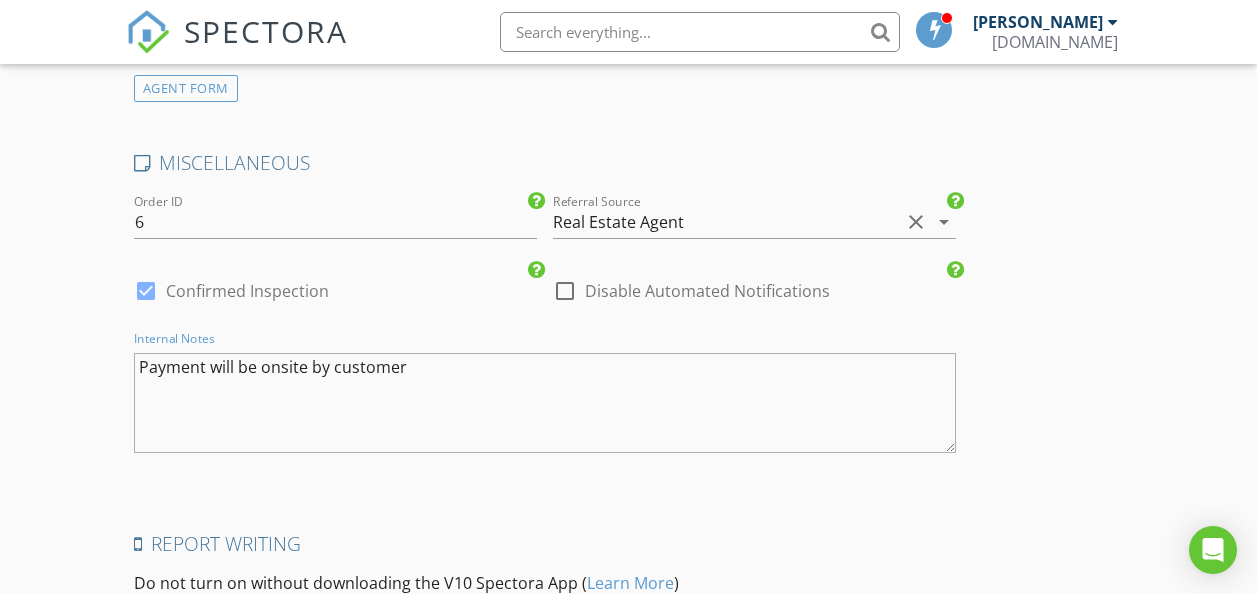 scroll, scrollTop: 3565, scrollLeft: 0, axis: vertical 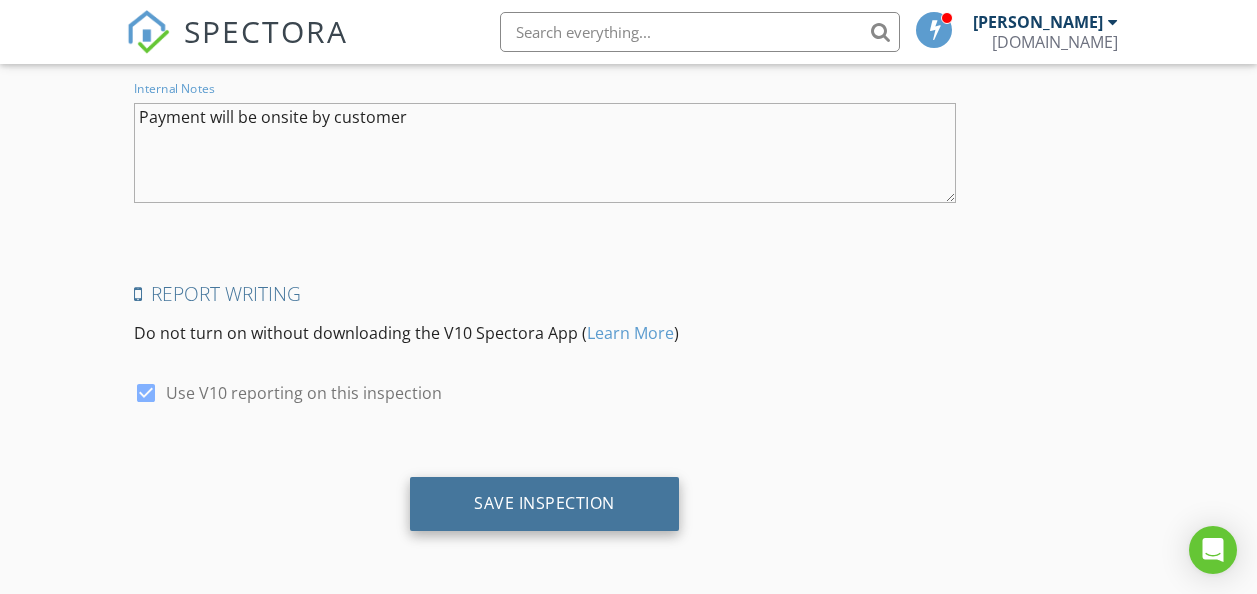 type on "Payment will be onsite by customer" 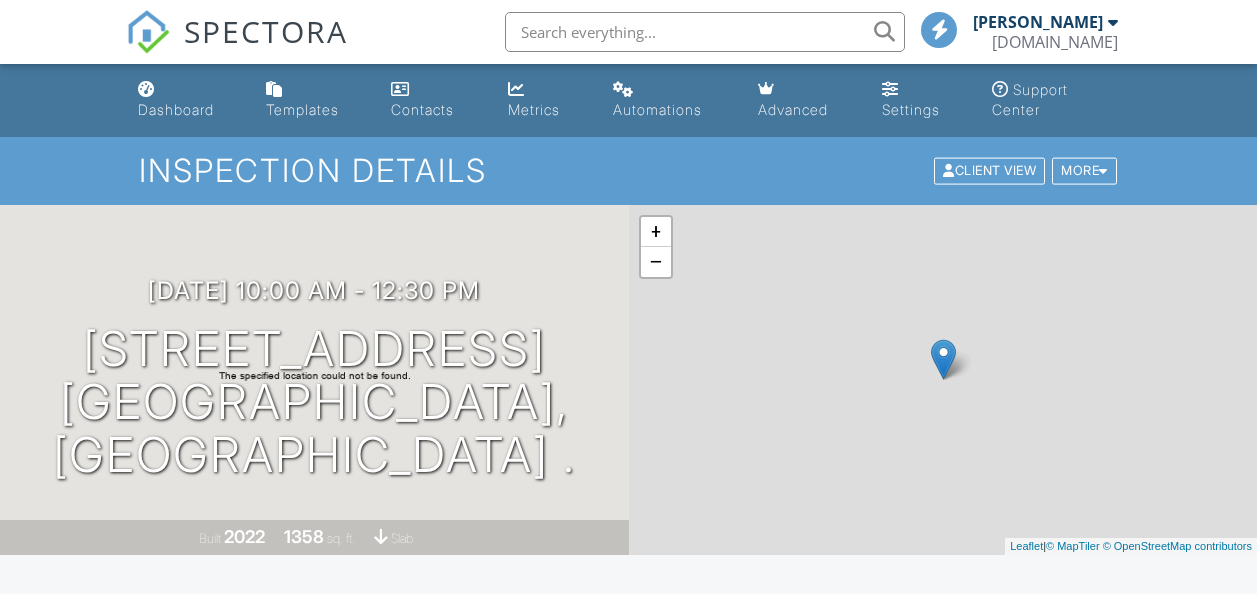 scroll, scrollTop: 0, scrollLeft: 0, axis: both 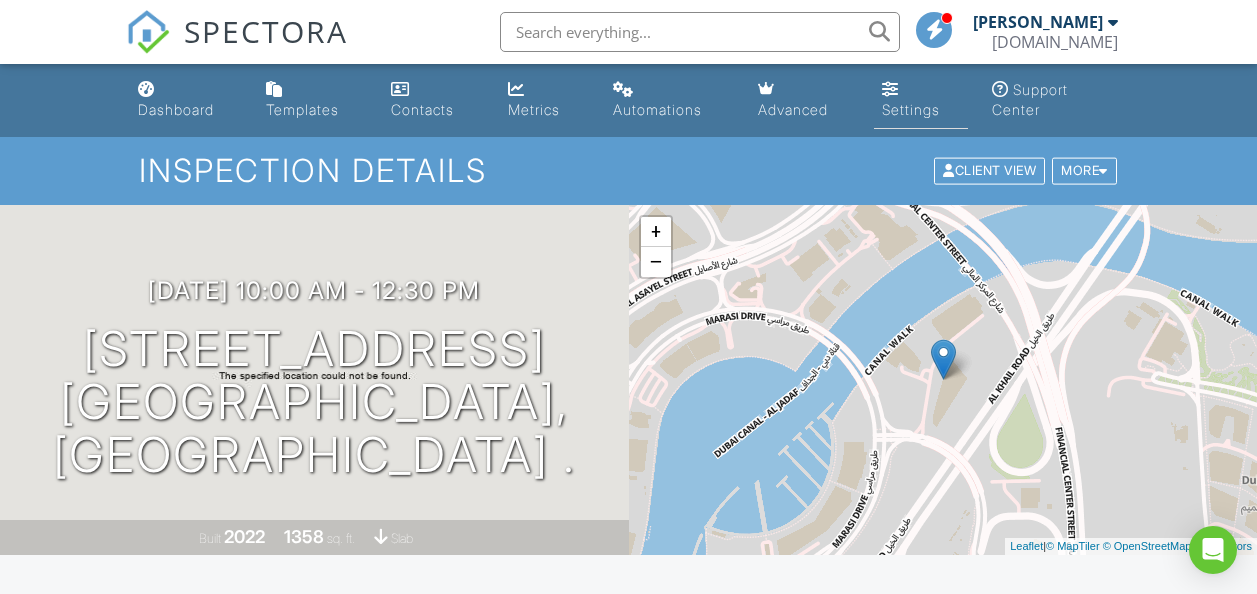click on "Settings" at bounding box center [911, 109] 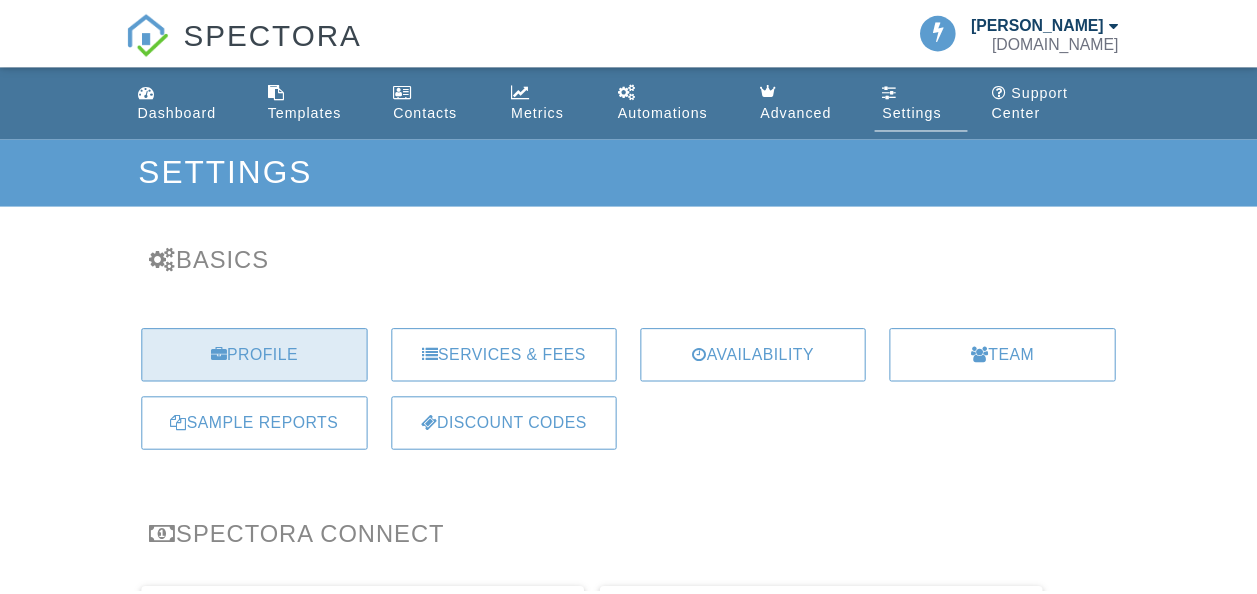 scroll, scrollTop: 0, scrollLeft: 0, axis: both 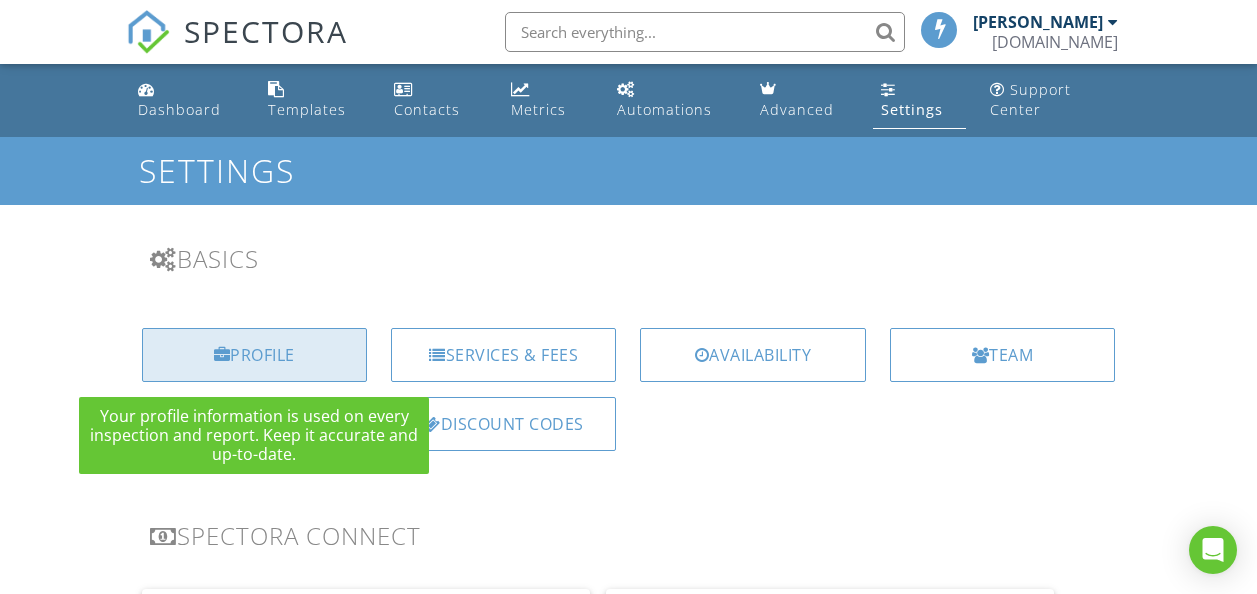 click on "Profile" at bounding box center (254, 355) 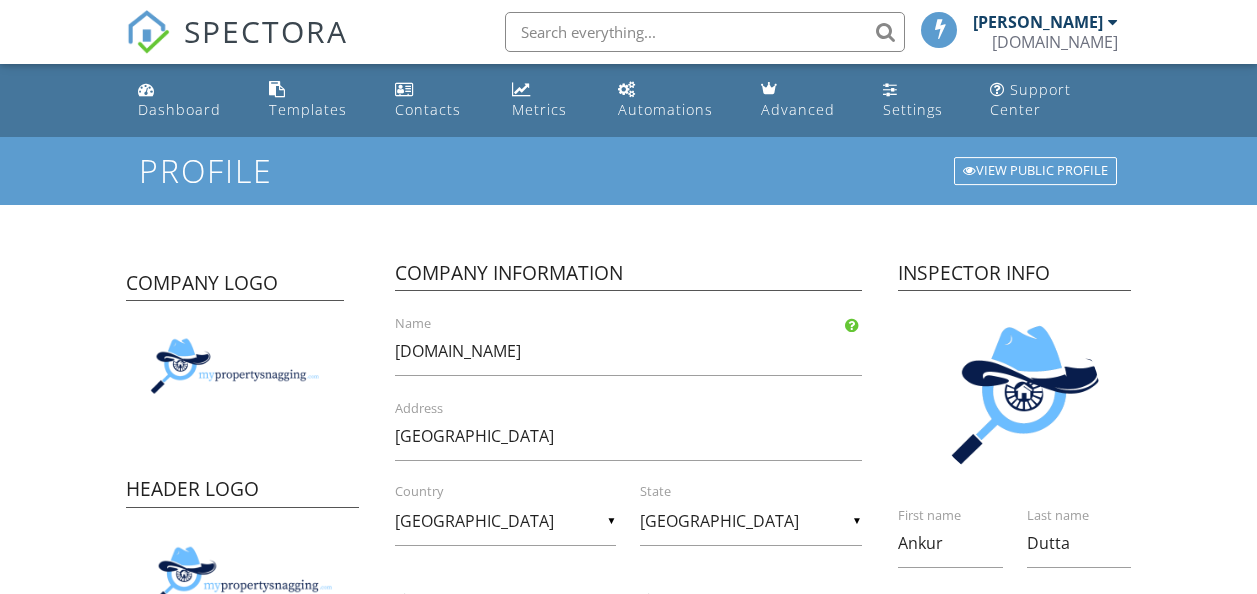 scroll, scrollTop: 0, scrollLeft: 0, axis: both 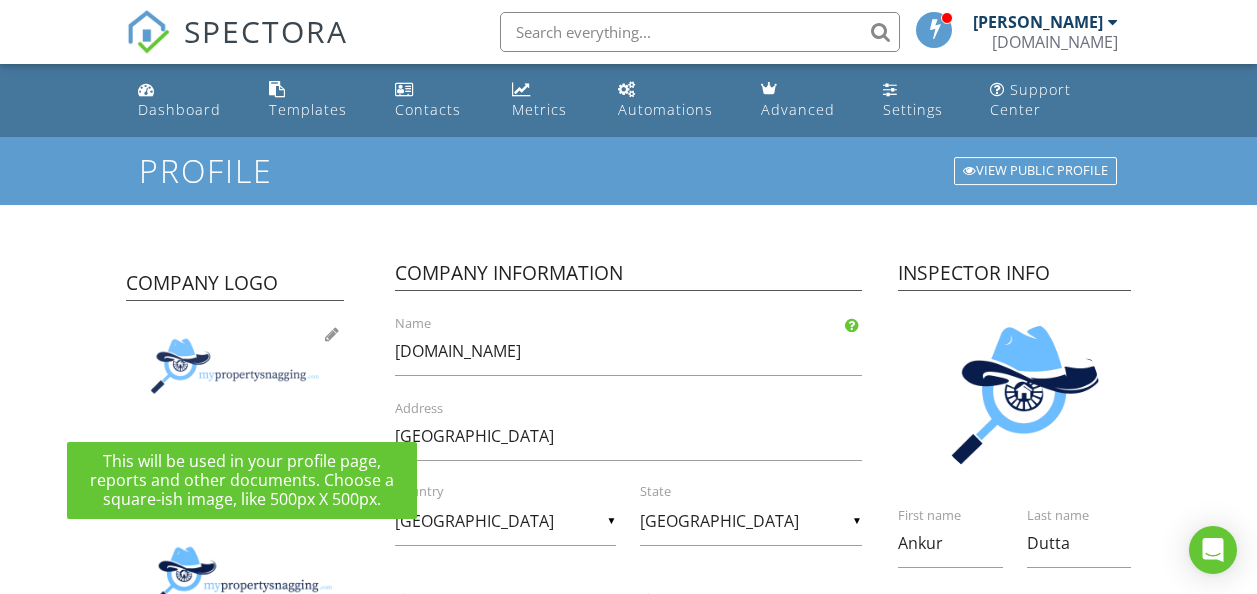 click at bounding box center (332, 334) 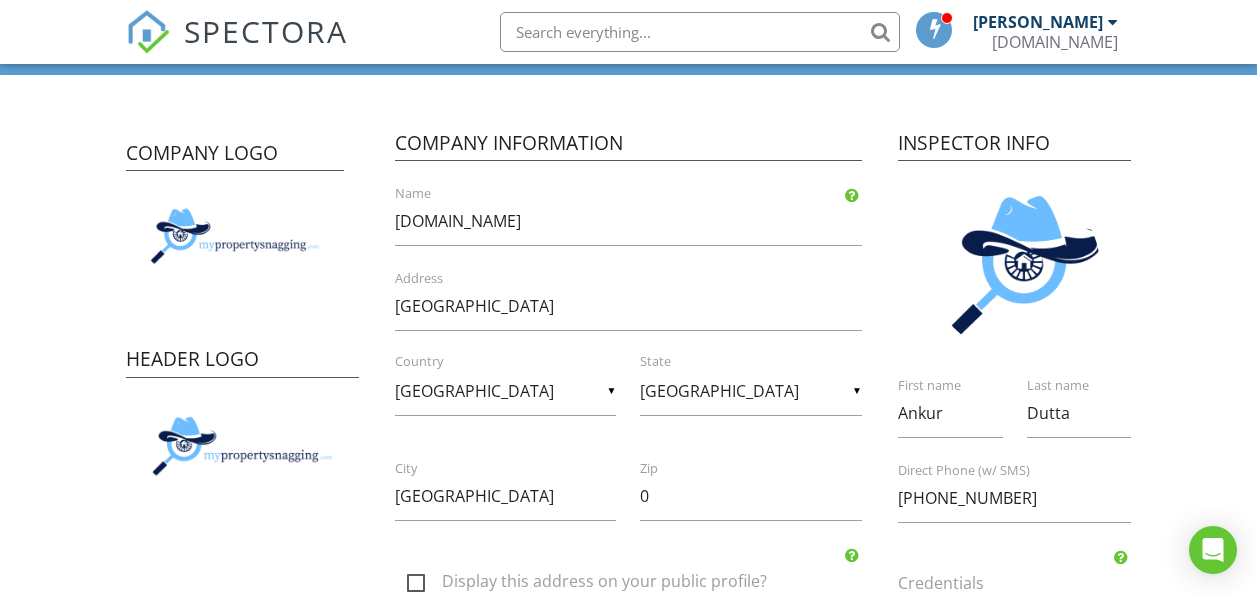 scroll, scrollTop: 139, scrollLeft: 0, axis: vertical 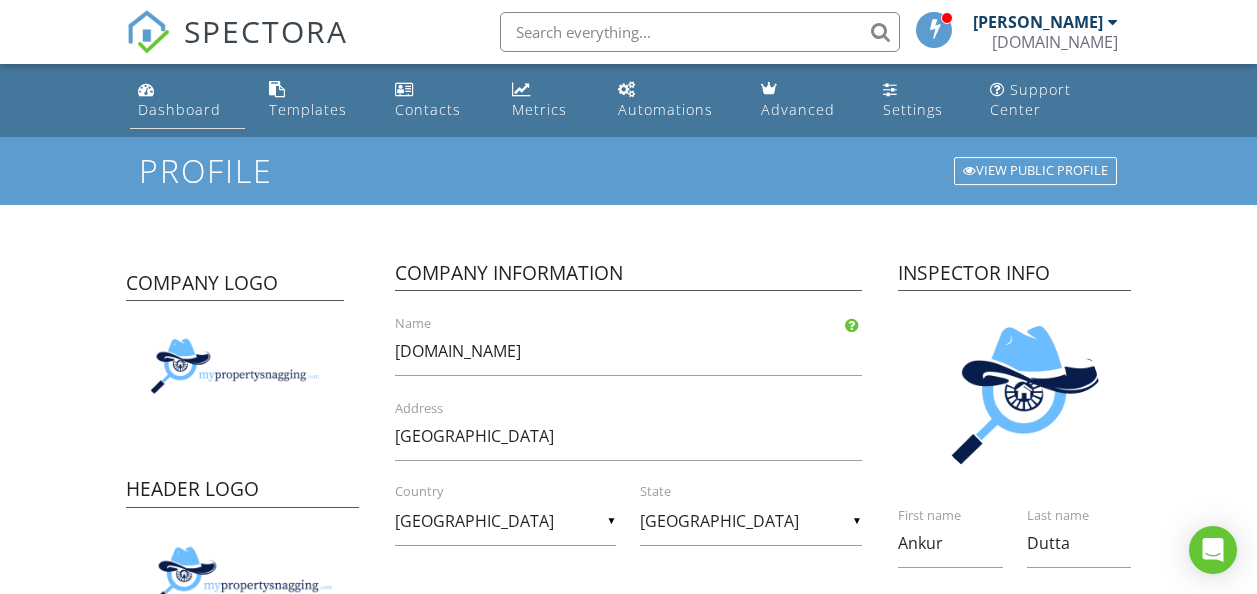 click on "Dashboard" at bounding box center [179, 109] 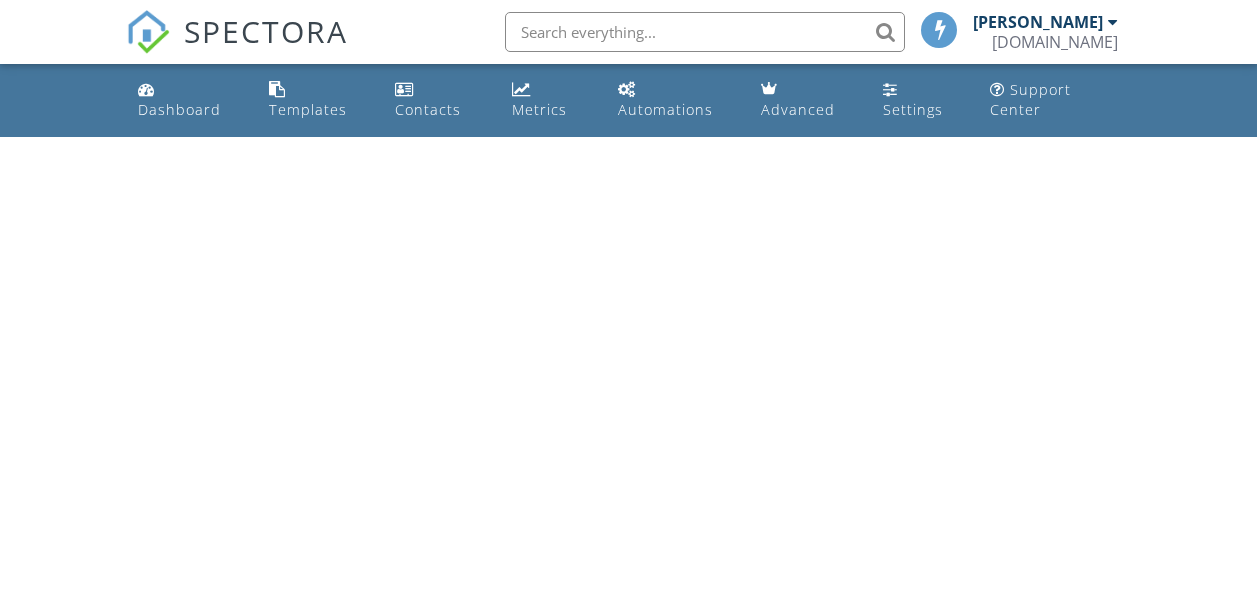 scroll, scrollTop: 0, scrollLeft: 0, axis: both 